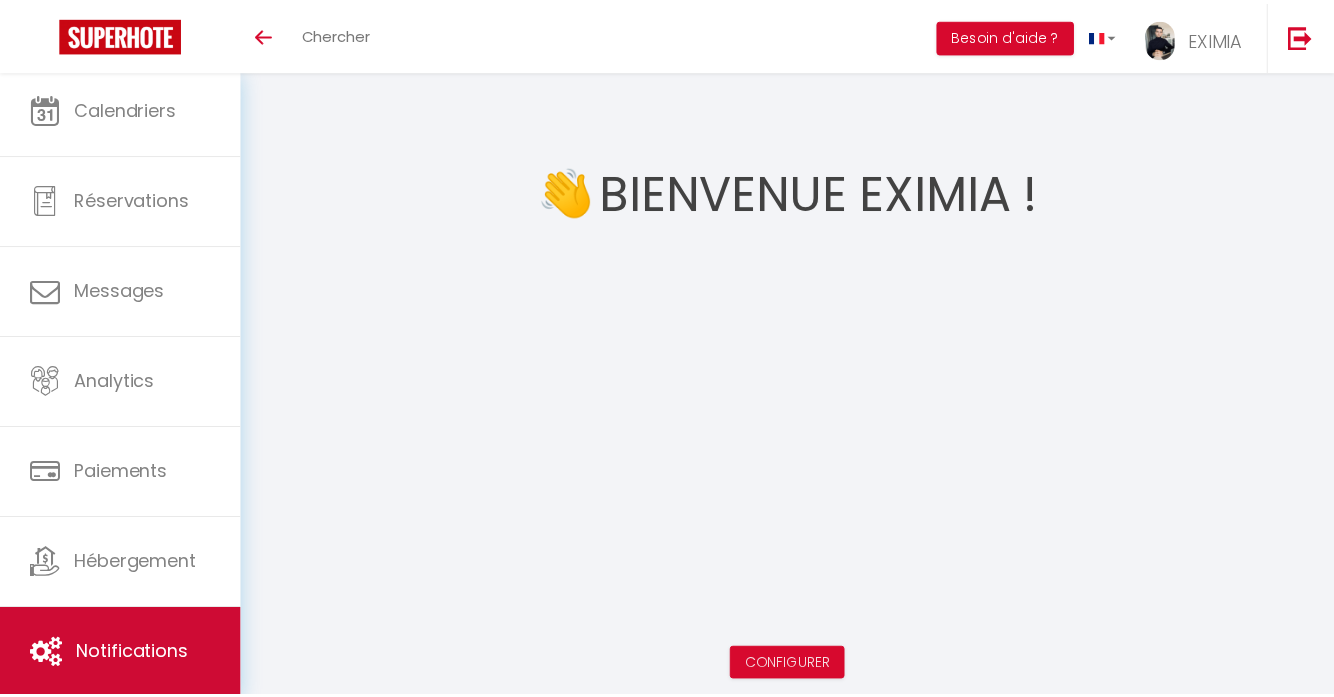 scroll, scrollTop: 0, scrollLeft: 0, axis: both 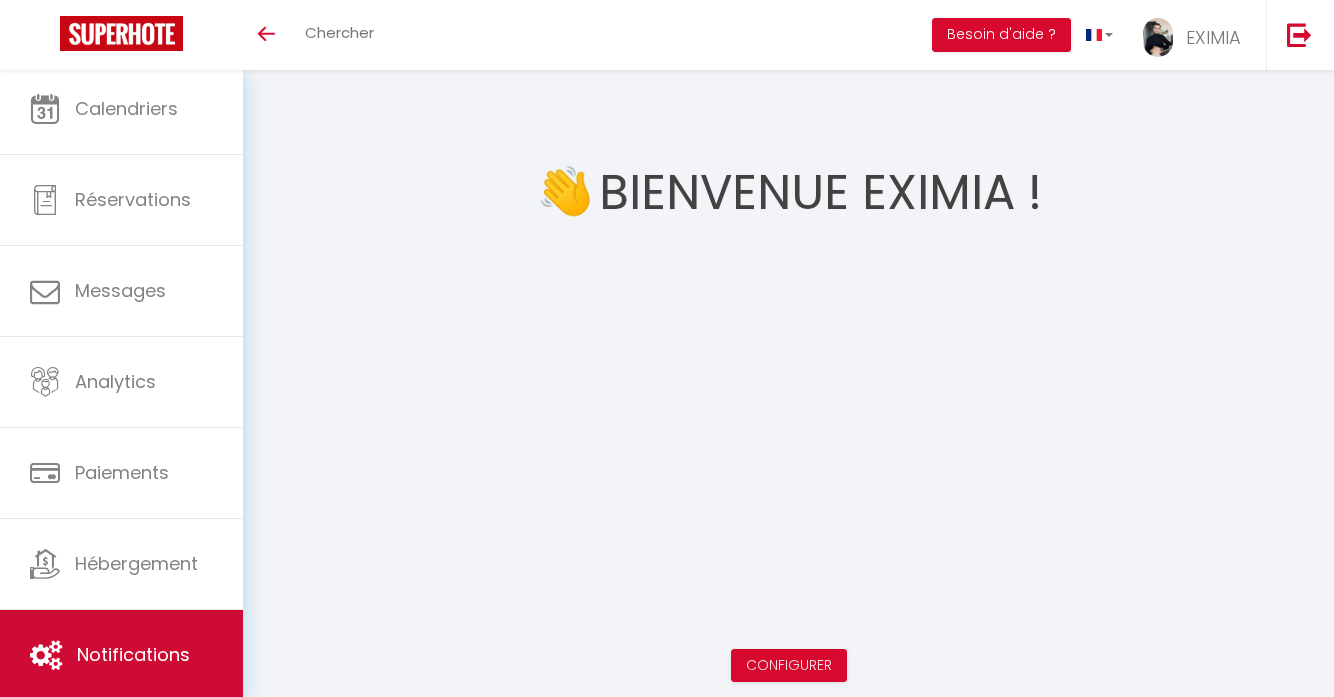 click on "Notifications" at bounding box center [133, 654] 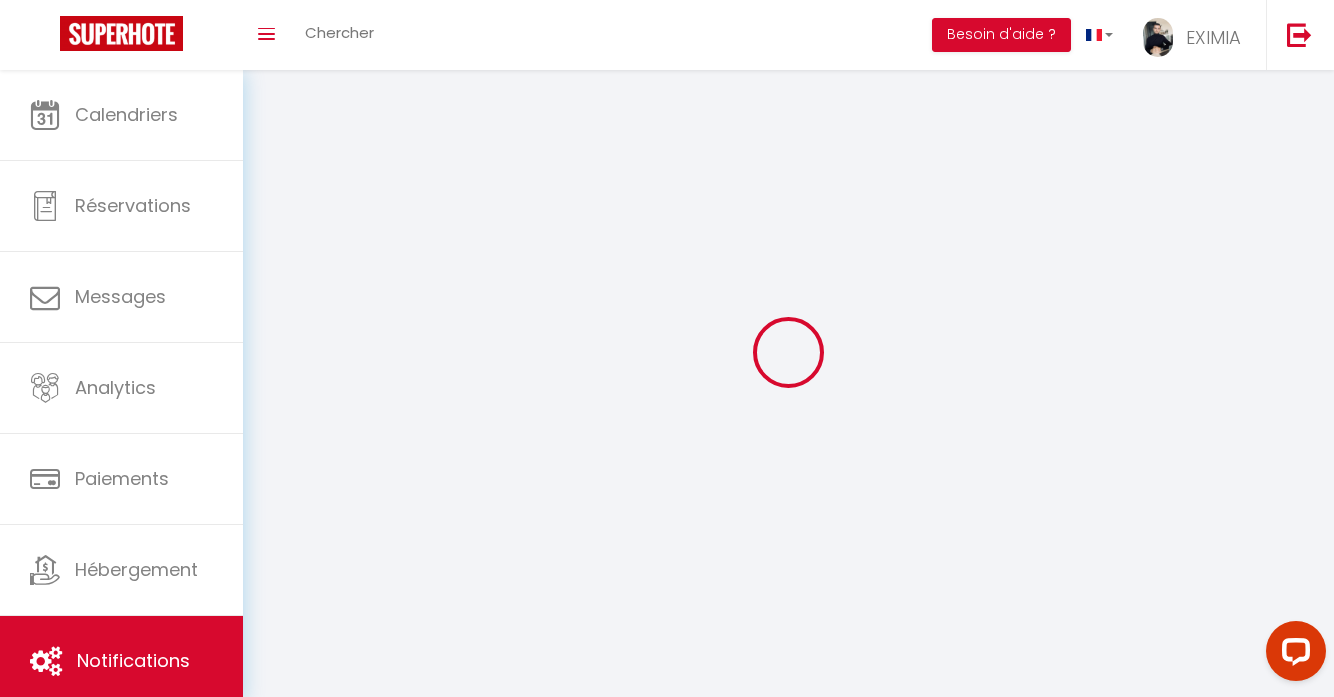 scroll, scrollTop: 0, scrollLeft: 0, axis: both 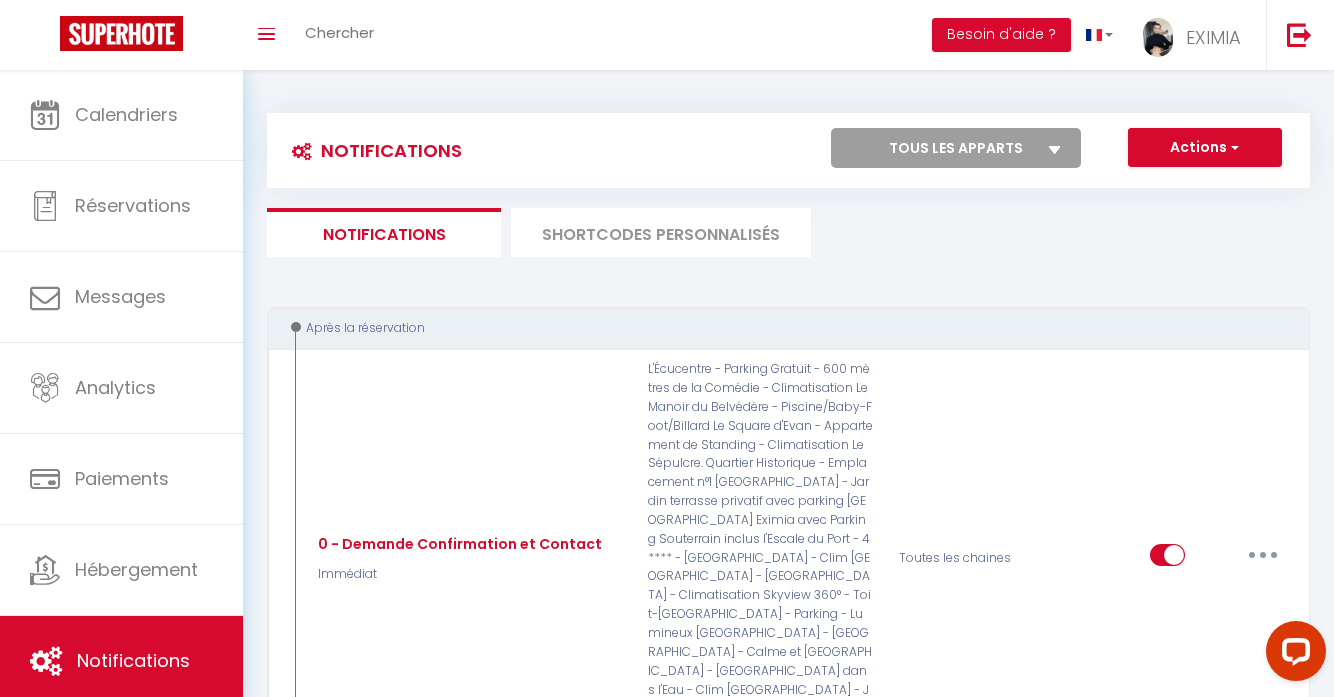 select 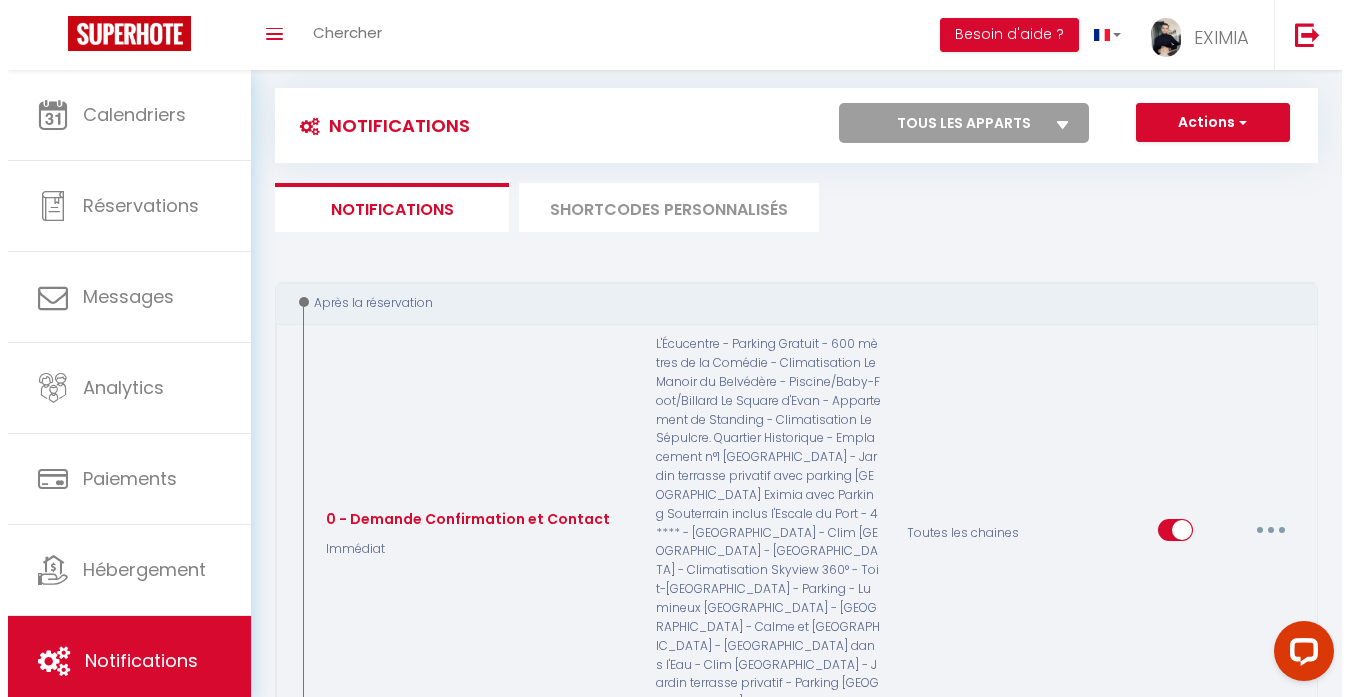 scroll, scrollTop: 202, scrollLeft: 0, axis: vertical 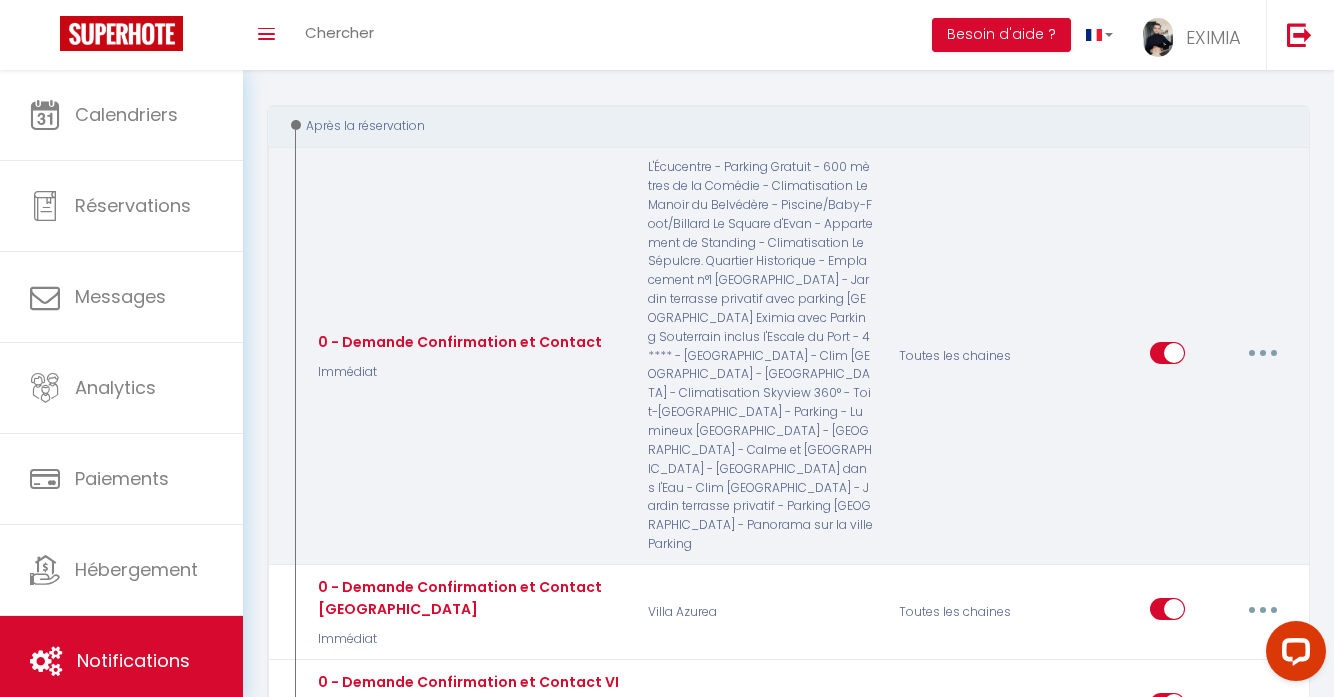 click at bounding box center [1263, 353] 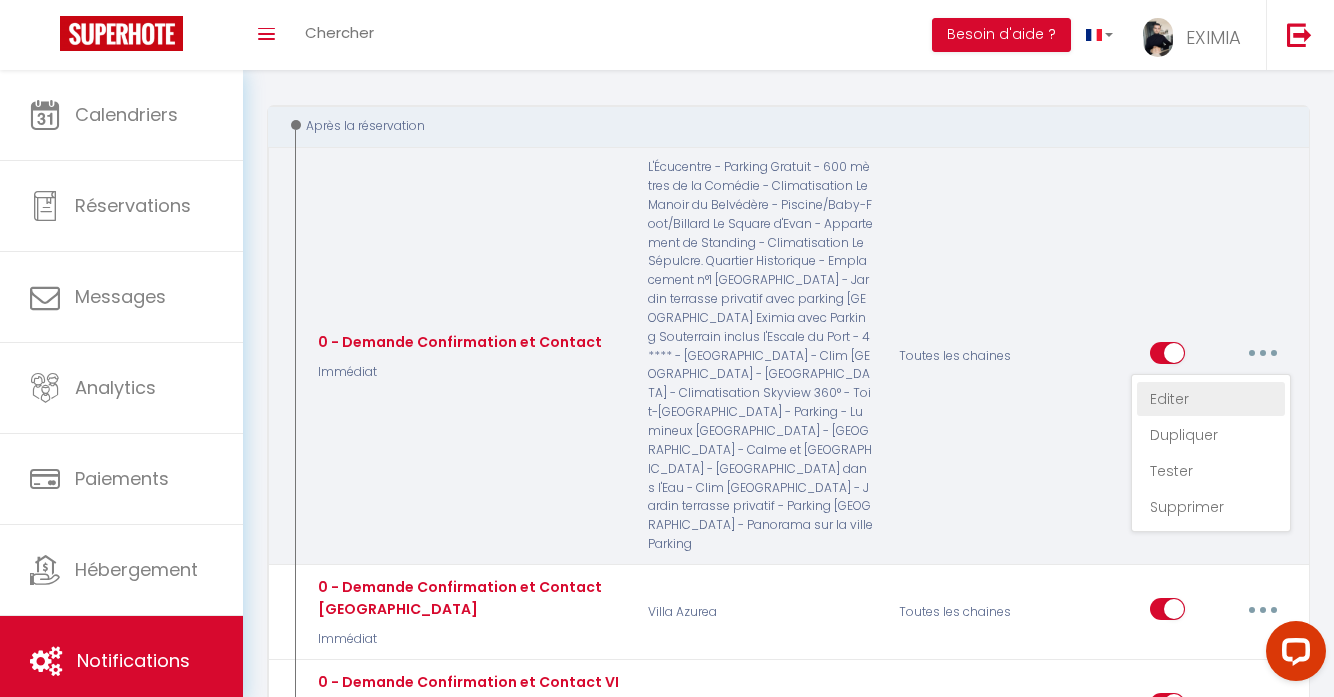 click on "Editer" at bounding box center (1211, 399) 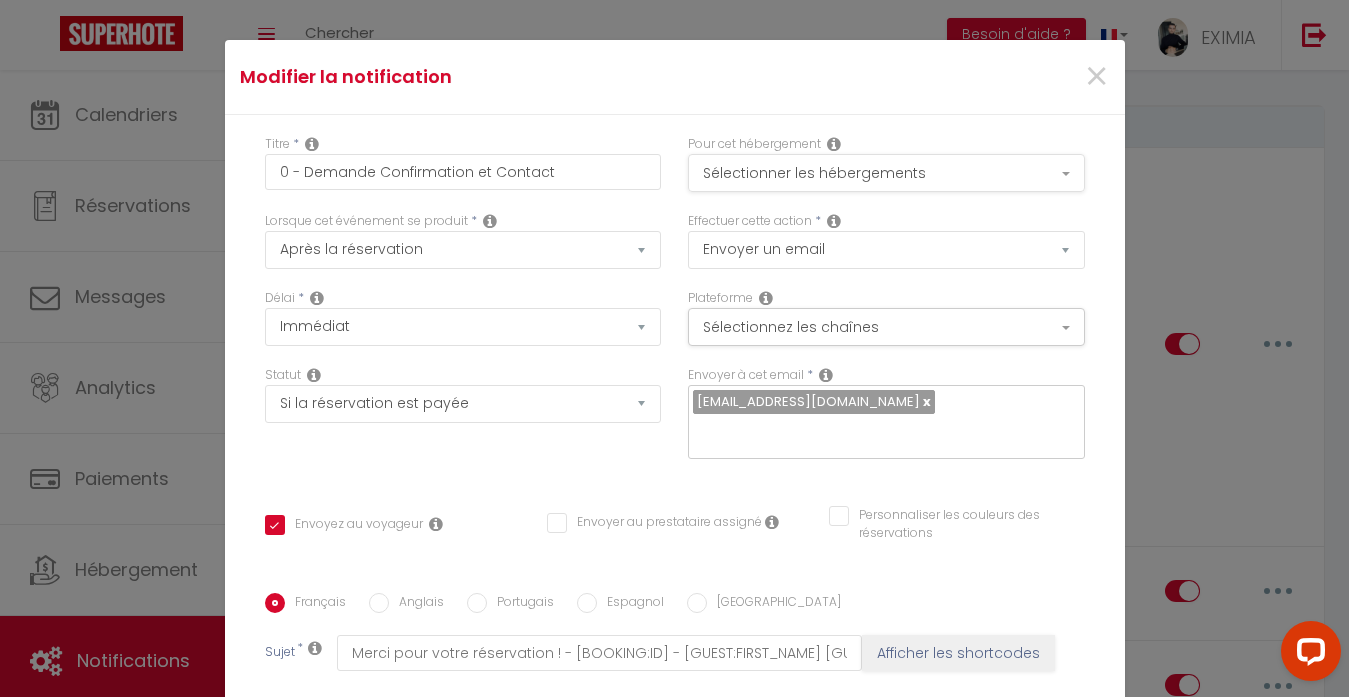 click on "Sélectionner les hébergements" at bounding box center (886, 173) 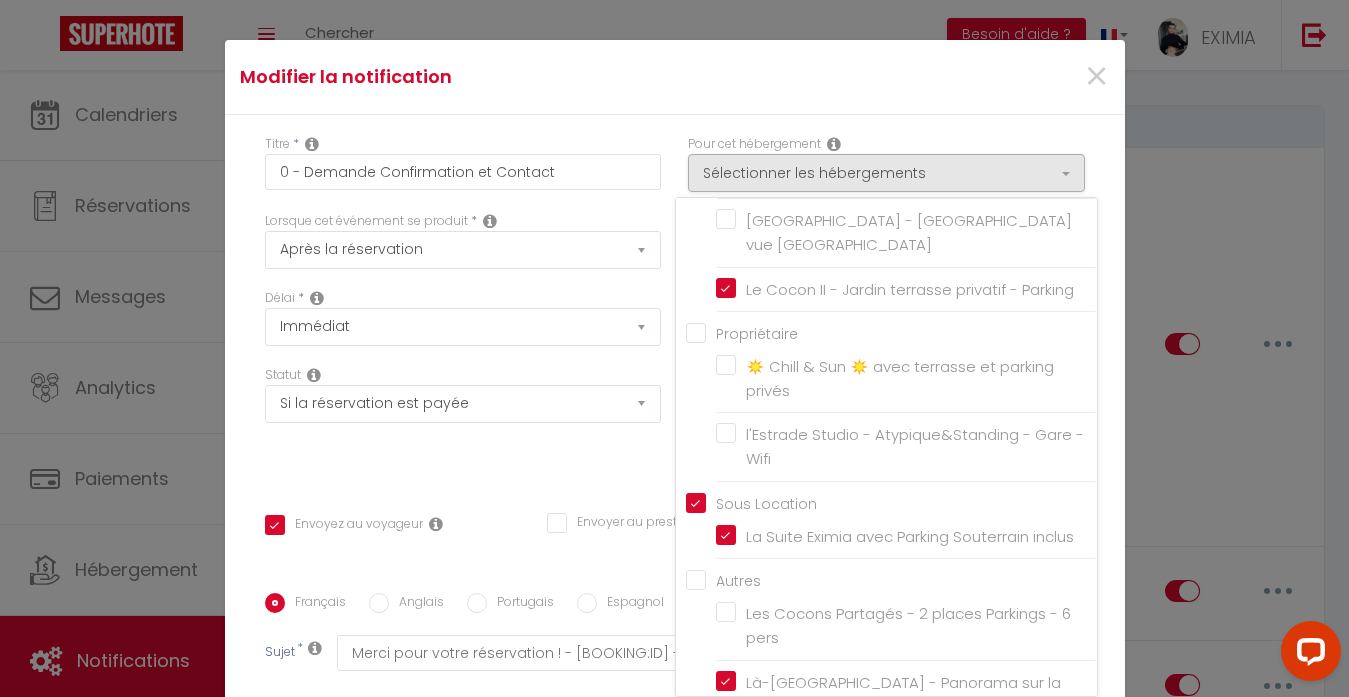scroll, scrollTop: 892, scrollLeft: 0, axis: vertical 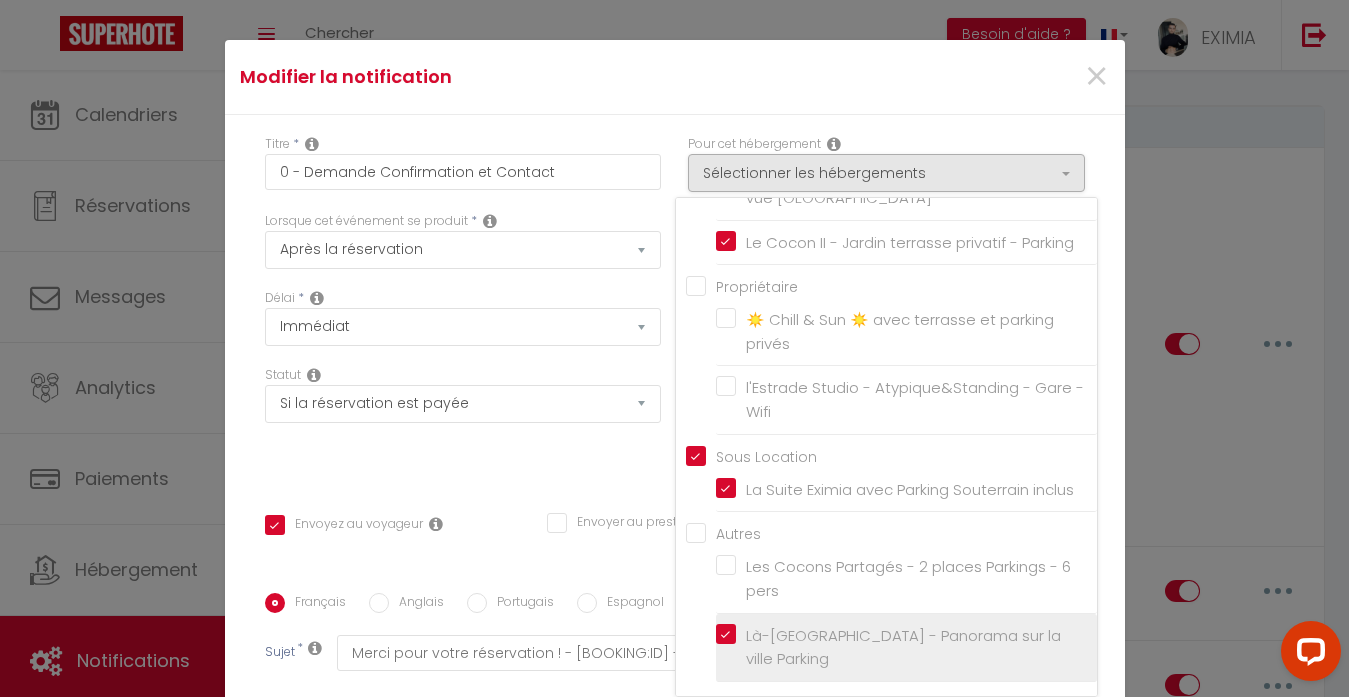 click on "Là-[GEOGRAPHIC_DATA] - Panorama sur la ville Parking" at bounding box center (906, 647) 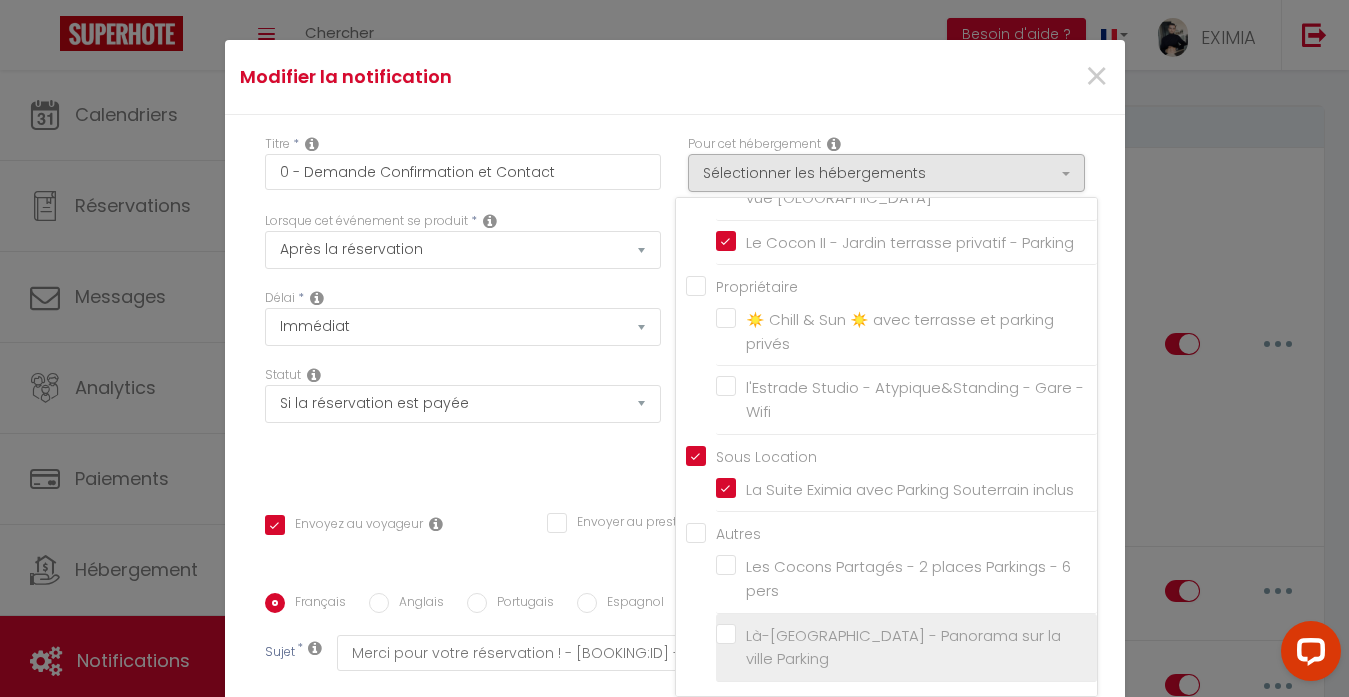 checkbox on "true" 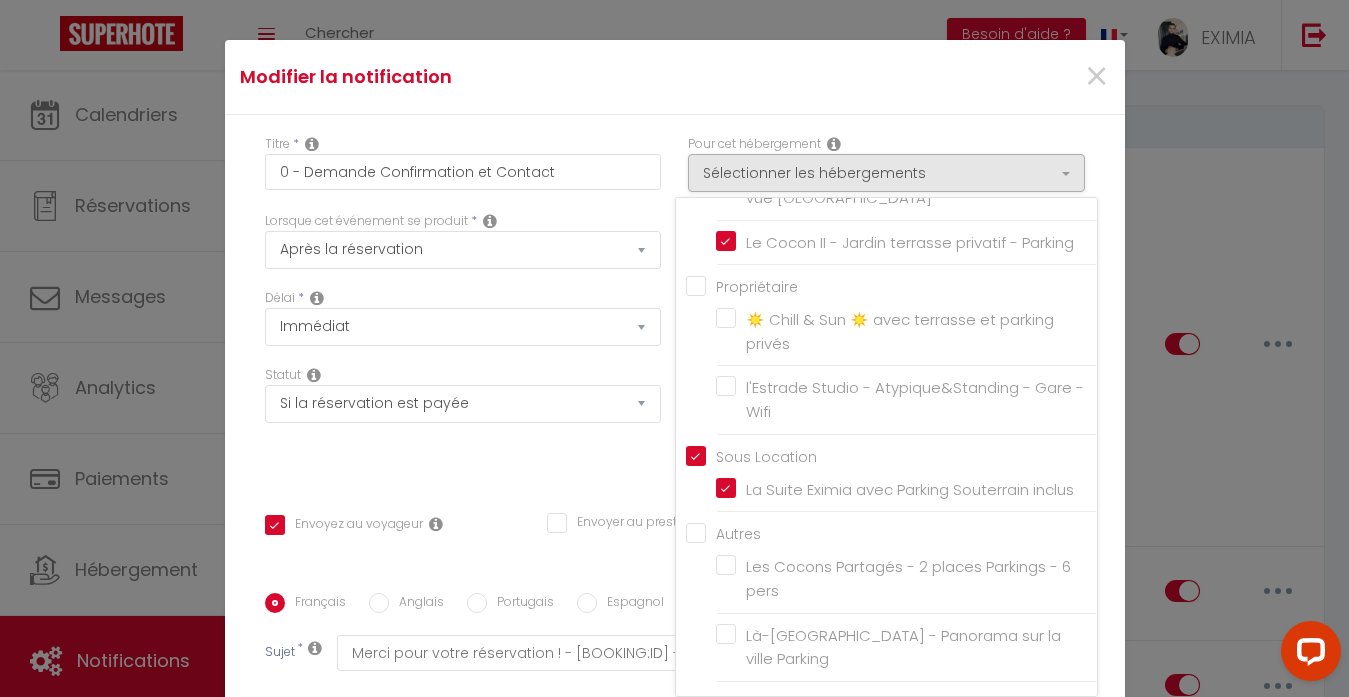 click on "Titre   *     0 - Demande Confirmation et Contact   Pour cet hébergement
Sélectionner les hébergements
Tous les apparts
Conciergerie
L'Écucentre - Parking Gratuit - 600 mètres de la Comédie - Climatisation
Le Manoir du Belvédère - Piscine/Baby-Foot/Billard
Le Square d'Evan - Appartement de Standing - Climatisation
Le Sépulcre. Quartier Historique - Emplacement n°1
Le Cocon - Jardin terrasse privatif avec parking" at bounding box center [675, 593] 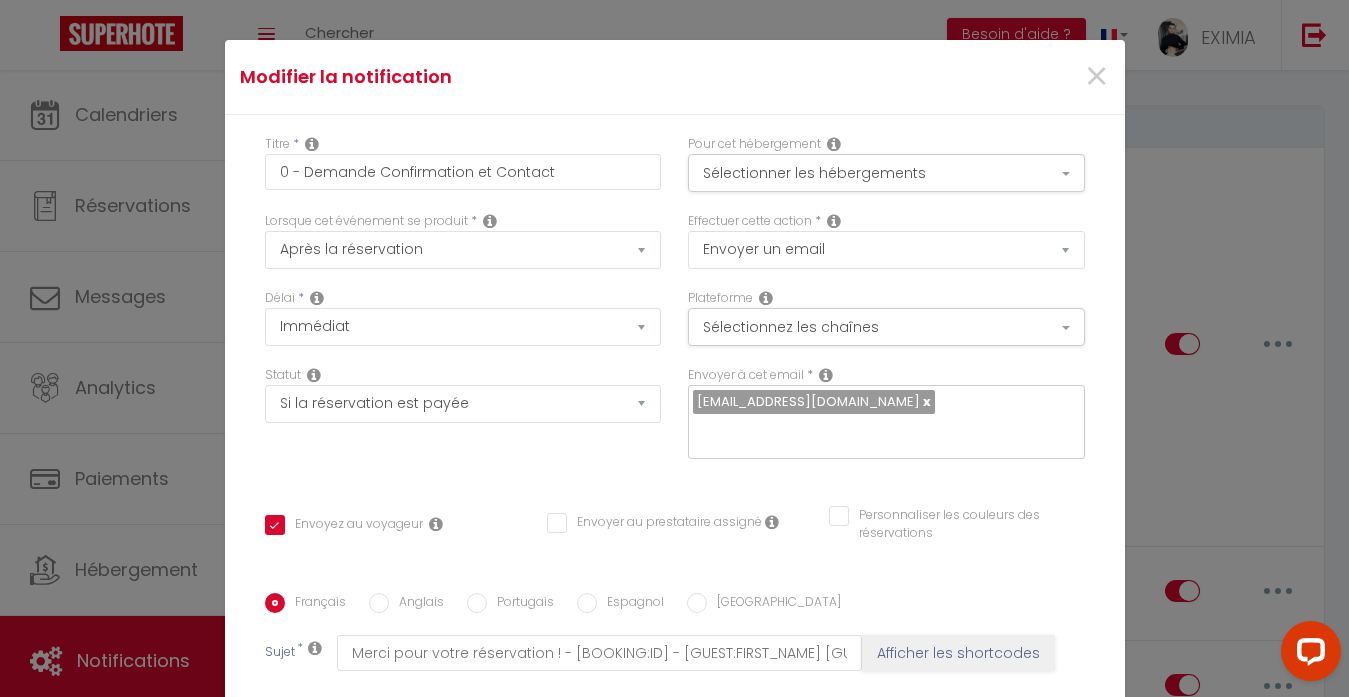 scroll, scrollTop: 394, scrollLeft: 0, axis: vertical 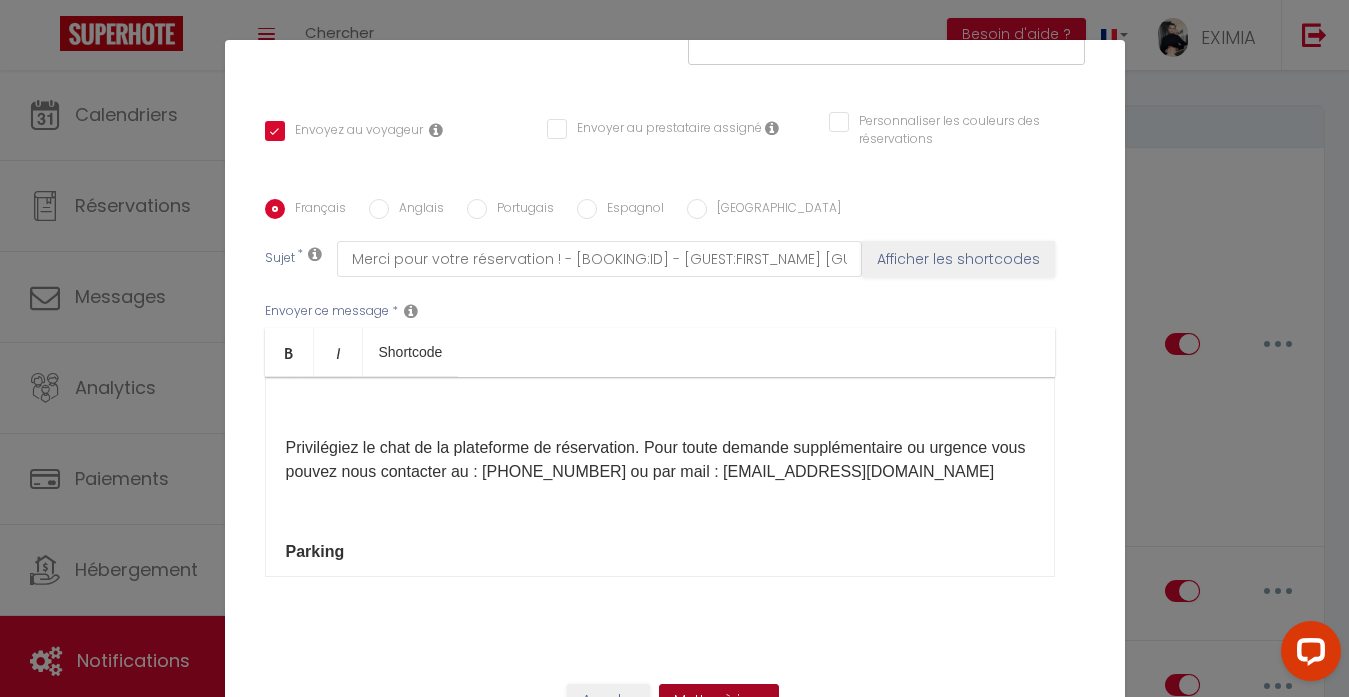 click on "Mettre à jour" at bounding box center [719, 701] 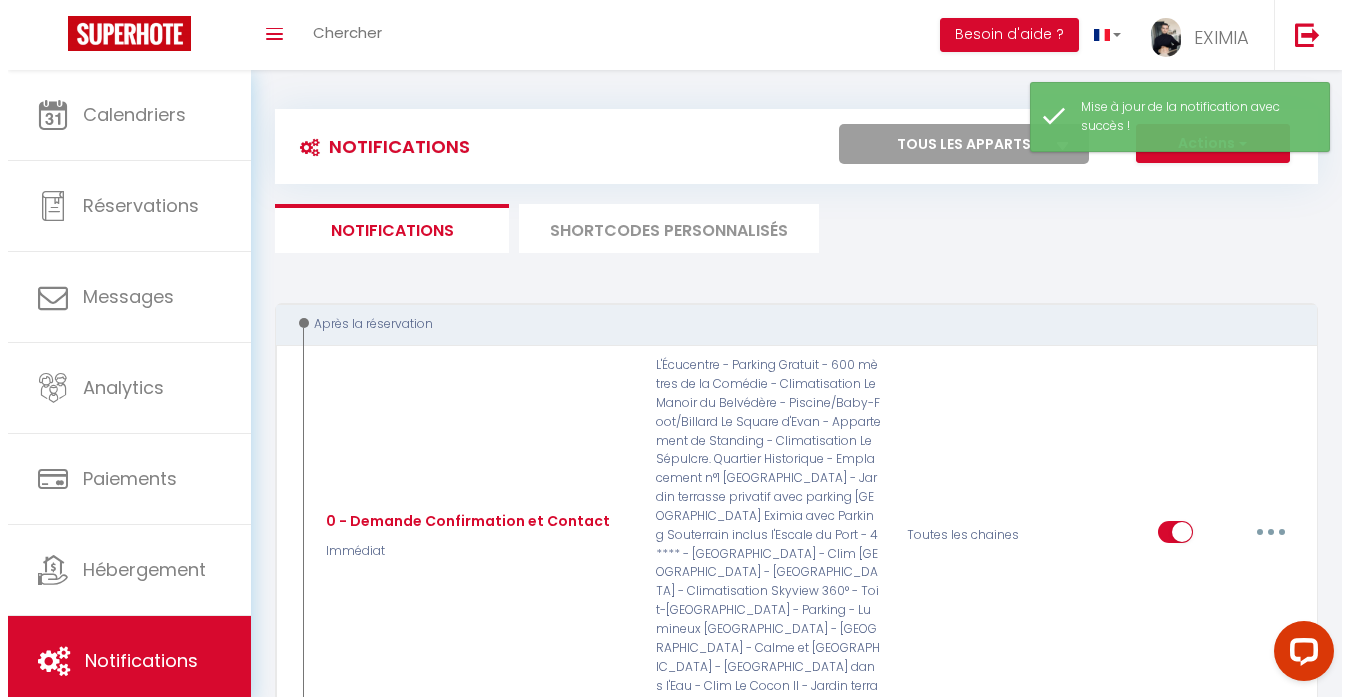 scroll, scrollTop: 0, scrollLeft: 0, axis: both 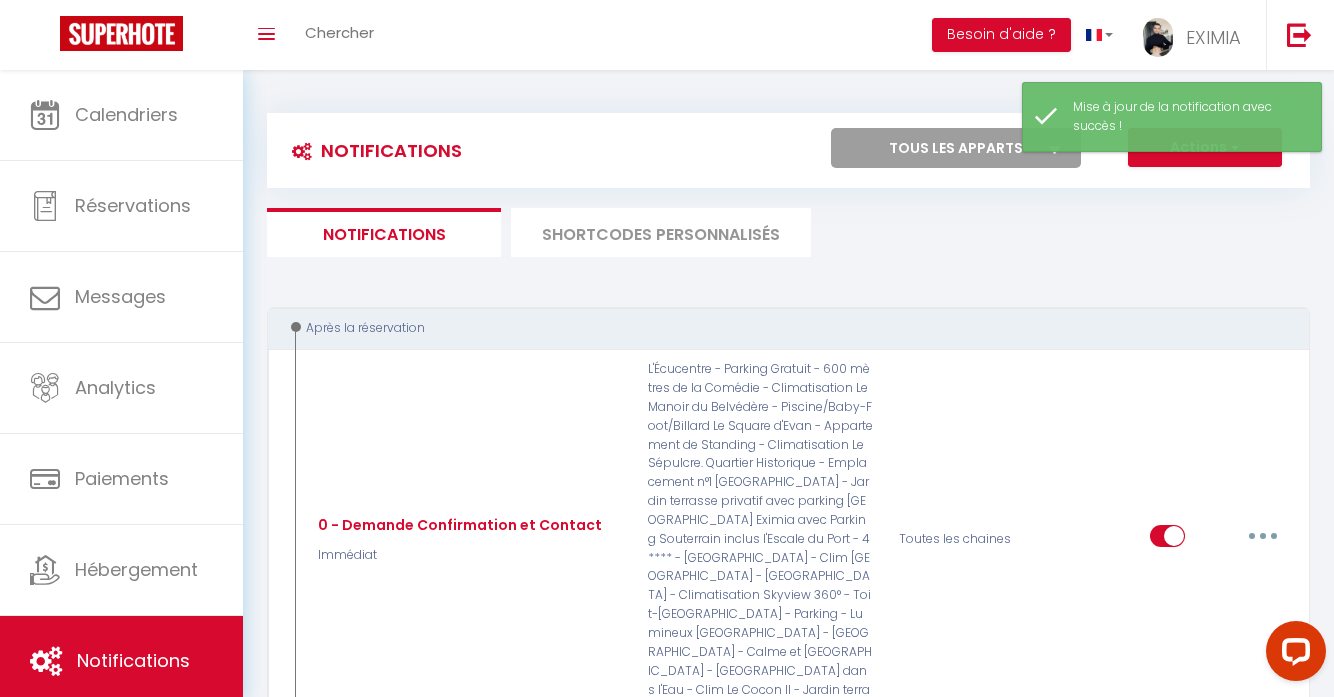 click on "Actions" at bounding box center (1205, 148) 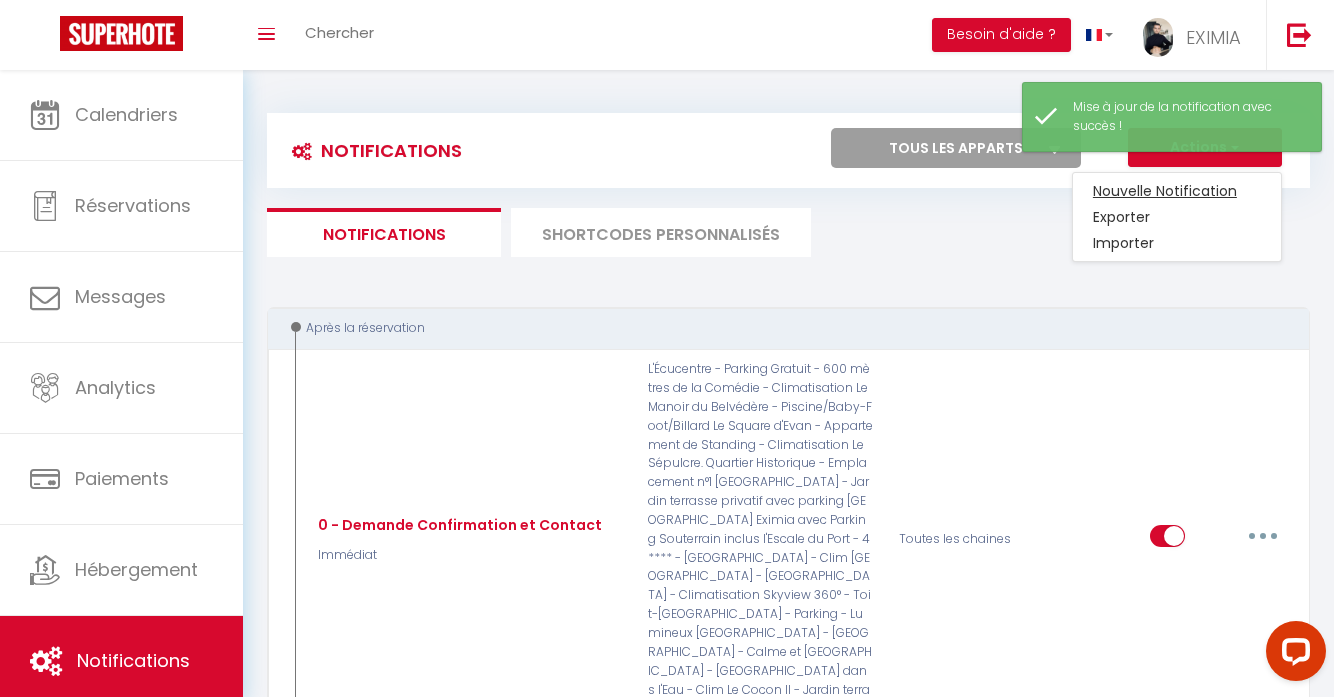 click on "Nouvelle Notification" at bounding box center (1177, 191) 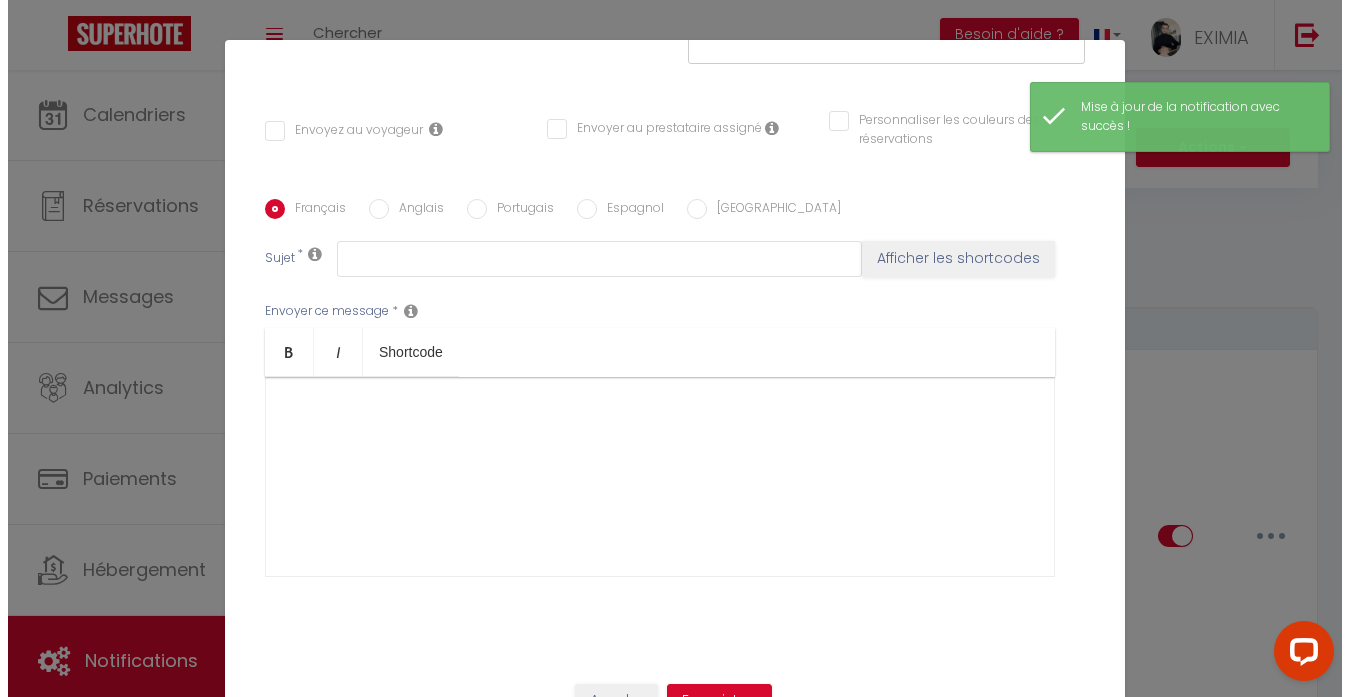 scroll, scrollTop: 0, scrollLeft: 0, axis: both 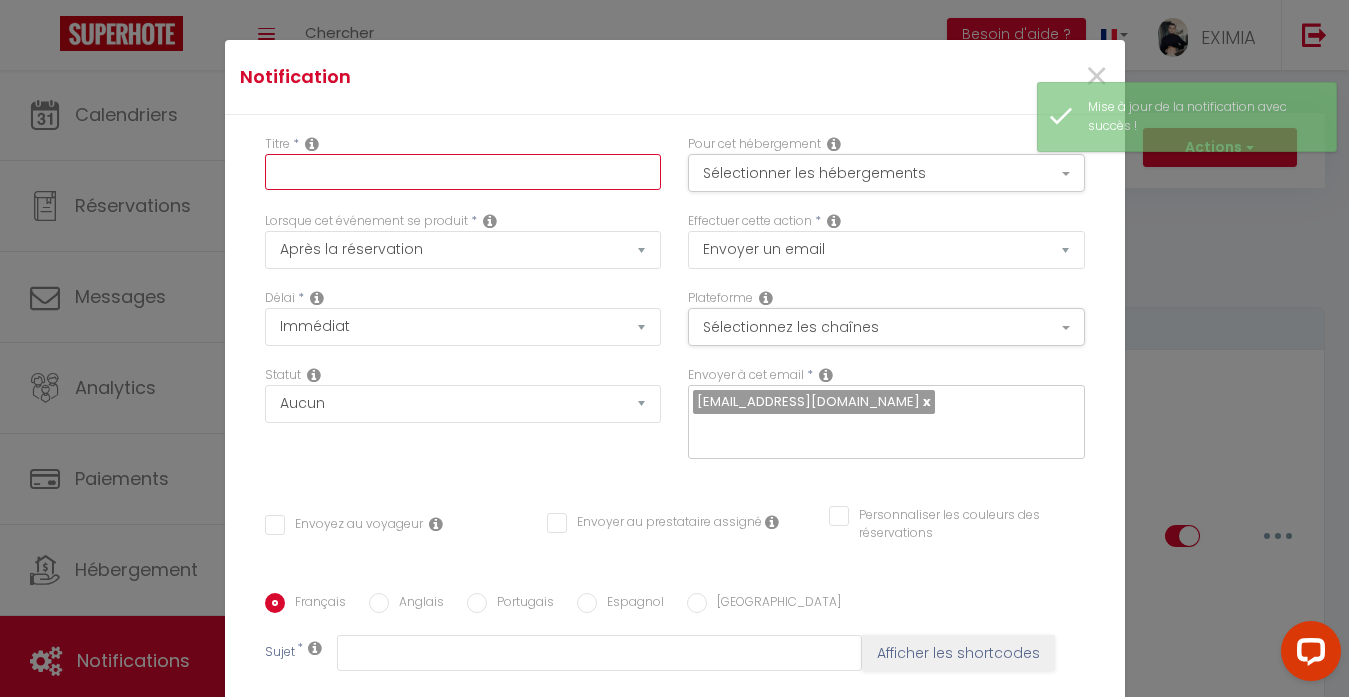 click at bounding box center [463, 172] 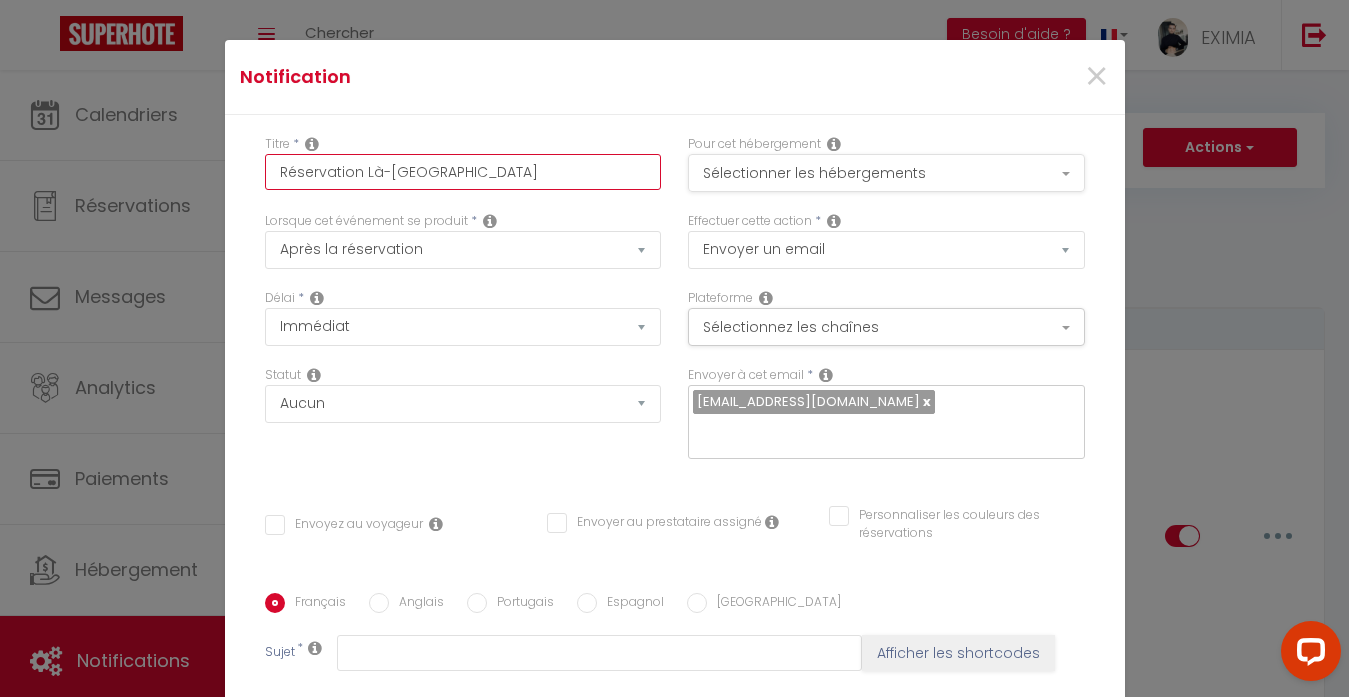 type on "Réservation Là-Haut Rooftop" 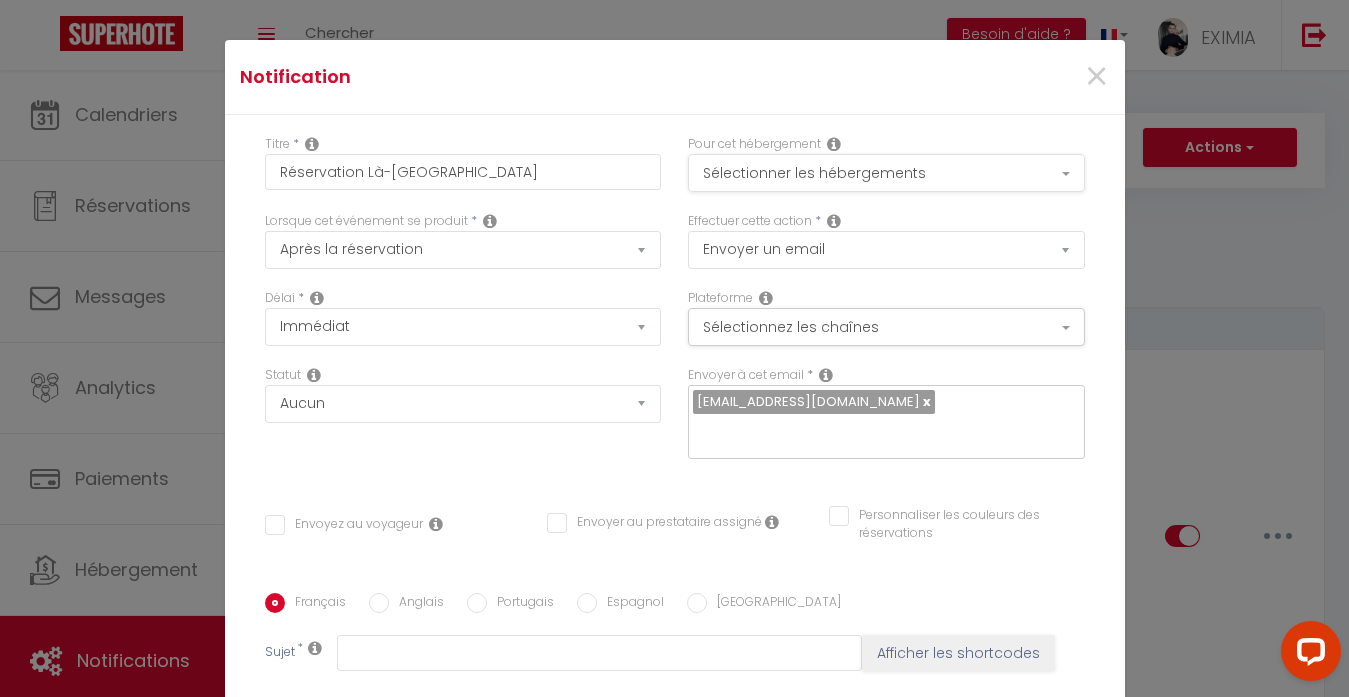 click on "Sélectionner les hébergements" at bounding box center (886, 173) 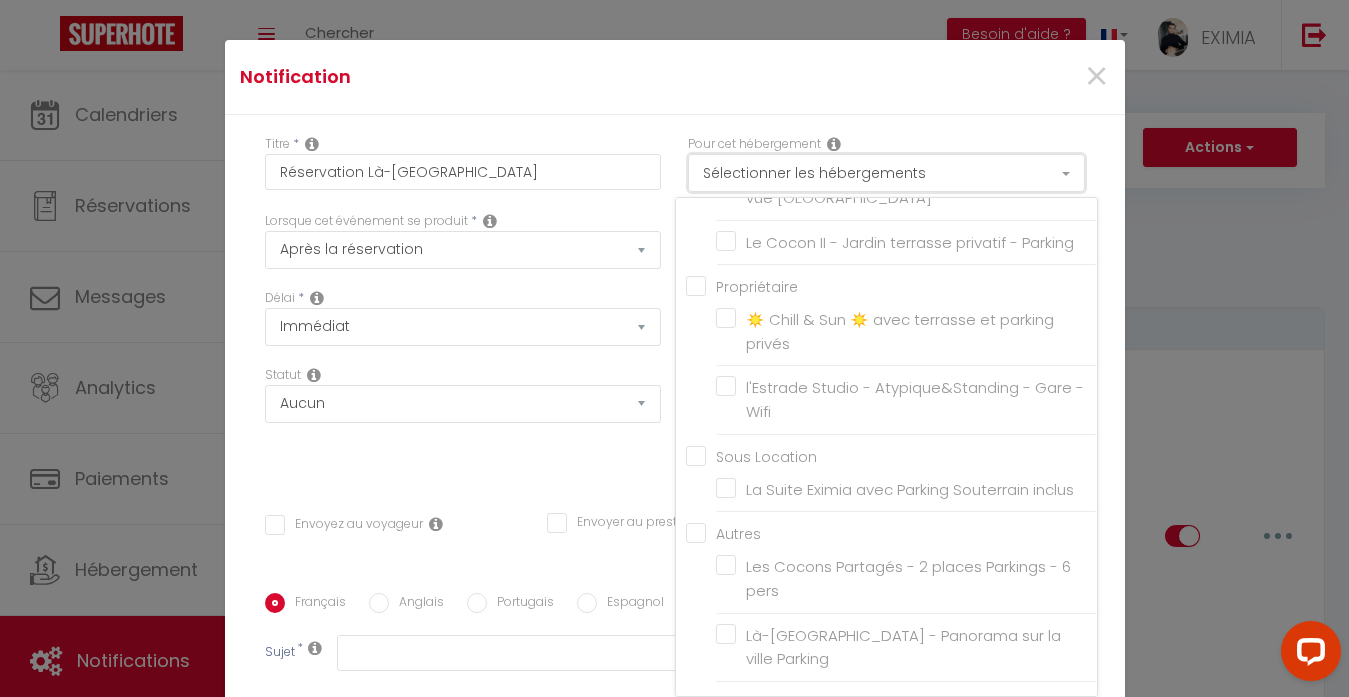 scroll, scrollTop: 869, scrollLeft: 0, axis: vertical 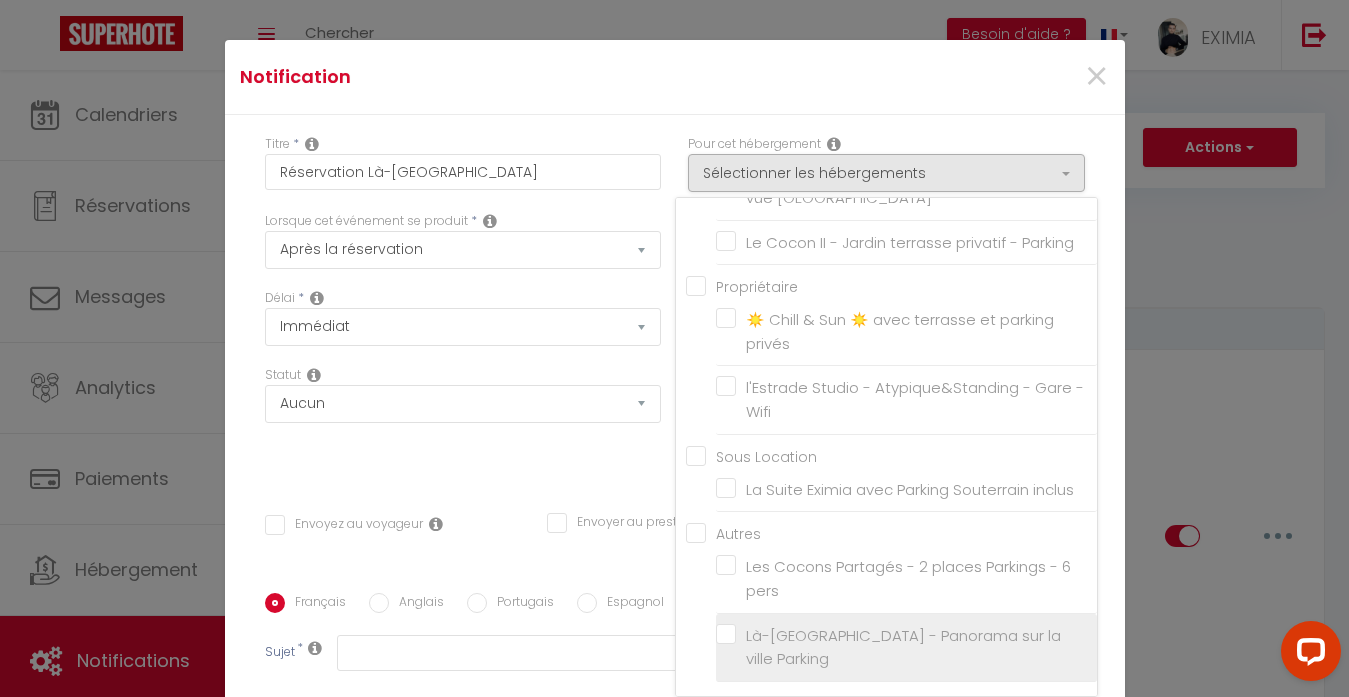 click on "Là-[GEOGRAPHIC_DATA] - Panorama sur la ville Parking" at bounding box center [906, 647] 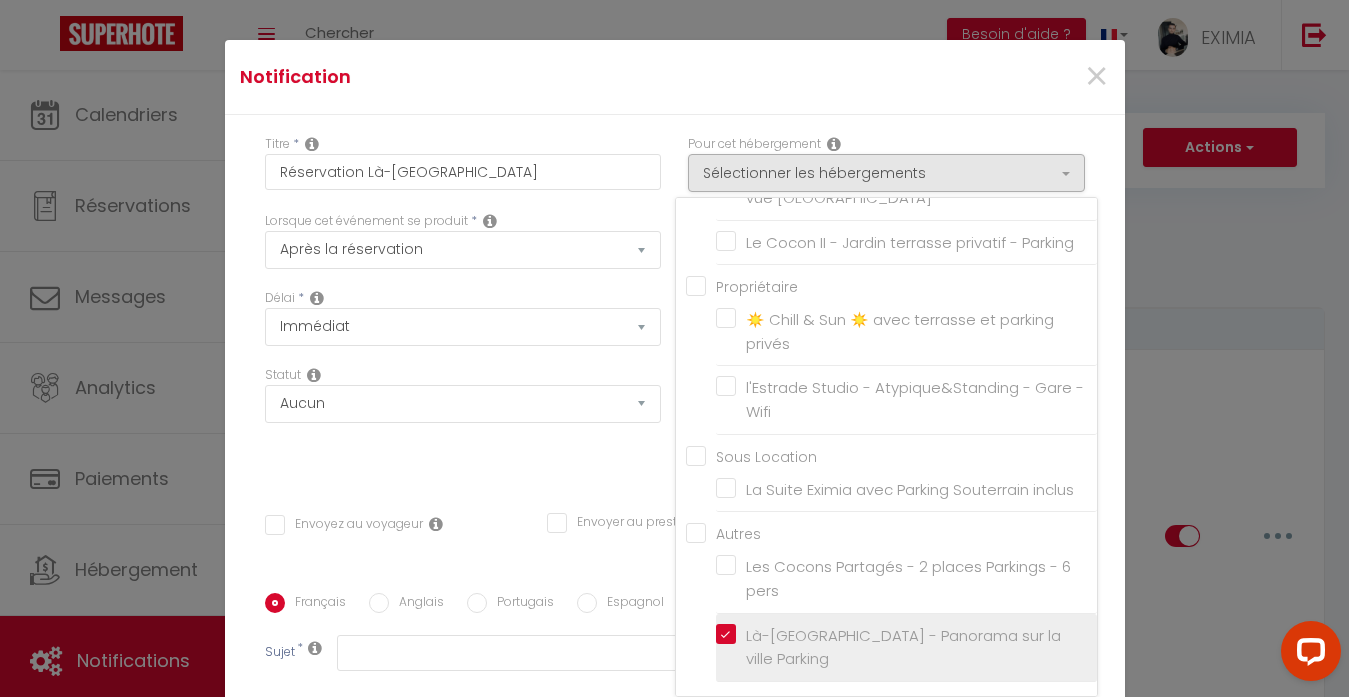 checkbox on "false" 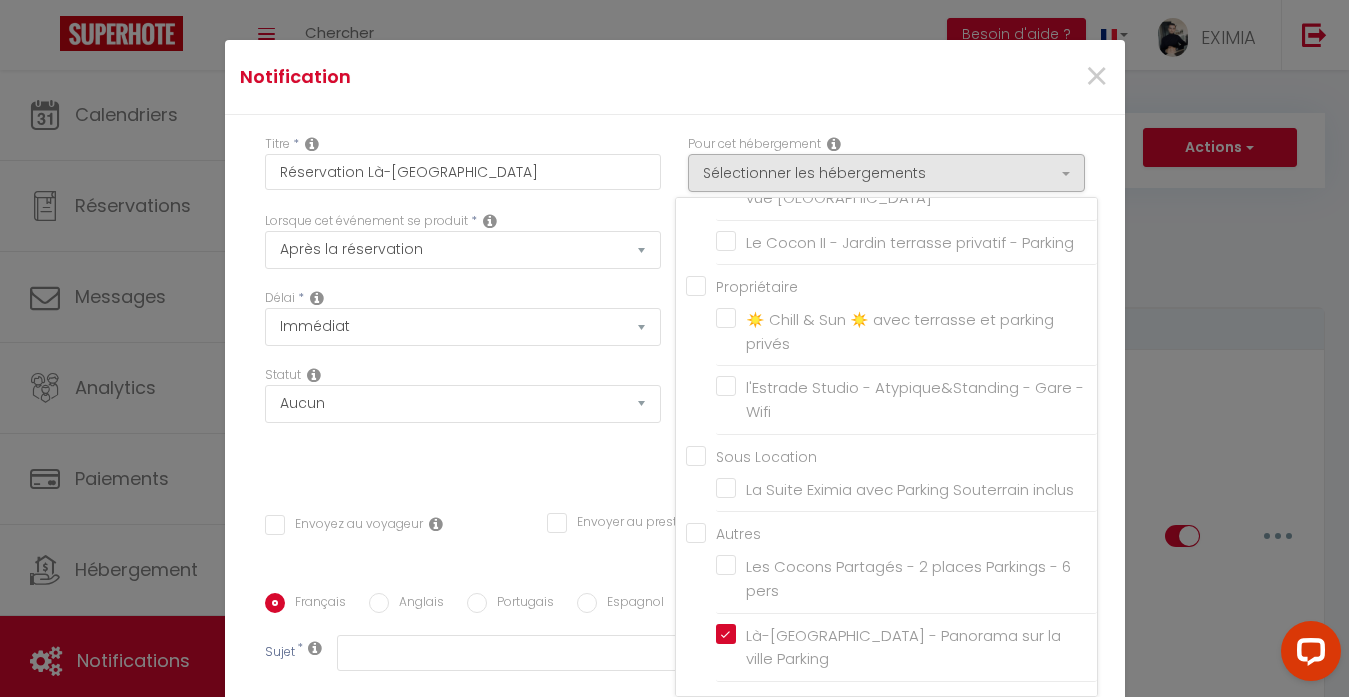 click on "Titre   *     Réservation Là-Haut Rooftop   Pour cet hébergement
Sélectionner les hébergements
Tous les apparts
Conciergerie
L'Écucentre - Parking Gratuit - 600 mètres de la Comédie - Climatisation
Le Manoir du Belvédère - Piscine/Baby-Foot/Billard
Le Square d'Evan - Appartement de Standing - Climatisation
Le Sépulcre. Quartier Historique - Emplacement n°1
Le Cocon - Jardin terrasse privatif avec parking" at bounding box center [675, 593] 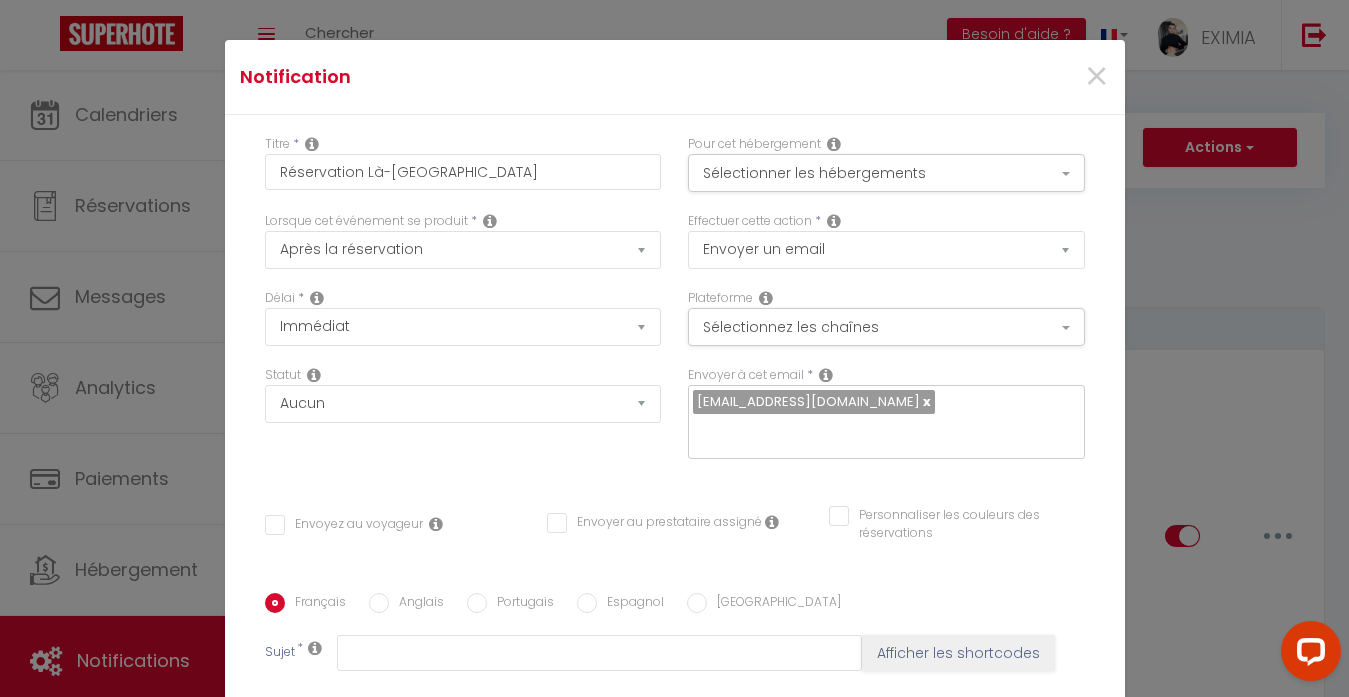 click on "Statut     Aucun   Si la réservation est payée   Si réservation non payée   Si la caution a été prise   Si caution non payée" at bounding box center [463, 394] 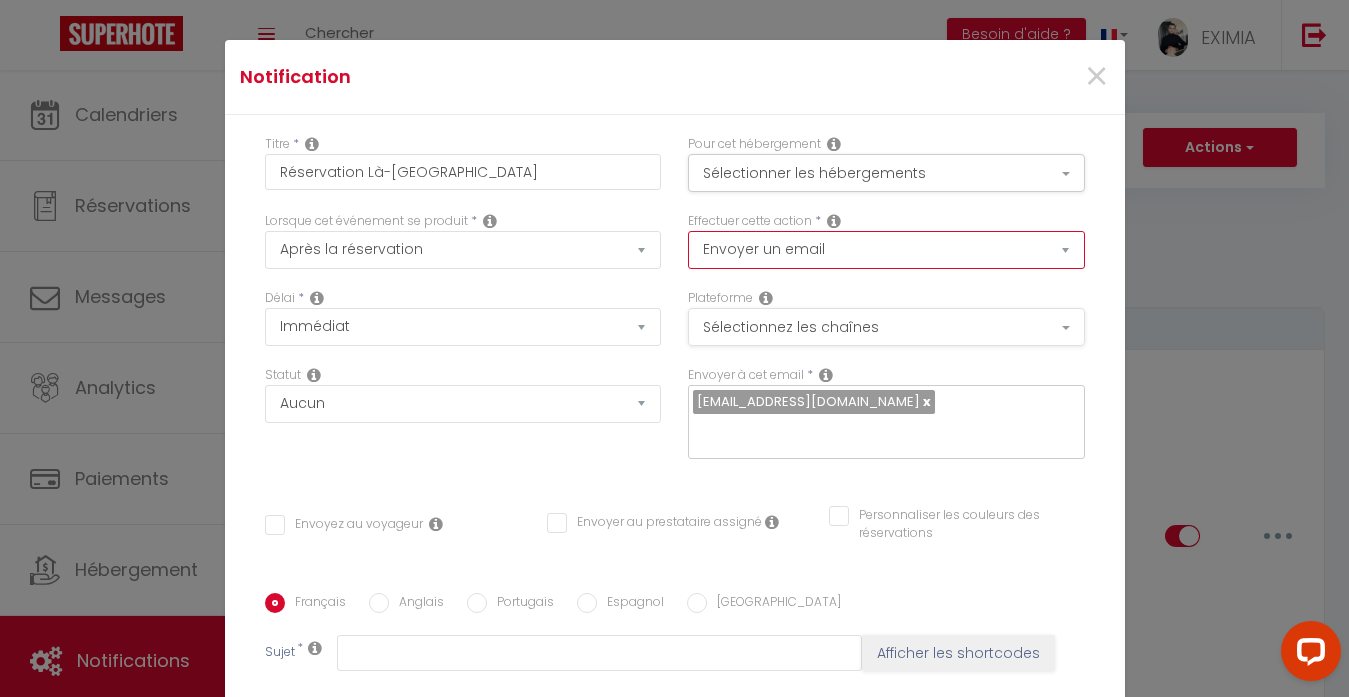 click on "Sélectionnez les chaînes" at bounding box center (886, 327) 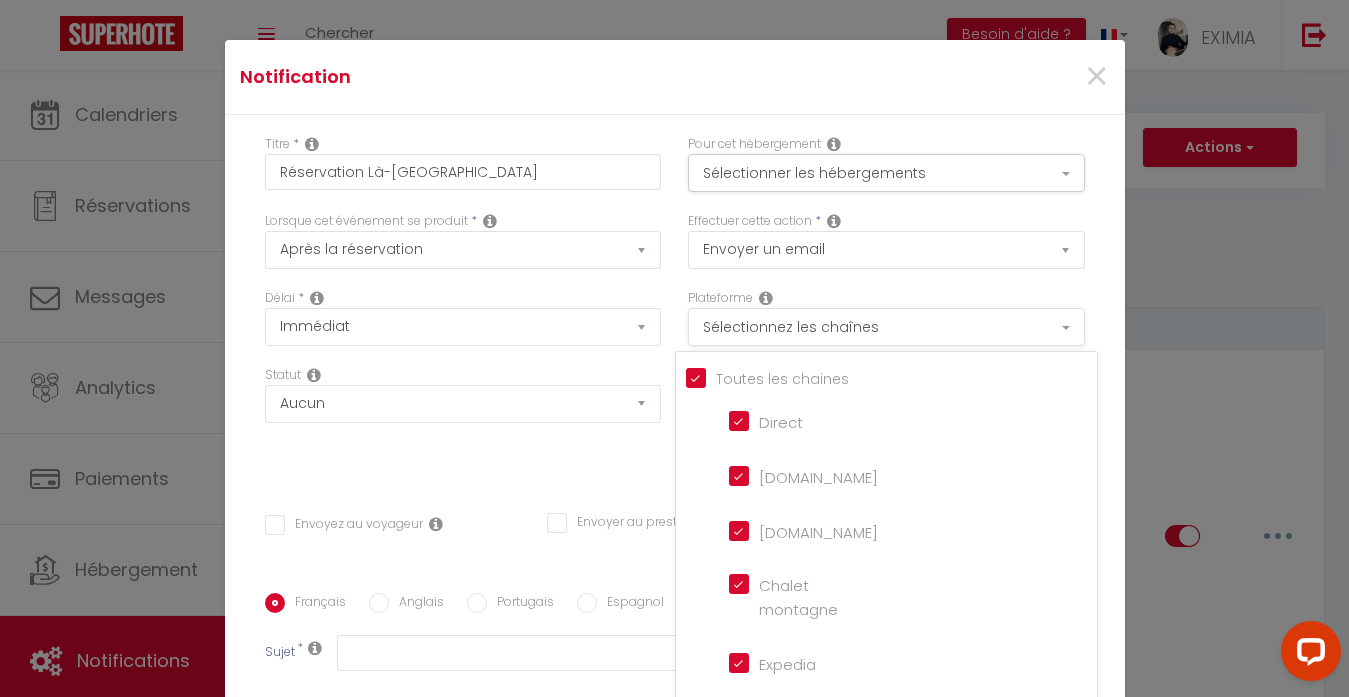 click on "Sélectionnez les chaînes" at bounding box center (886, 327) 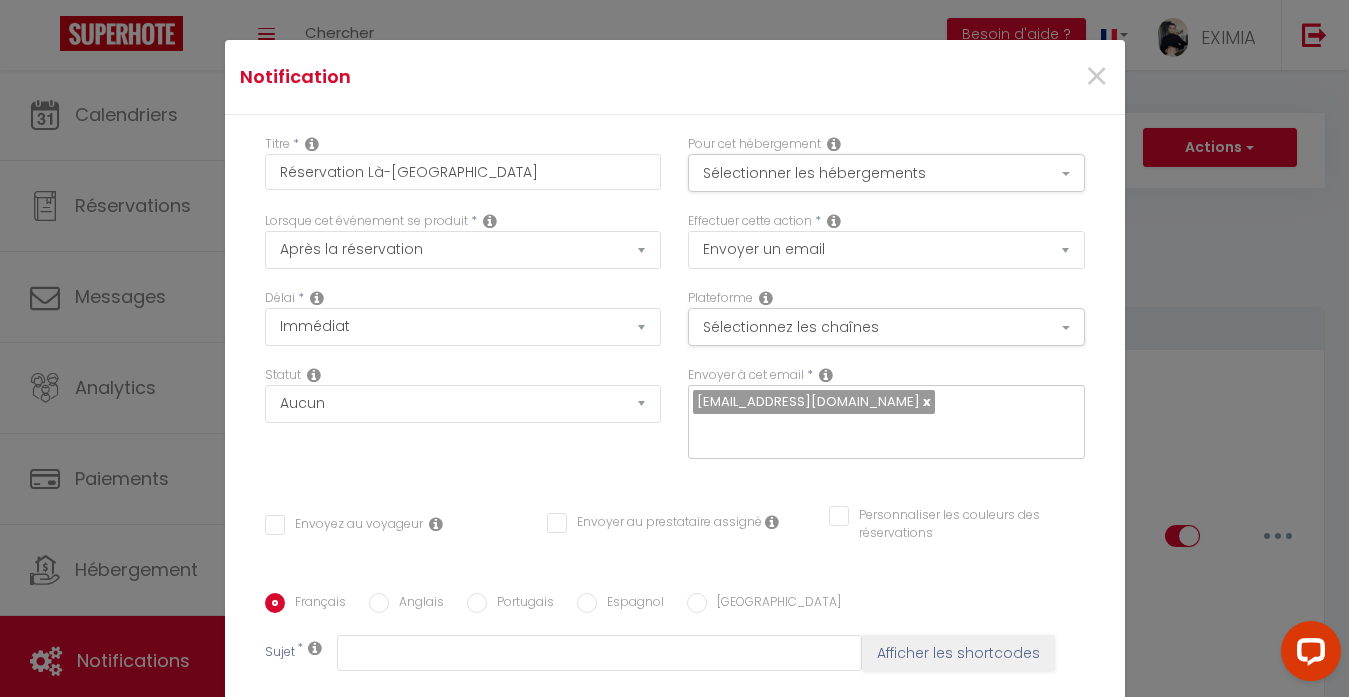 click on "Envoyez au voyageur" at bounding box center (344, 525) 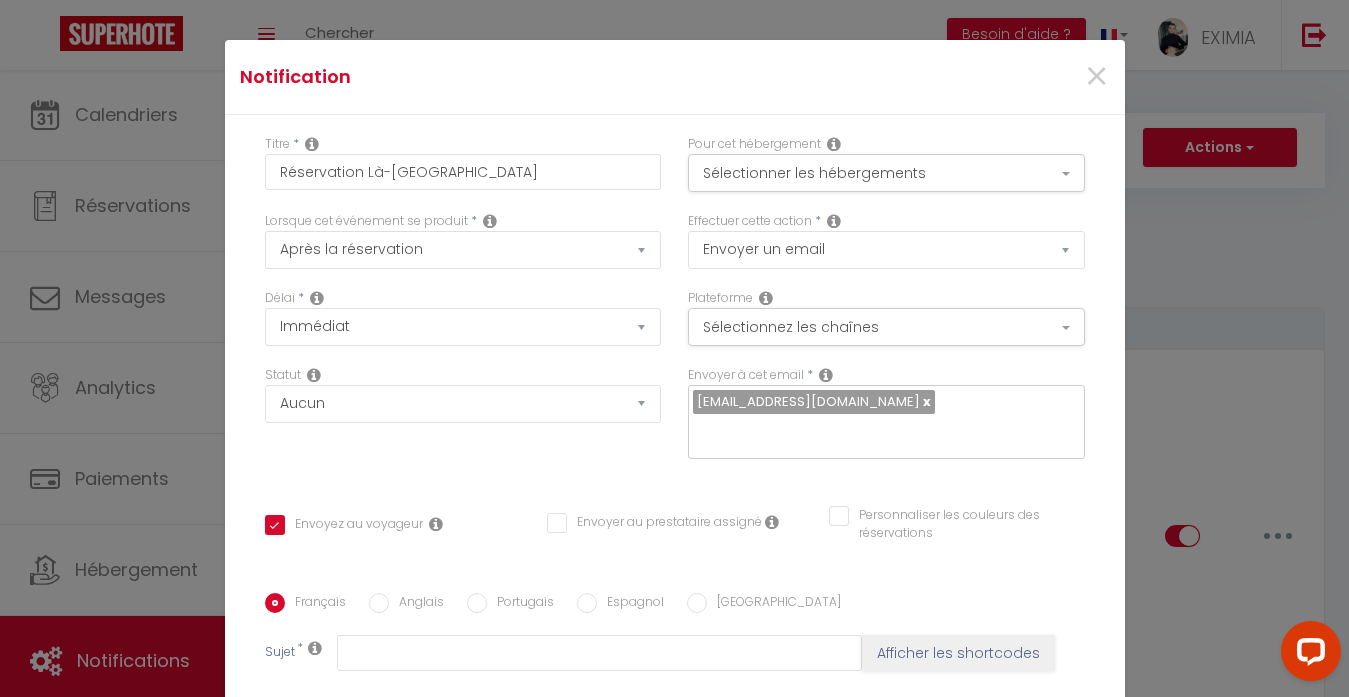 checkbox on "false" 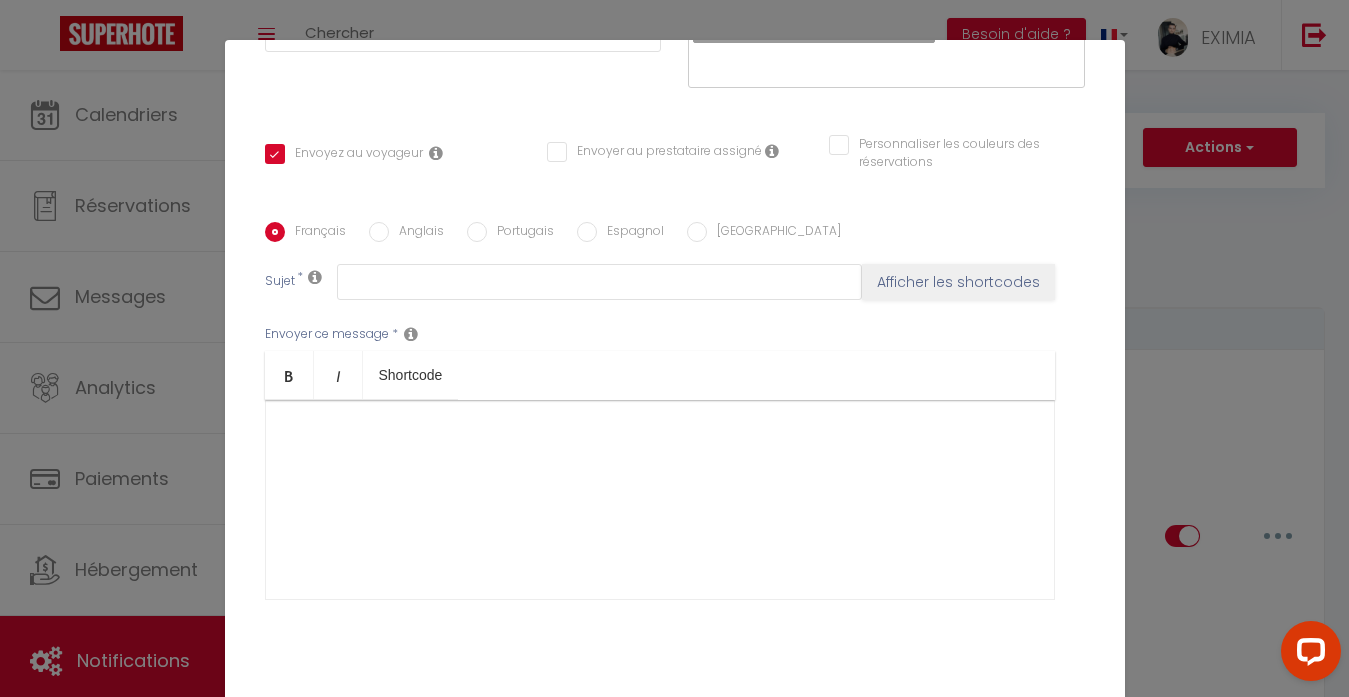 scroll, scrollTop: 394, scrollLeft: 0, axis: vertical 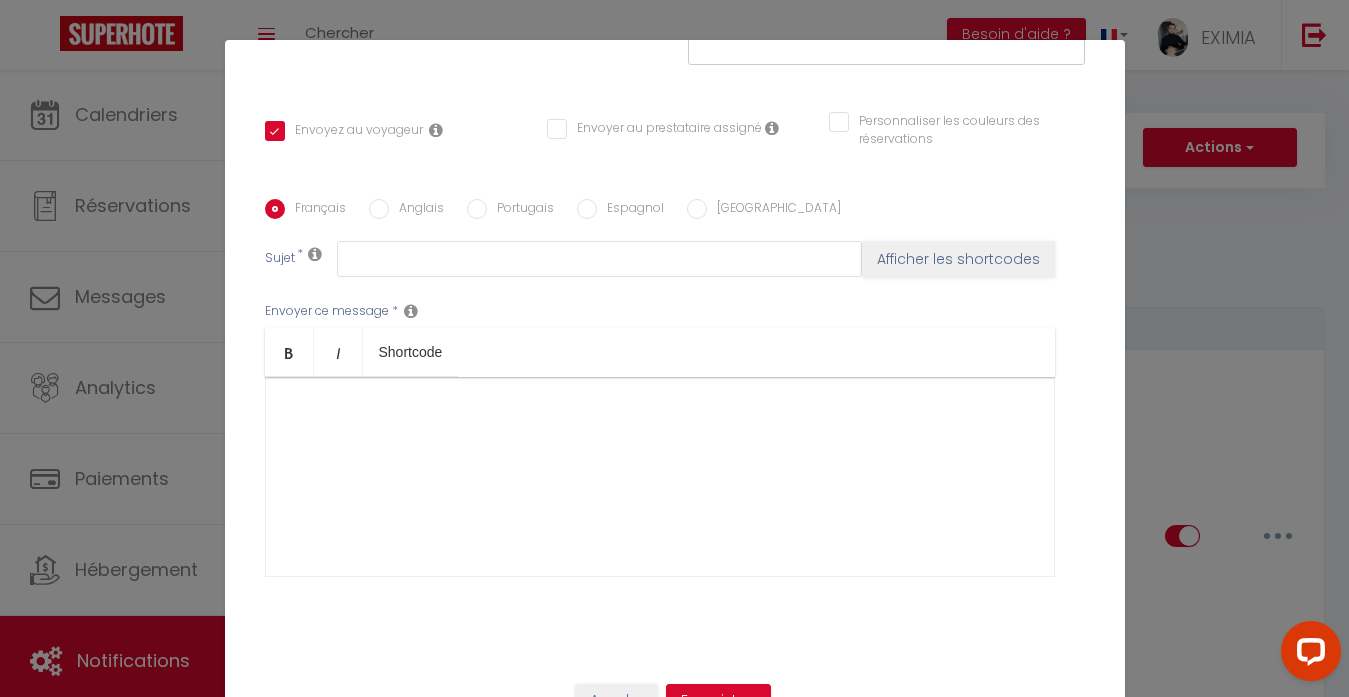 click at bounding box center (660, 477) 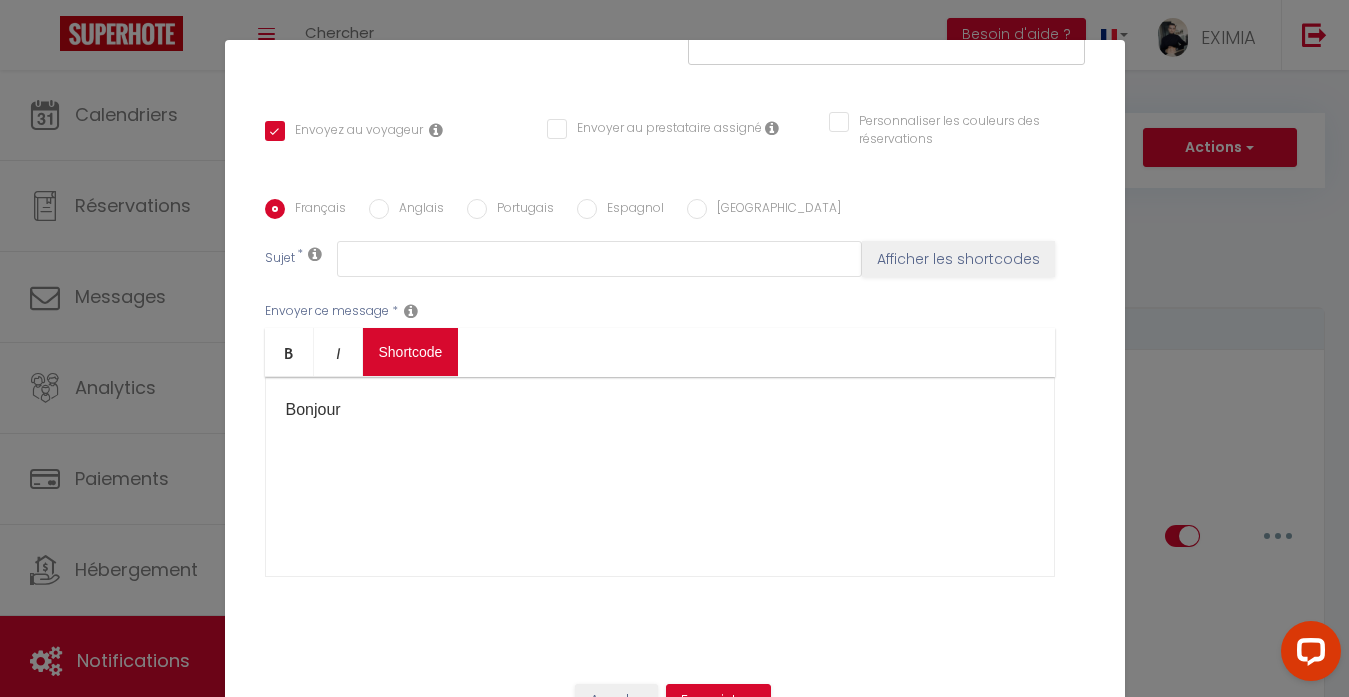 click on "Bold Italic Shortcode Rich text editor Bonjour  <p>Bonjour&nbsp;</p>" at bounding box center (660, 452) 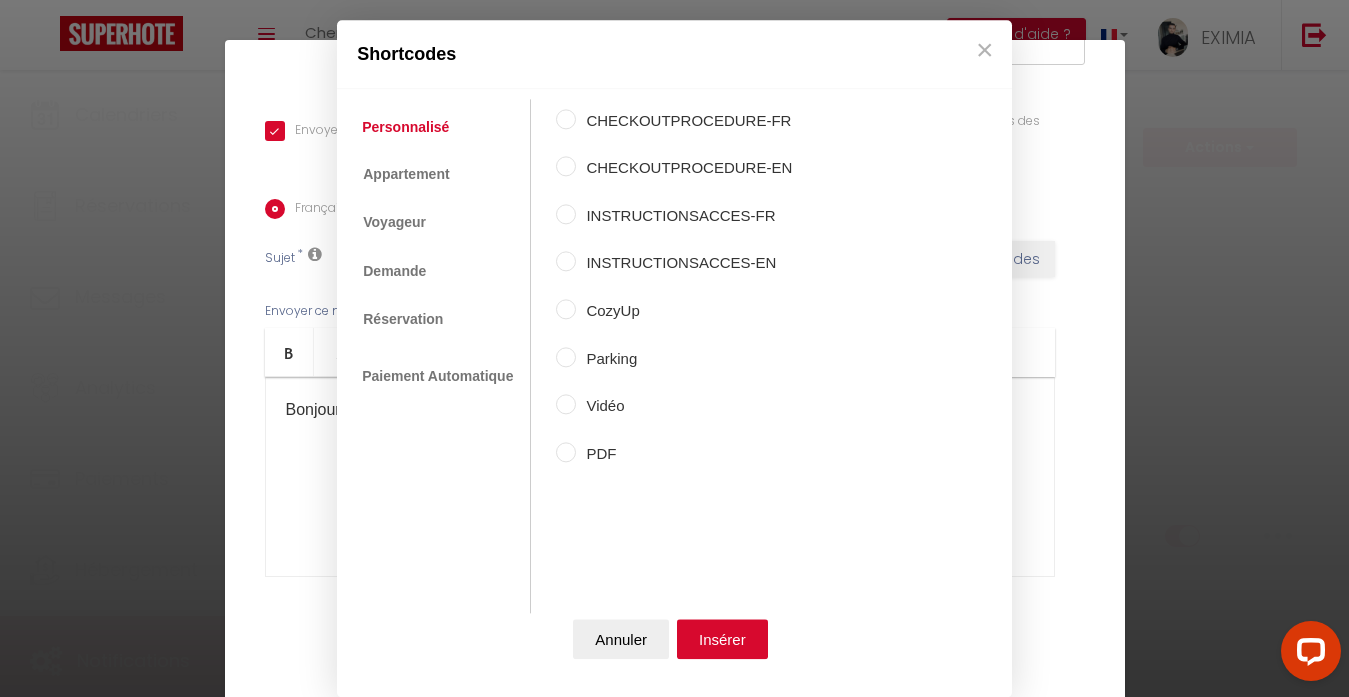 click on "Personnalisé
Appartement
Voyageur
Demande
Réservation
Lien De Paiement
Paiement Automatique" at bounding box center [439, 356] 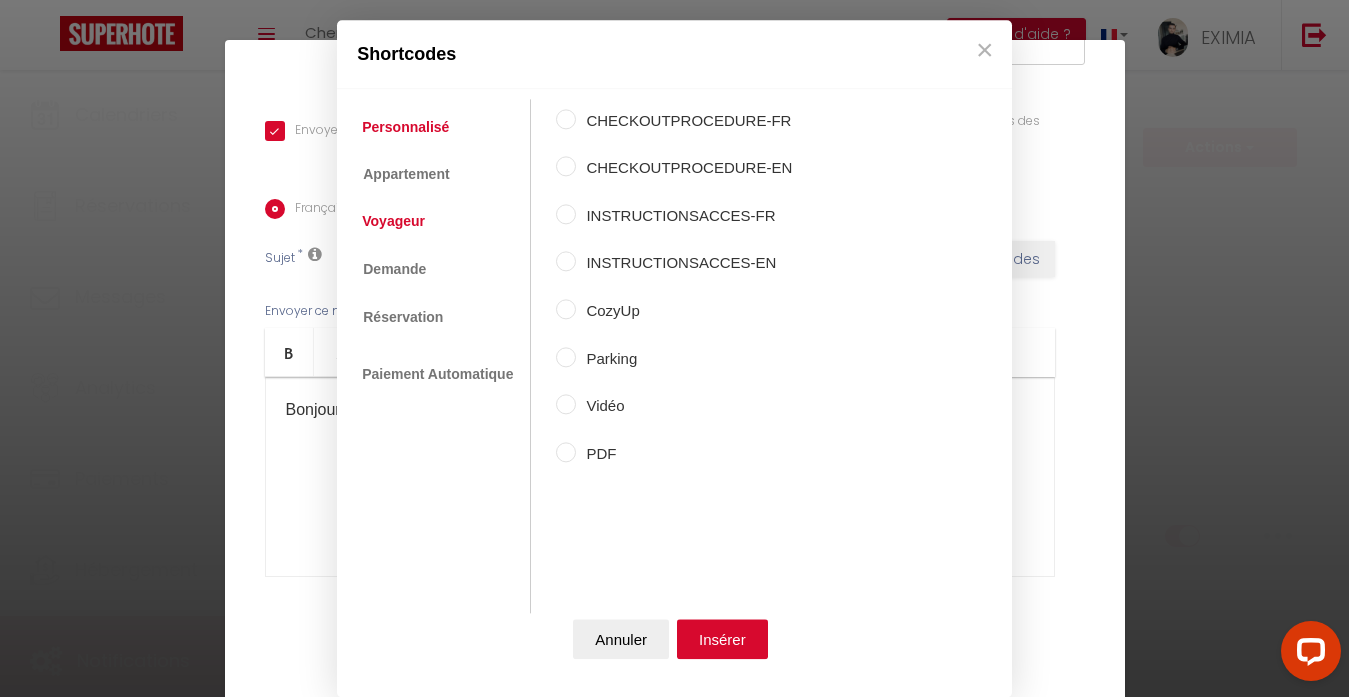 click on "Voyageur" at bounding box center (393, 222) 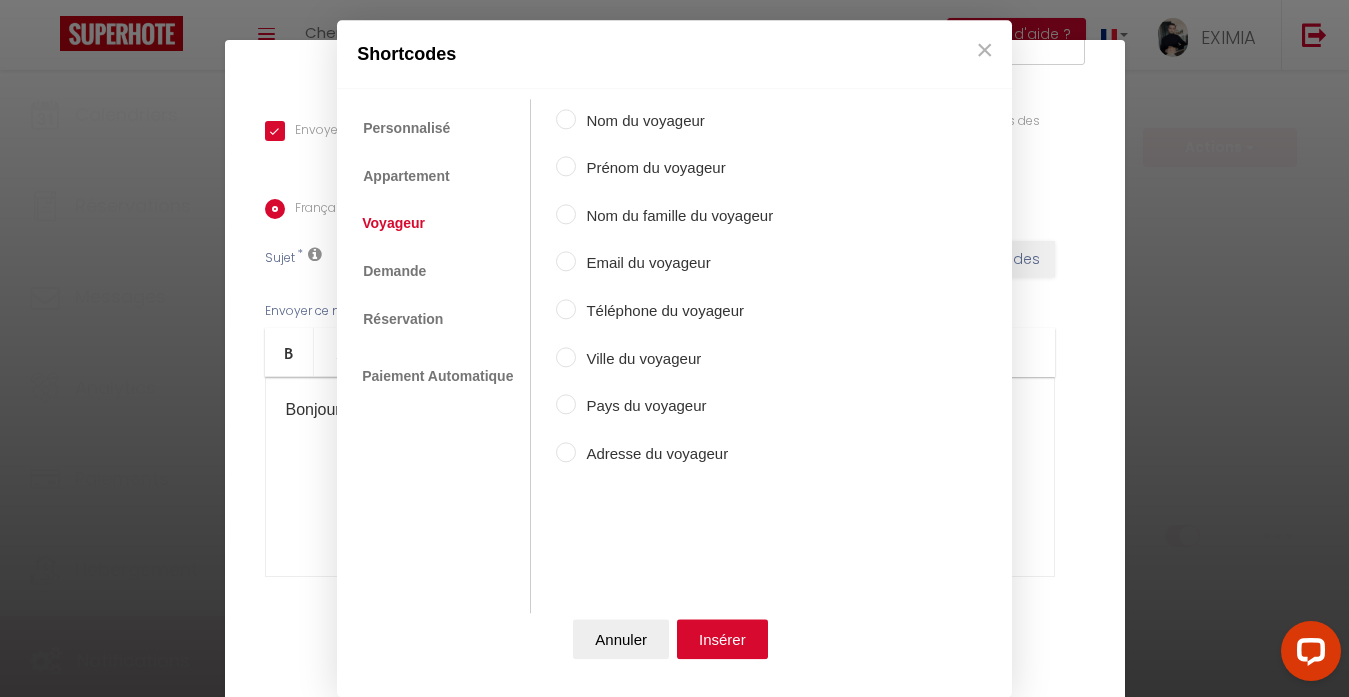 click on "Prénom du voyageur" at bounding box center (674, 169) 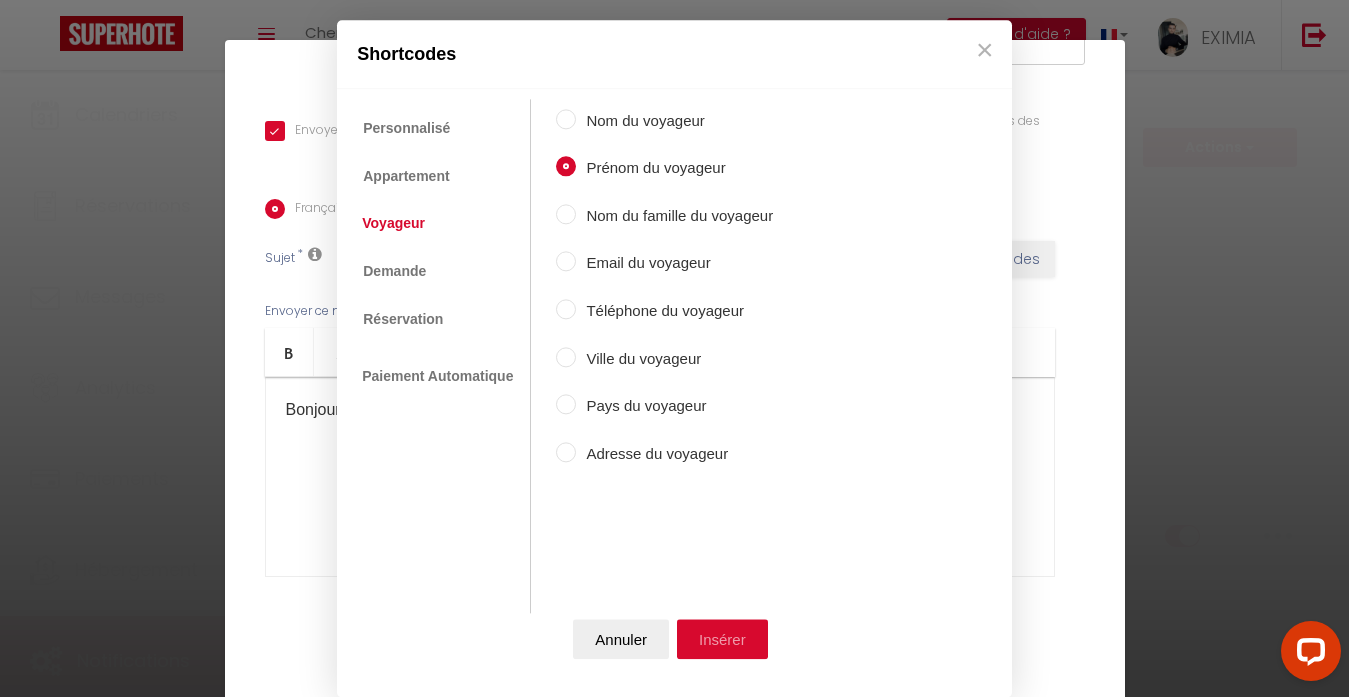 click on "Insérer" at bounding box center [722, 639] 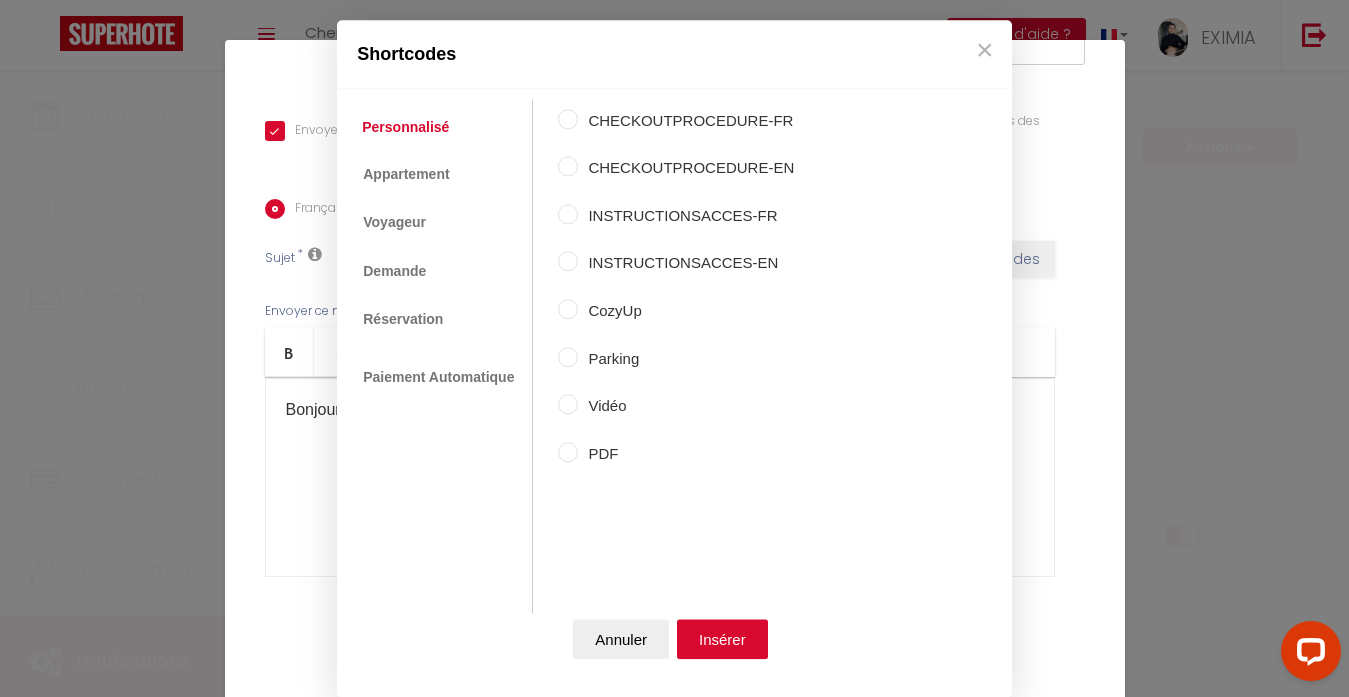 click on "Coaching SuperHote ce soir à 18h00, pour participer:  https://us02web.zoom.us/j/4667554618?pwd=QUhUTnBqenhNTG1HazhBOFJXWjRYUT09   ×     Toggle navigation       Toggle Search     Toggle menubar     Chercher   BUTTON
Besoin d'aide ?
EXIMIA   Paramètres        Équipe     Résultat de la recherche   Aucun résultat     Calendriers     Réservations     Messages     Analytics      Paiements     Hébergement     Notifications                 Résultat de la recherche   Id   Appart   Voyageur    Checkin   Checkout   Nuits   Pers.   Plateforme   Statut     Résultat de la recherche   Aucun résultat          Notifications
Actions
Nouvelle Notification    Exporter    Importer    Tous les apparts    Le Sépulcre. Quartier Historique - Emplacement n°1 Villa Valeze - Piscine Bali vue Pic-Saint-Loup Villa Azurea Le Cocon II - Jardin terrasse privatif - Parking Villa Genêts         Notifications" at bounding box center (674, 5742) 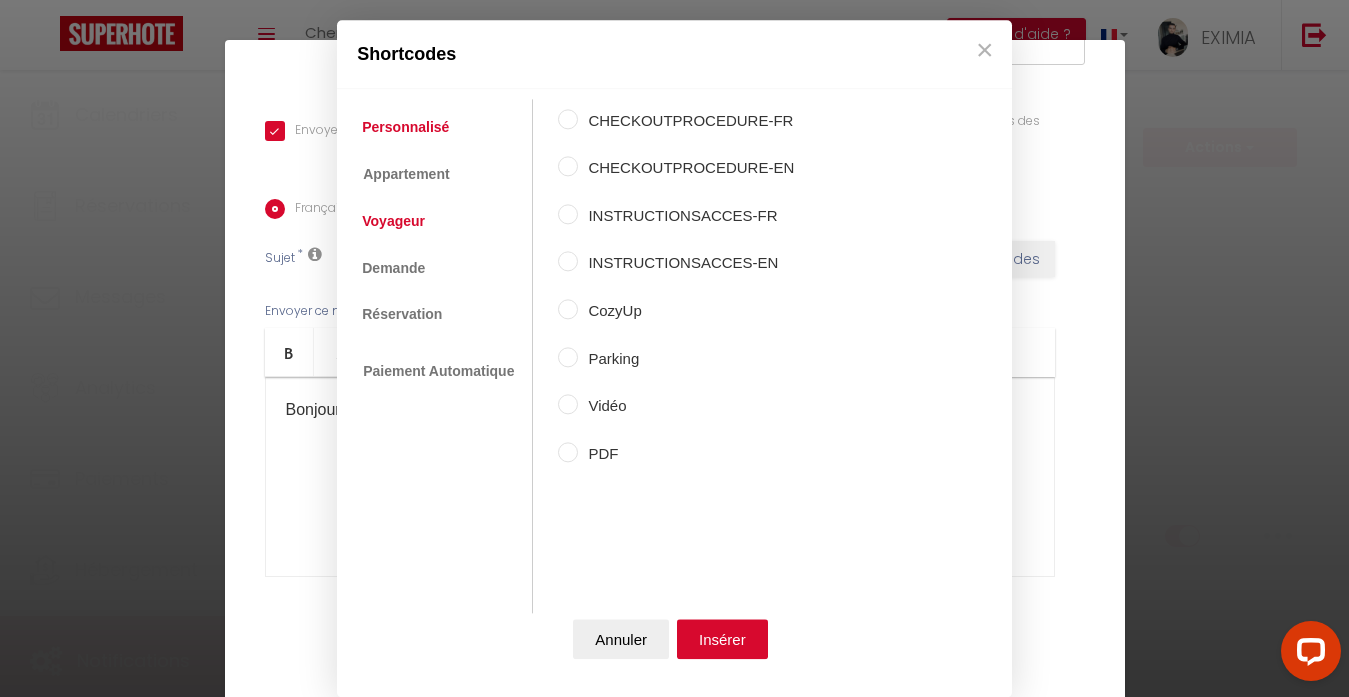 click on "Voyageur" at bounding box center [393, 222] 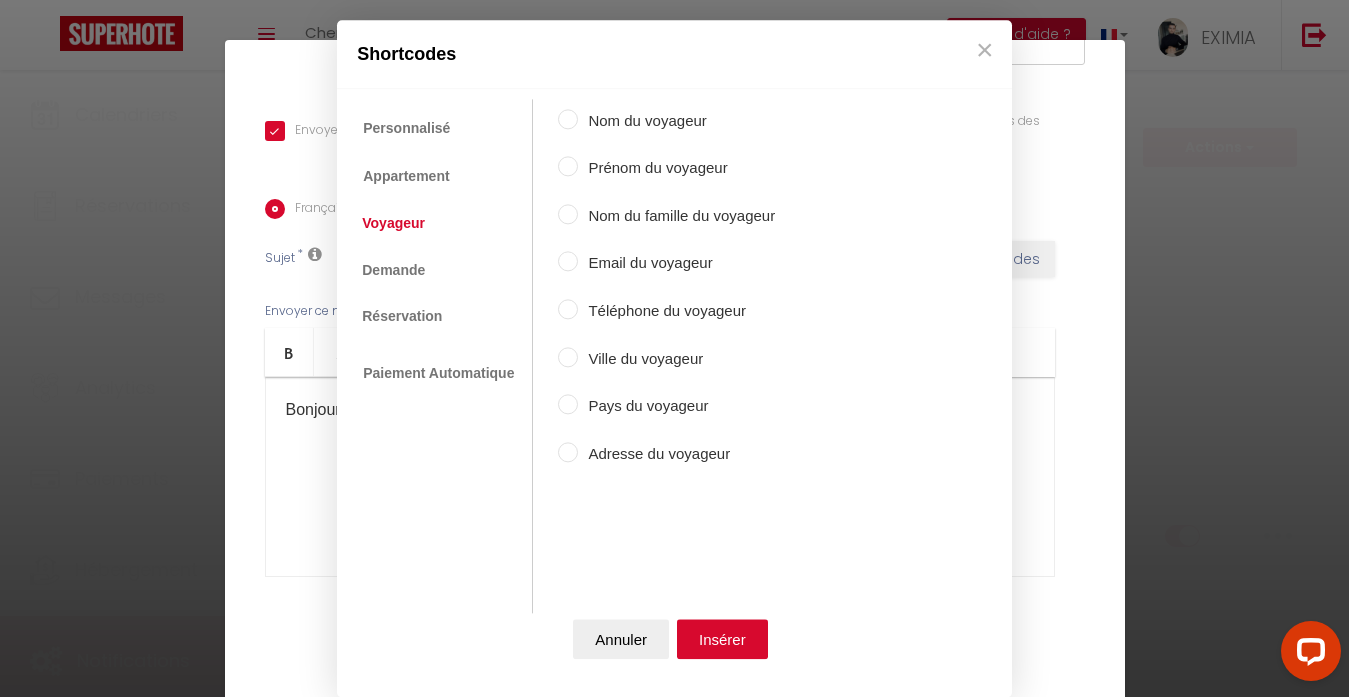 click on "Prénom du voyageur" at bounding box center [666, 171] 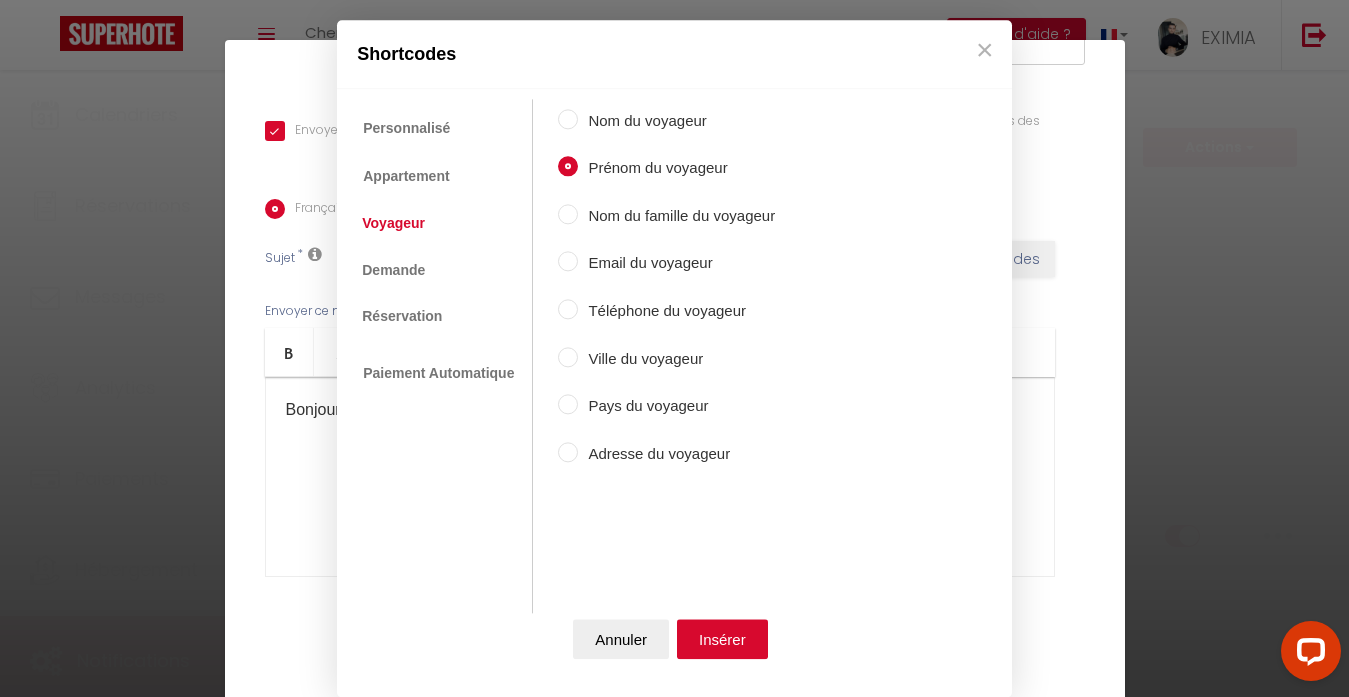 click on "Annuler Insérer" at bounding box center [674, 650] 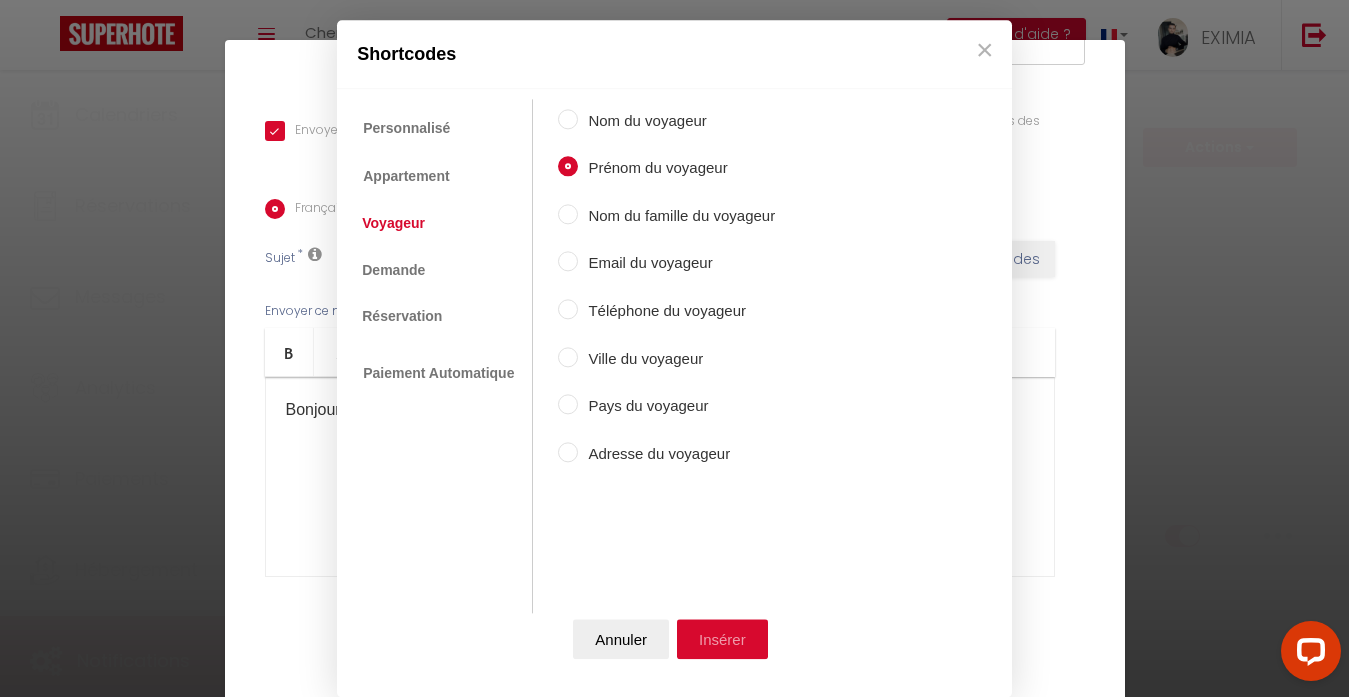 click on "Insérer" at bounding box center (722, 639) 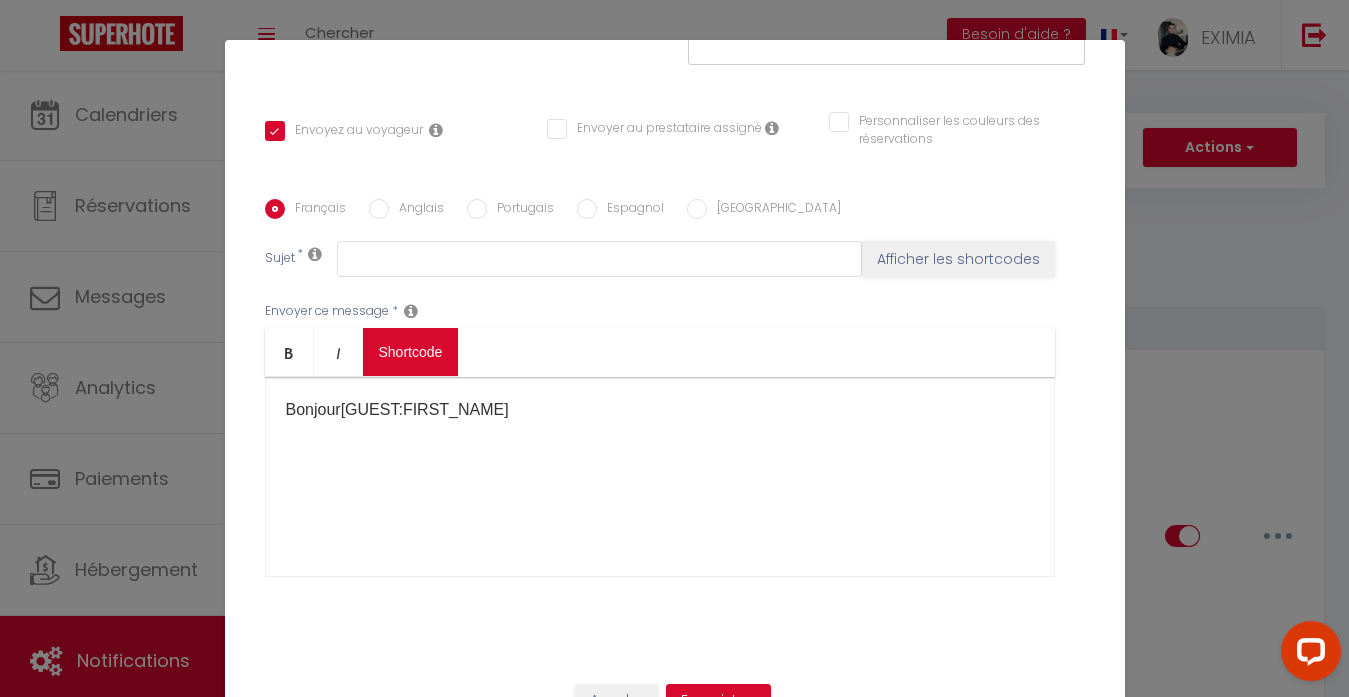 click on "Coaching SuperHote ce soir à 18h00, pour participer:  https://us02web.zoom.us/j/4667554618?pwd=QUhUTnBqenhNTG1HazhBOFJXWjRYUT09   ×     Toggle navigation       Toggle Search     Toggle menubar     Chercher   BUTTON
Besoin d'aide ?
EXIMIA   Paramètres        Équipe     Résultat de la recherche   Aucun résultat     Calendriers     Réservations     Messages     Analytics      Paiements     Hébergement     Notifications                 Résultat de la recherche   Id   Appart   Voyageur    Checkin   Checkout   Nuits   Pers.   Plateforme   Statut     Résultat de la recherche   Aucun résultat          Notifications
Actions
Nouvelle Notification    Exporter    Importer    Tous les apparts    Le Sépulcre. Quartier Historique - Emplacement n°1 Villa Valeze - Piscine Bali vue Pic-Saint-Loup Villa Azurea Le Cocon II - Jardin terrasse privatif - Parking Villa Genêts         Notifications" at bounding box center [674, 5742] 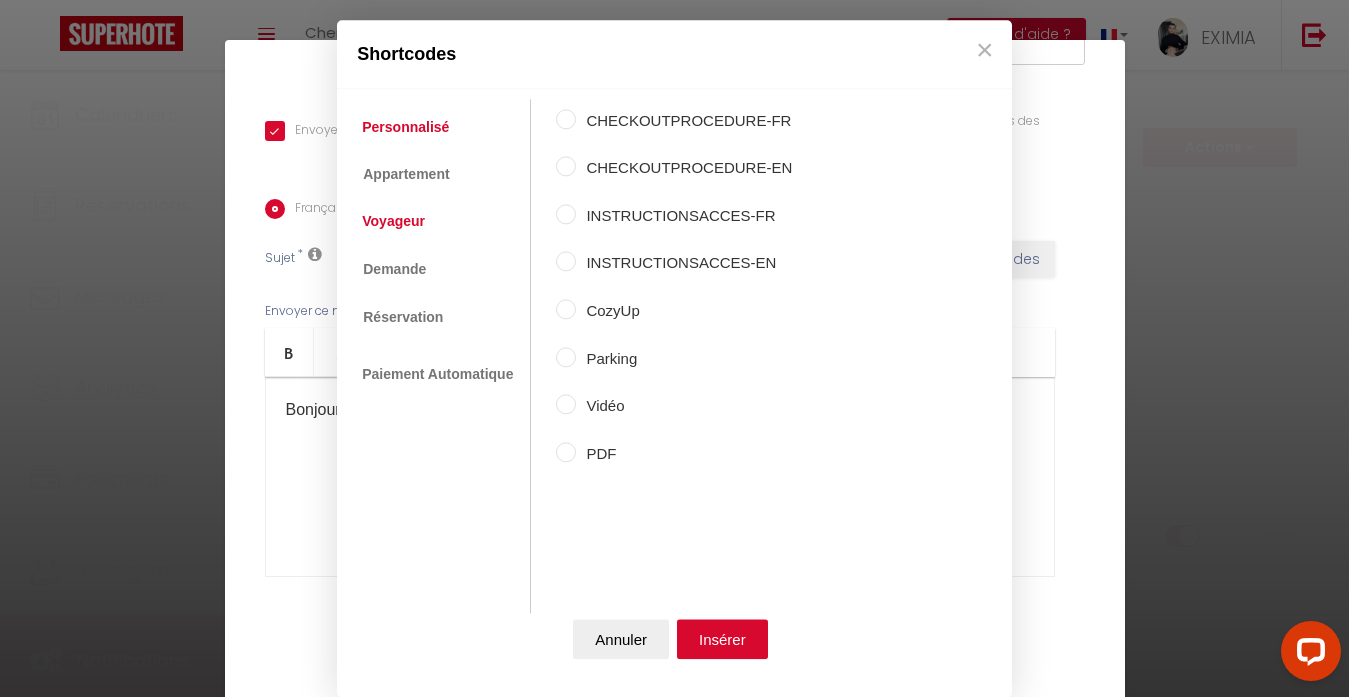 click on "Voyageur" at bounding box center [393, 222] 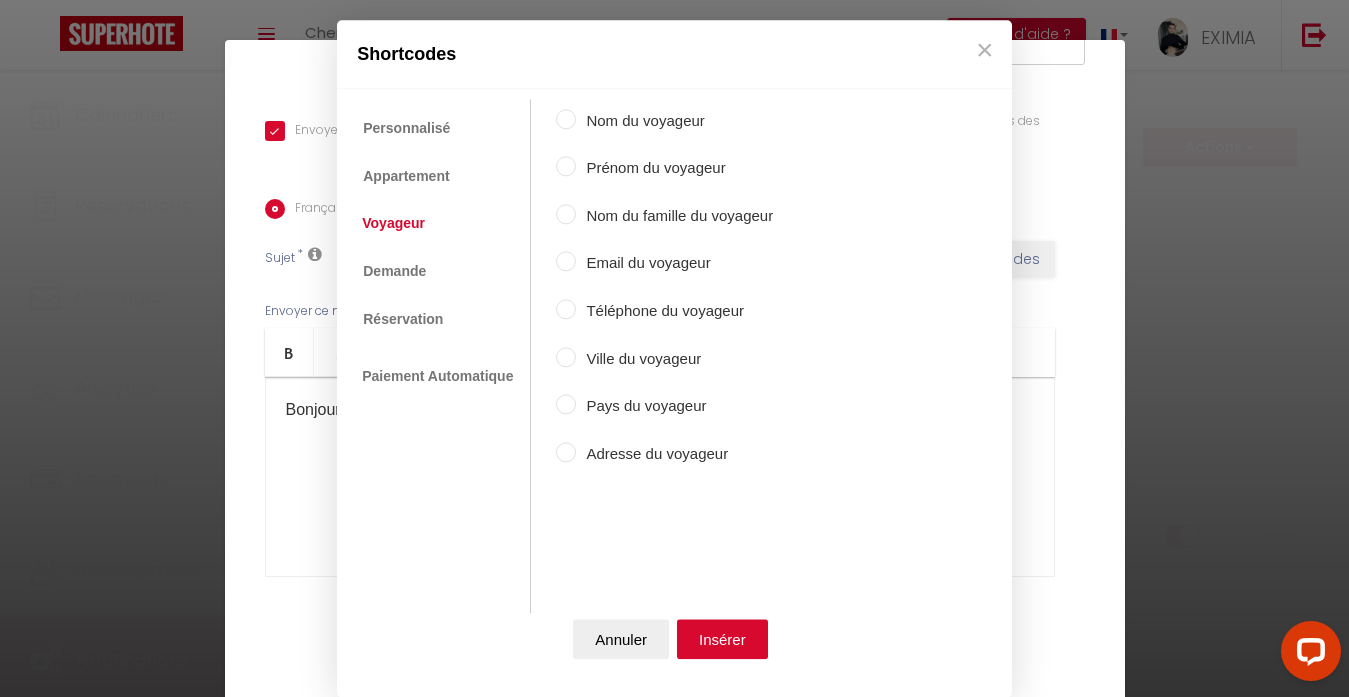 click on "Nom du voyageur" at bounding box center [674, 121] 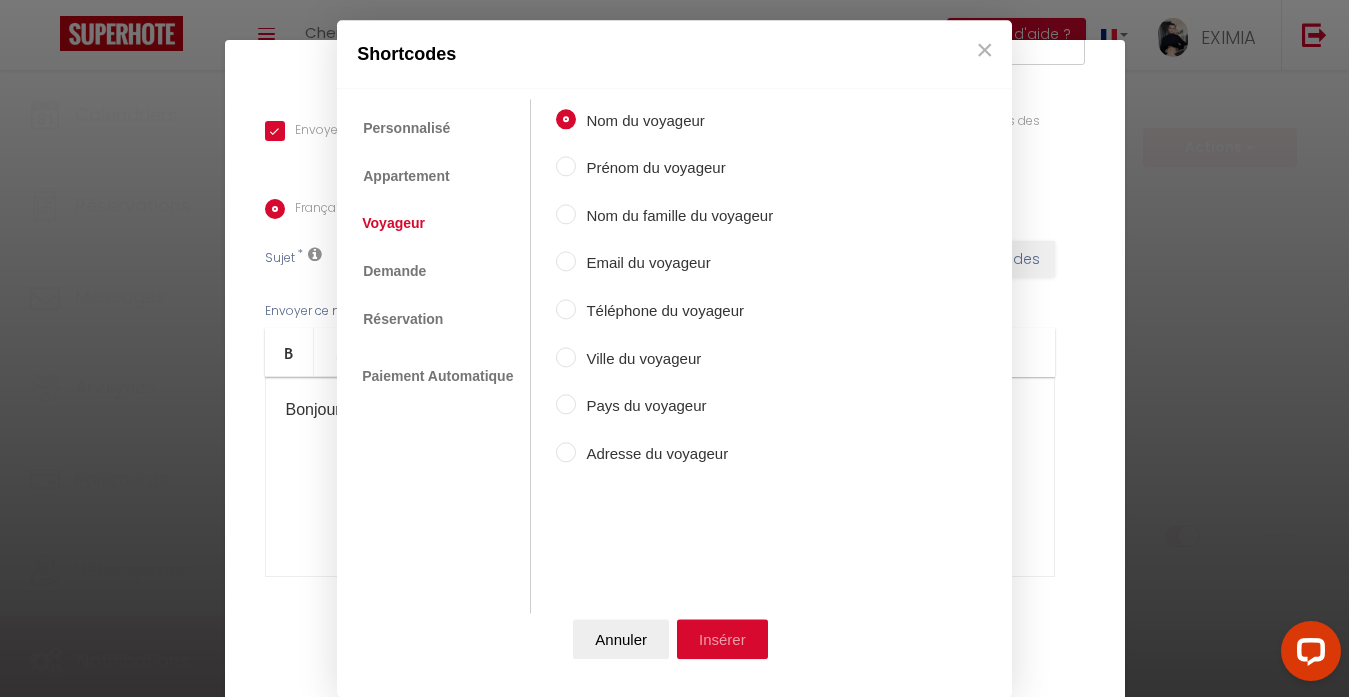 click on "Insérer" at bounding box center (722, 639) 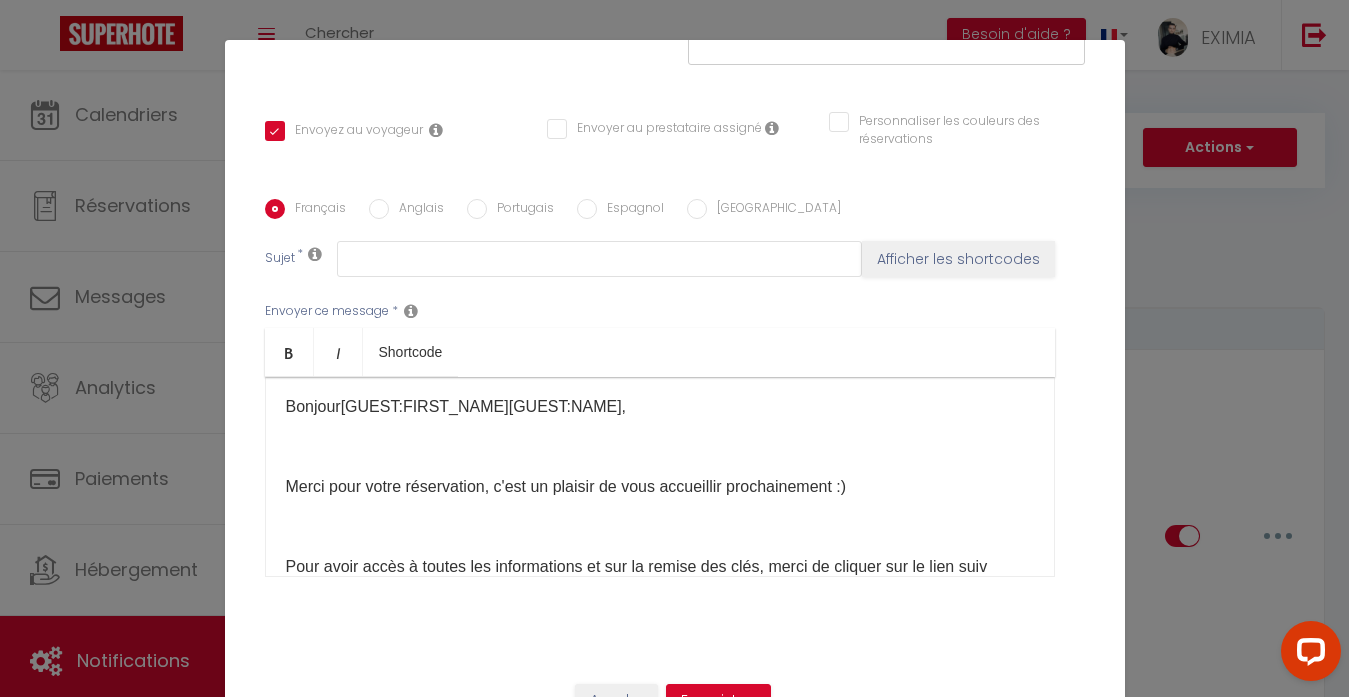 scroll, scrollTop: 27, scrollLeft: 0, axis: vertical 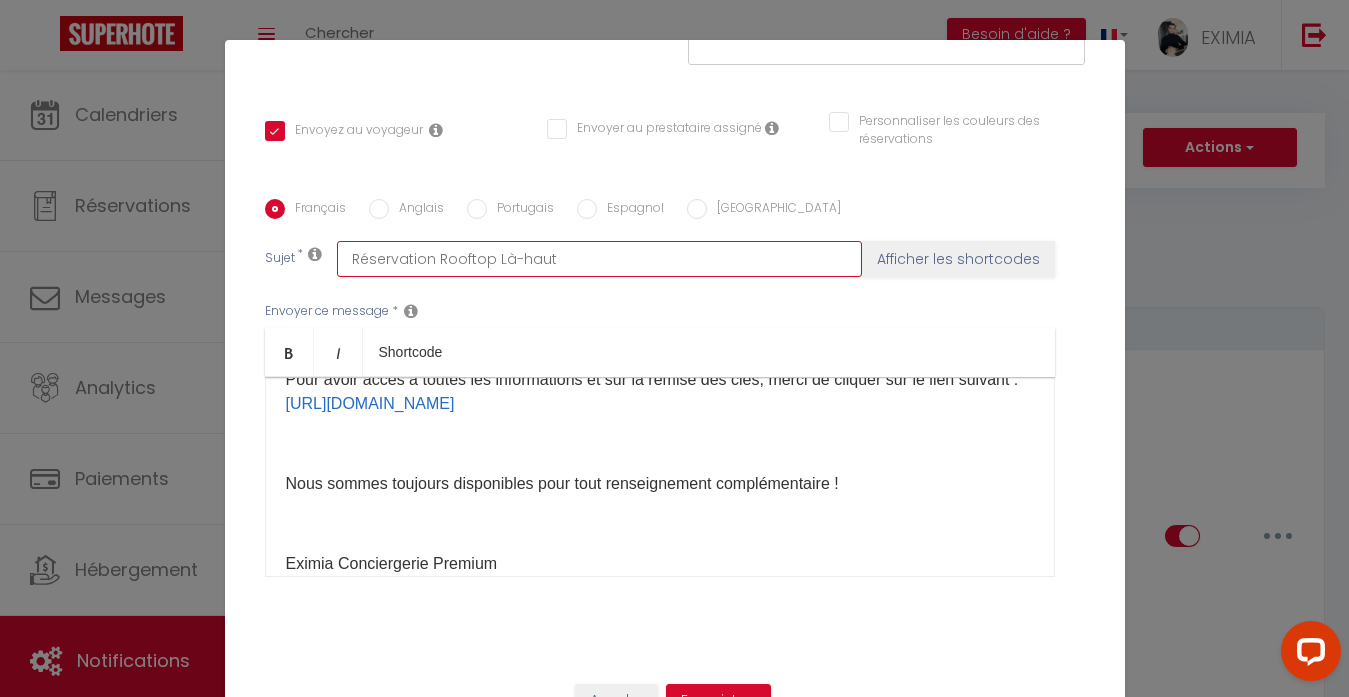 type on "Réservation Rooftop Là-haut" 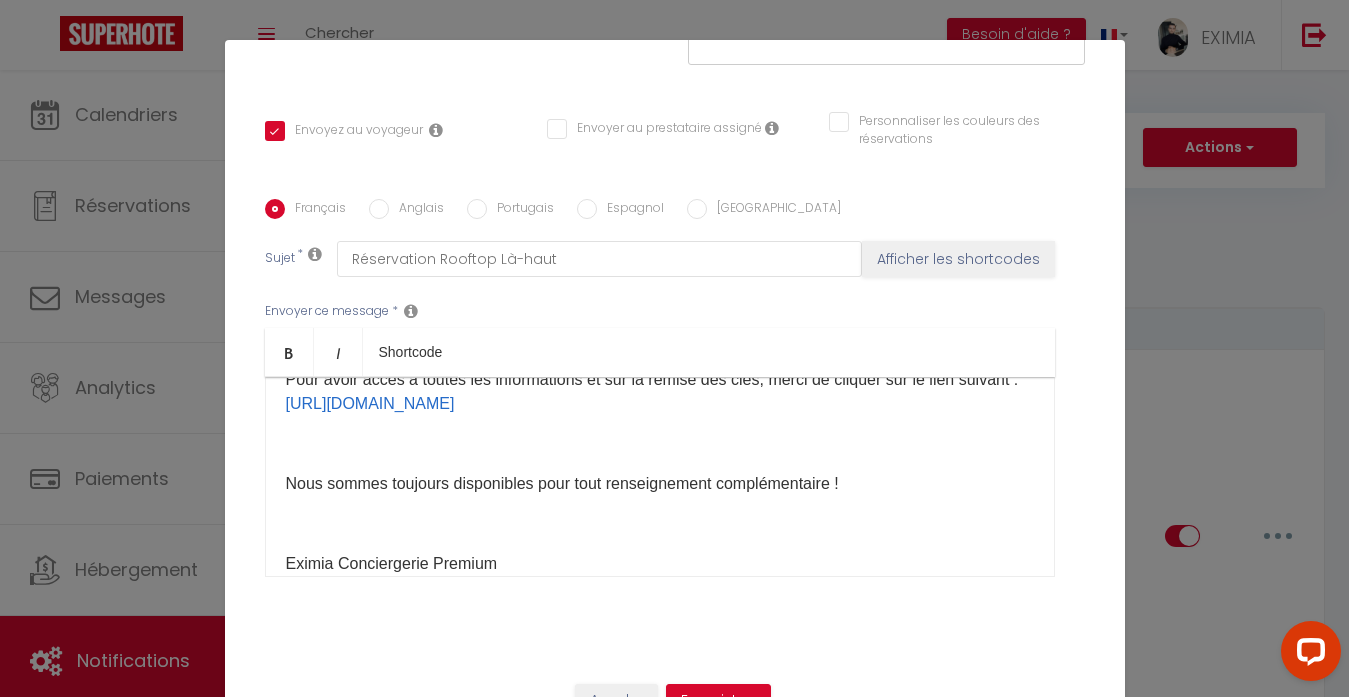 click on "Nous sommes toujours disponibles pour tout renseignement complémentaire !" at bounding box center [660, 484] 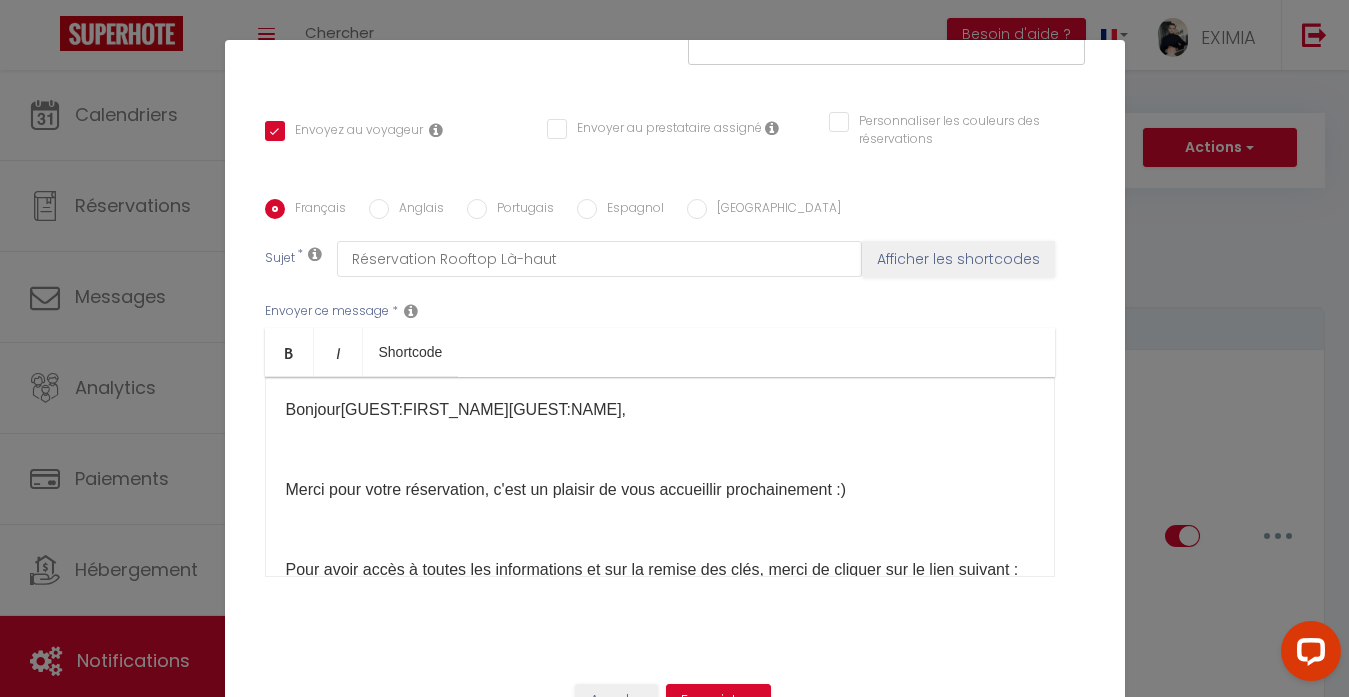 scroll, scrollTop: 335, scrollLeft: 0, axis: vertical 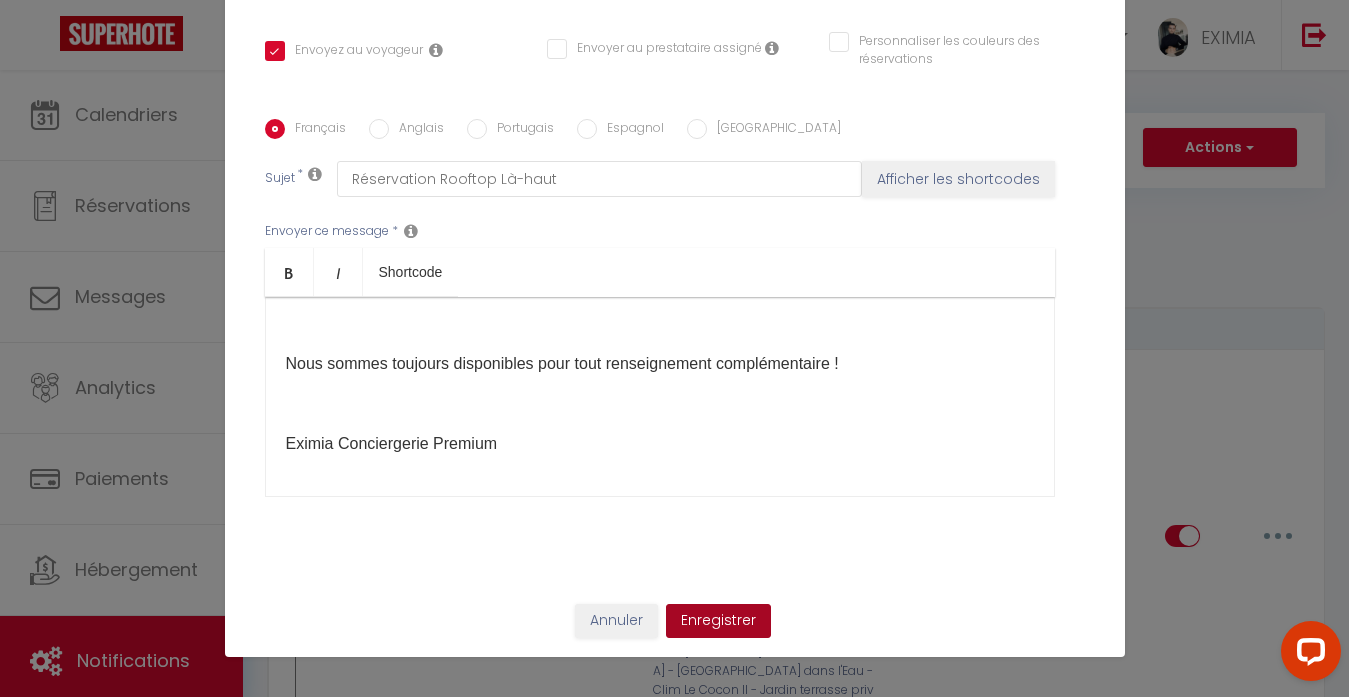 click on "Enregistrer" at bounding box center (718, 621) 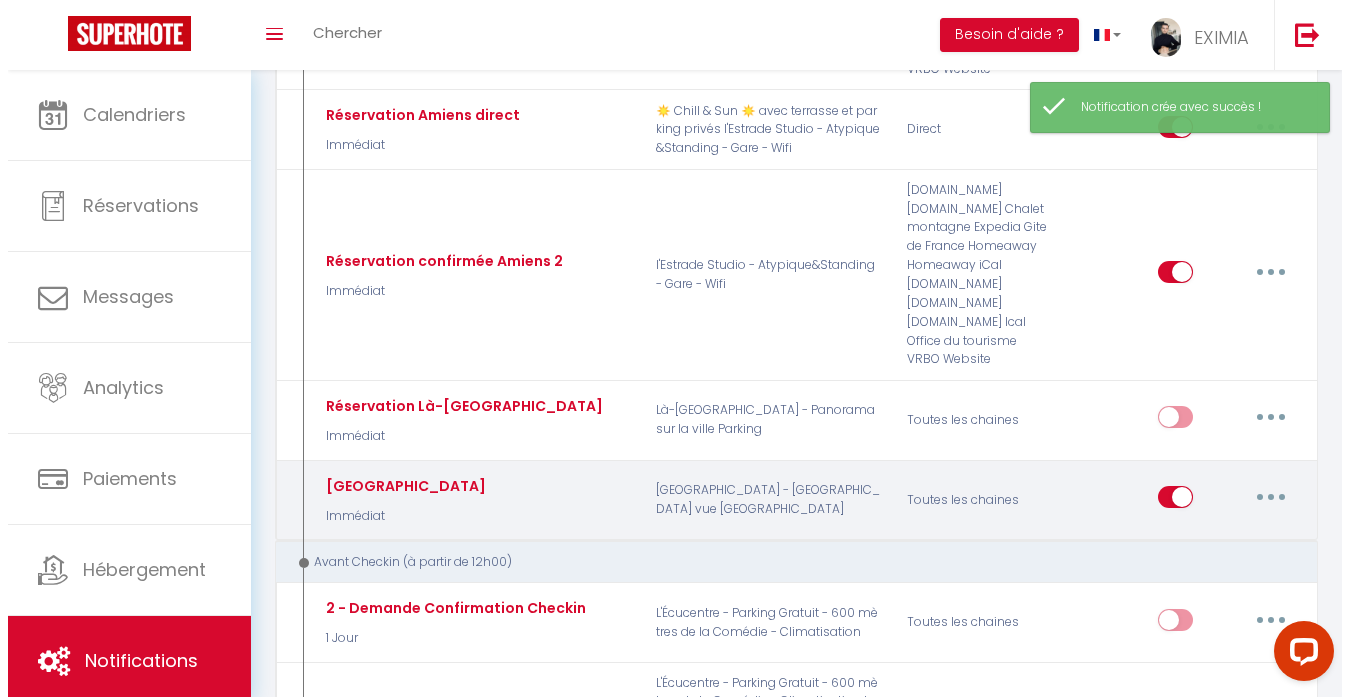 scroll, scrollTop: 1422, scrollLeft: 0, axis: vertical 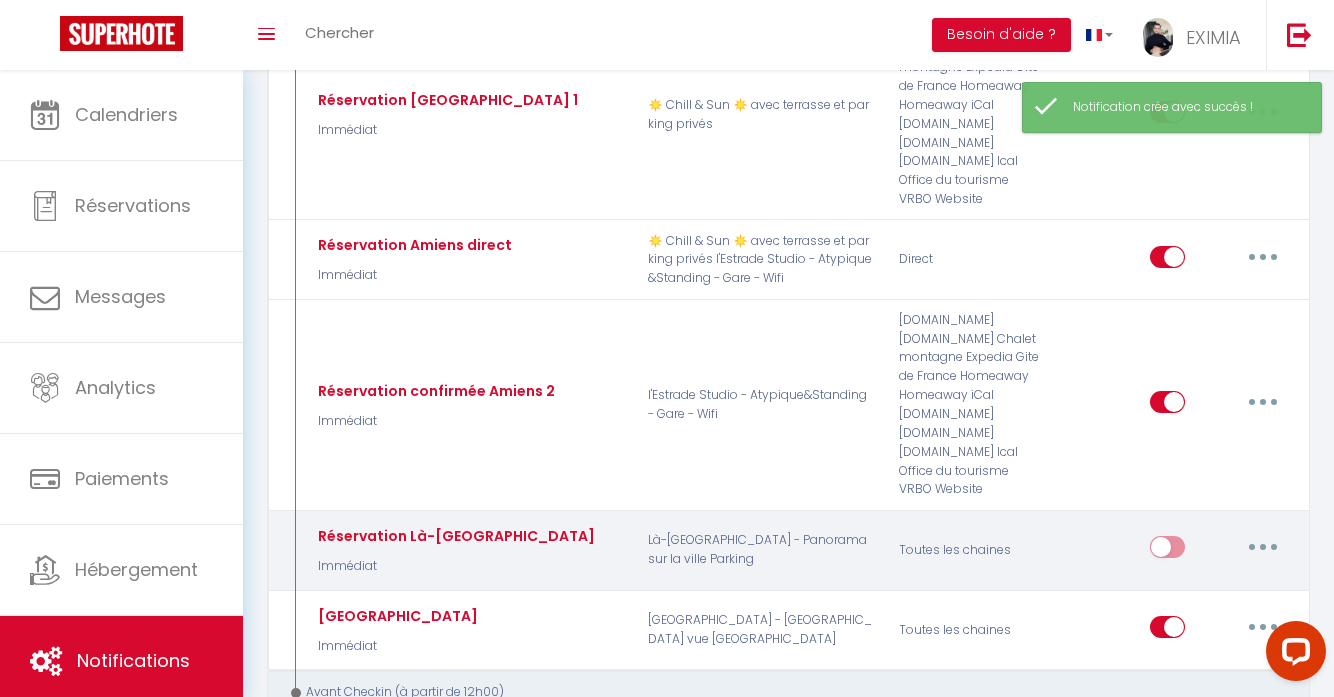 click on "Editer   Dupliquer   Tester   Supprimer" at bounding box center (1220, 550) 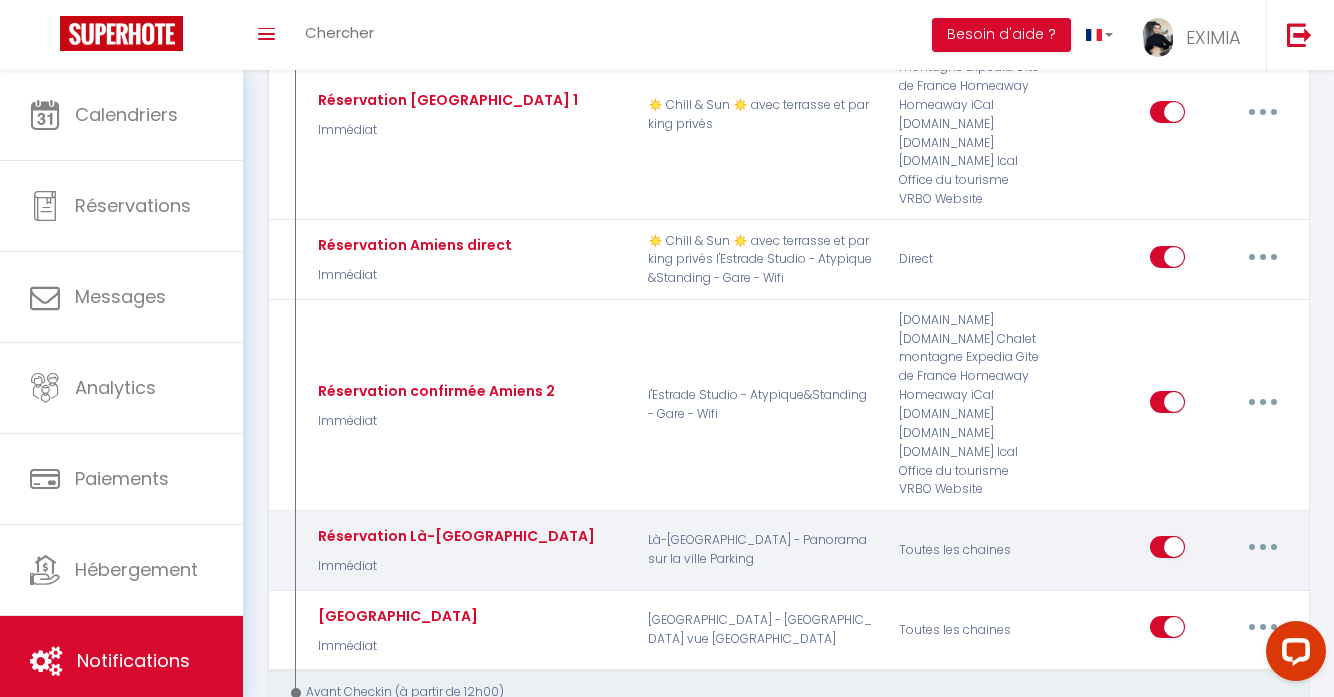 click at bounding box center [1263, 547] 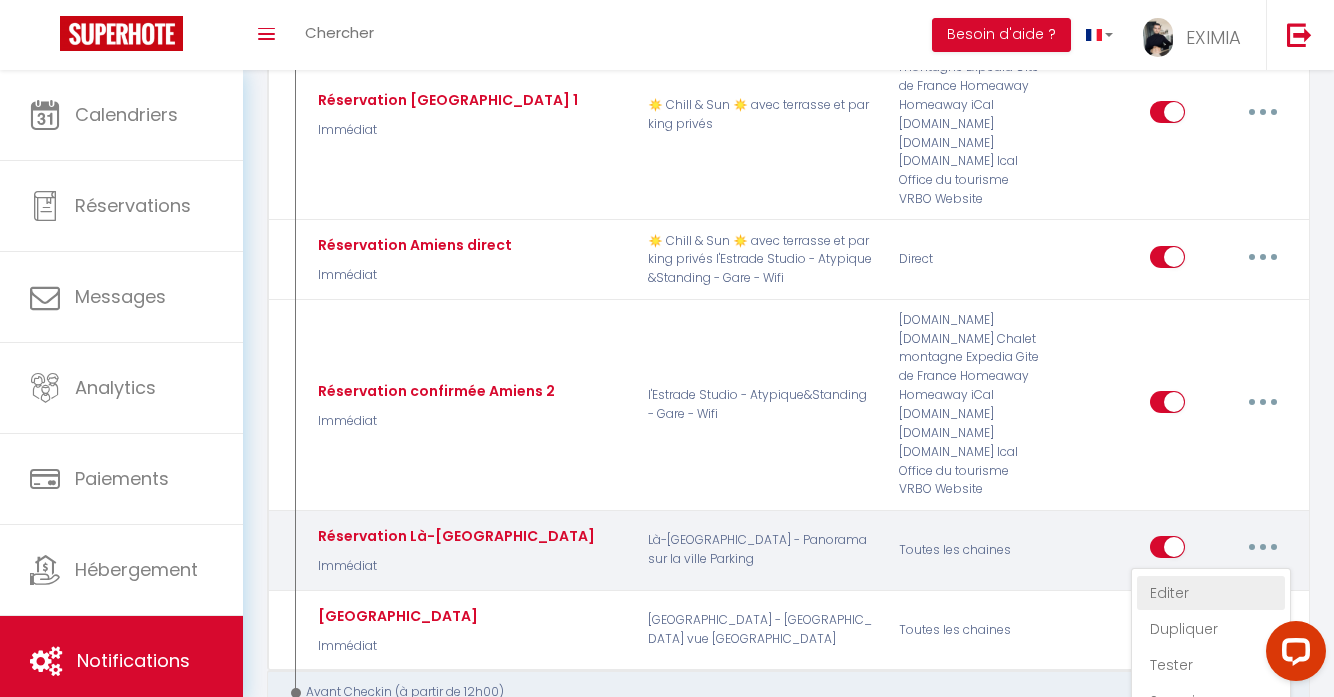 click on "Editer" at bounding box center [1211, 593] 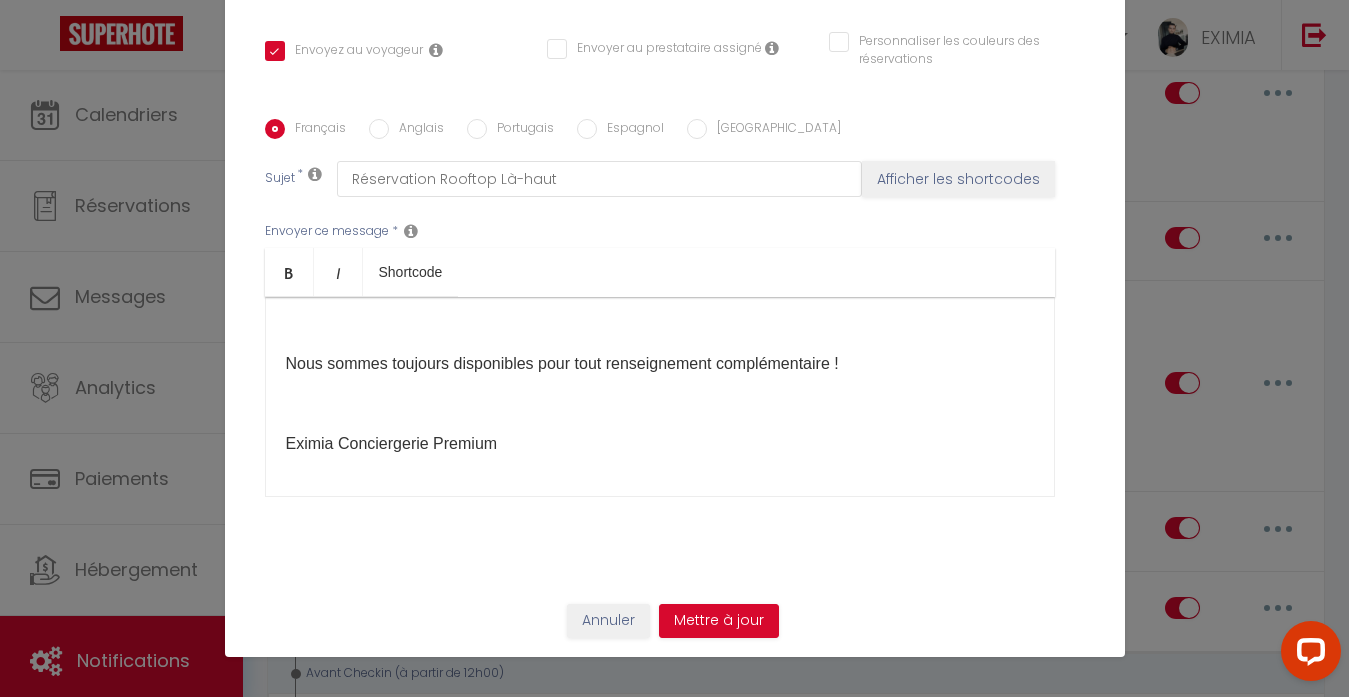 click on "Eximia Conciergerie Premium​" at bounding box center (660, 444) 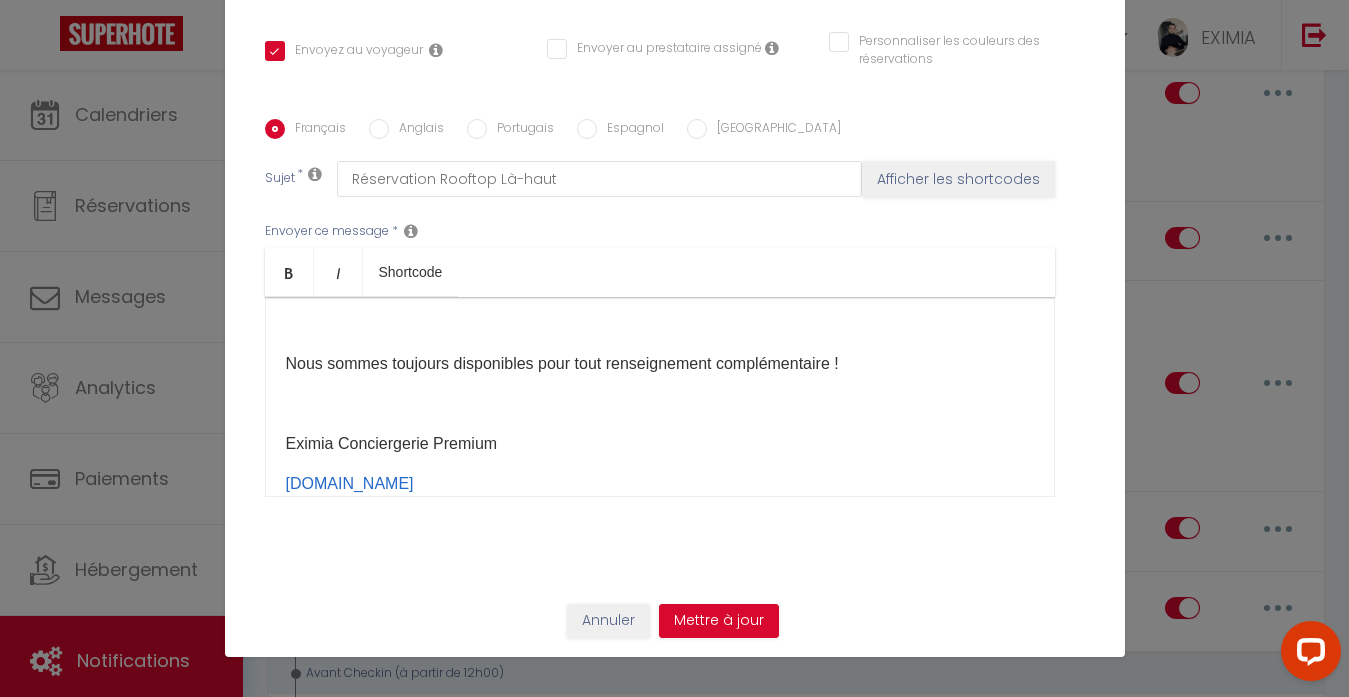 scroll, scrollTop: 310, scrollLeft: 0, axis: vertical 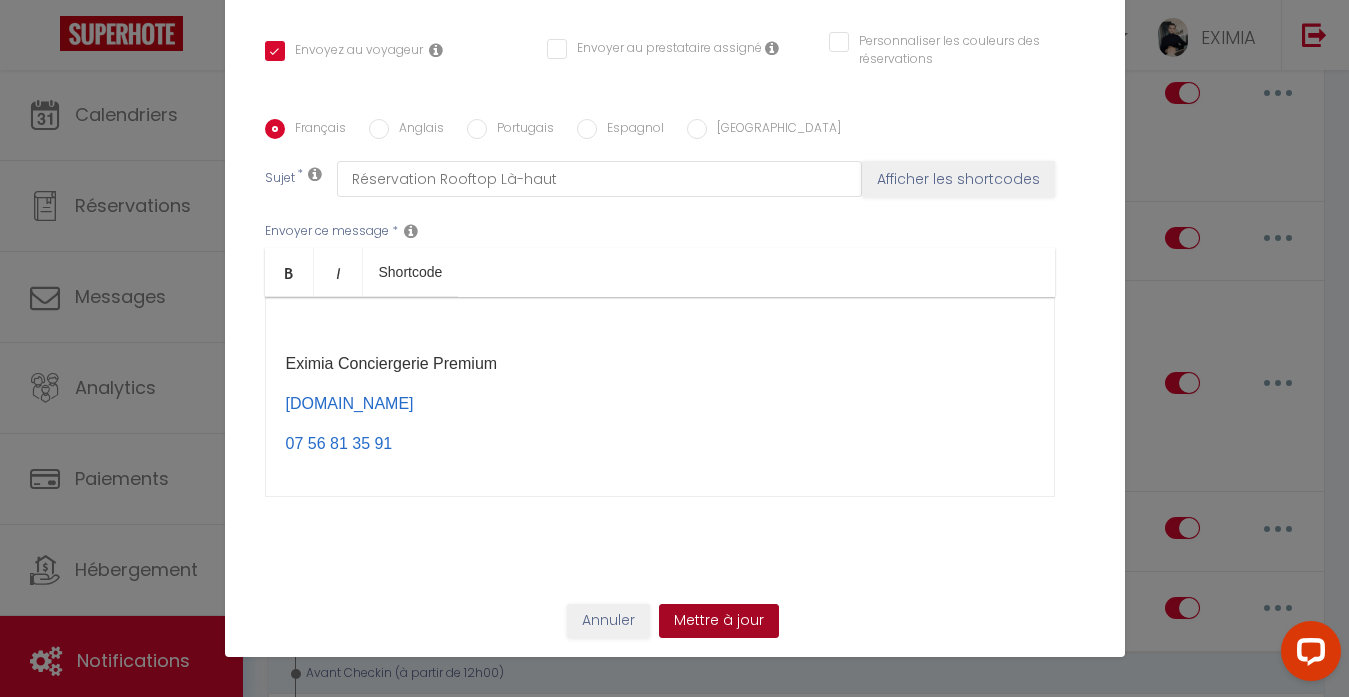 click on "Mettre à jour" at bounding box center (719, 621) 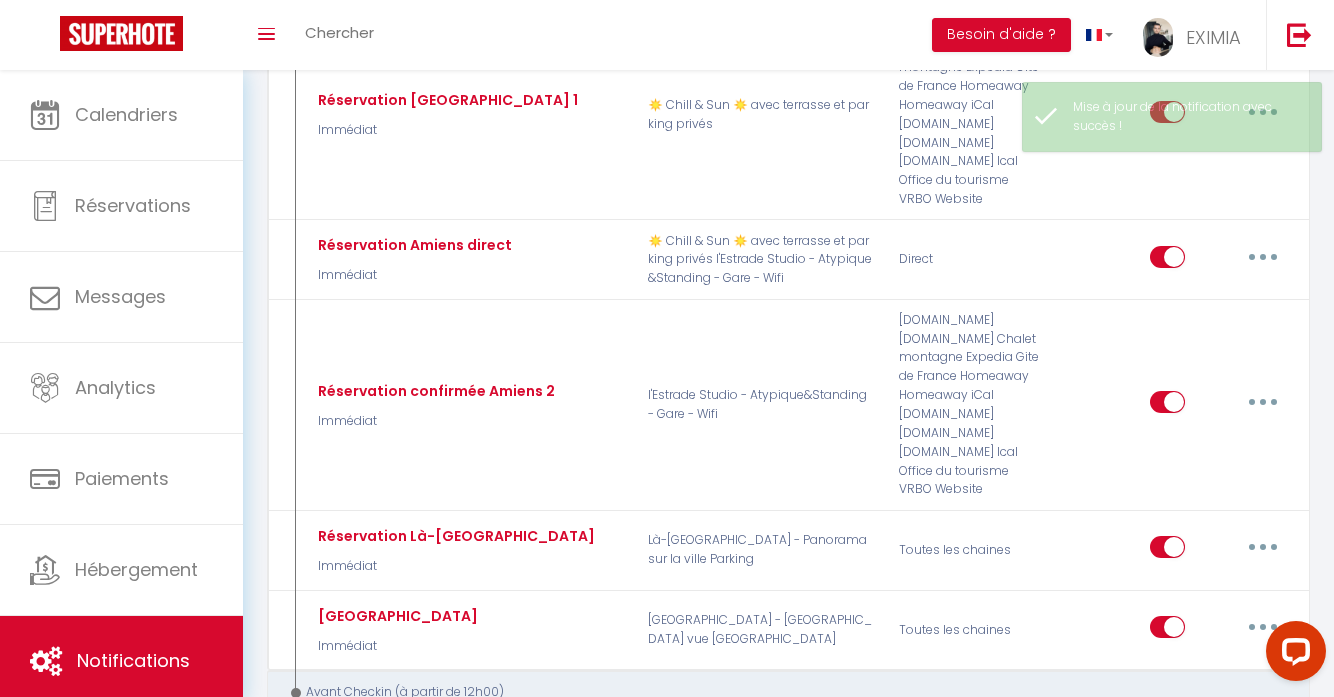 checkbox on "true" 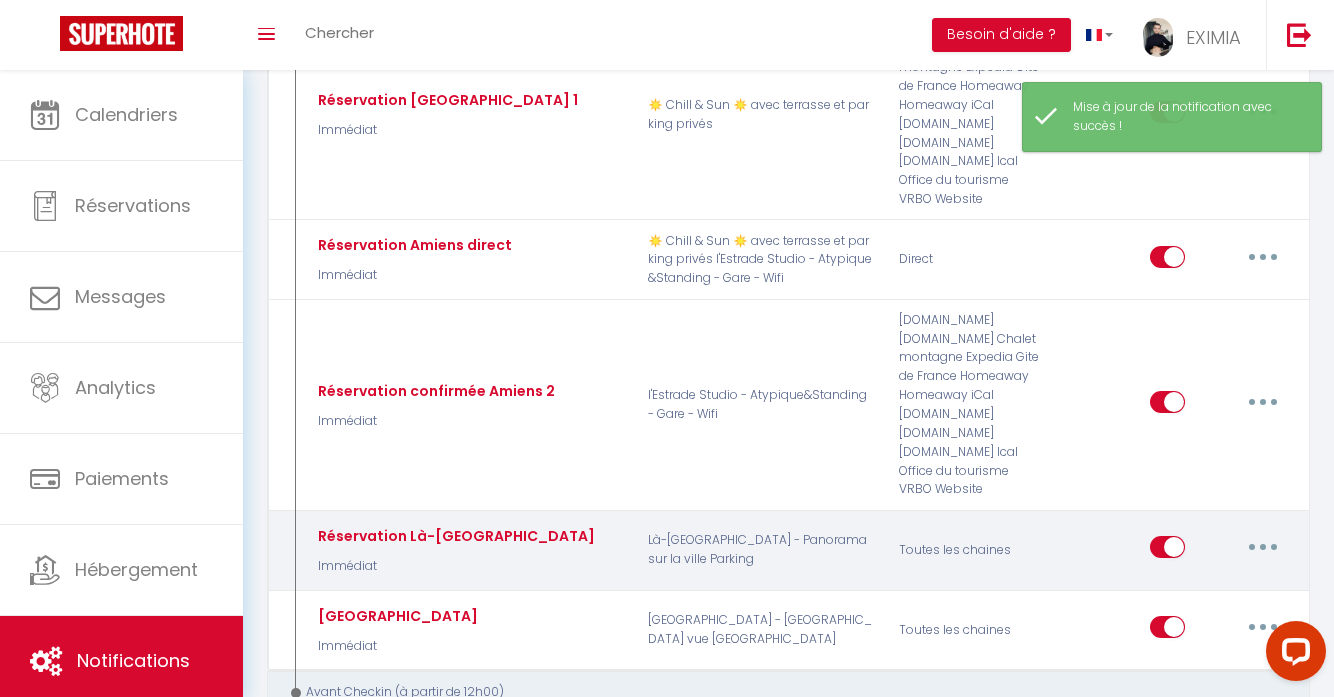 click at bounding box center (1263, 547) 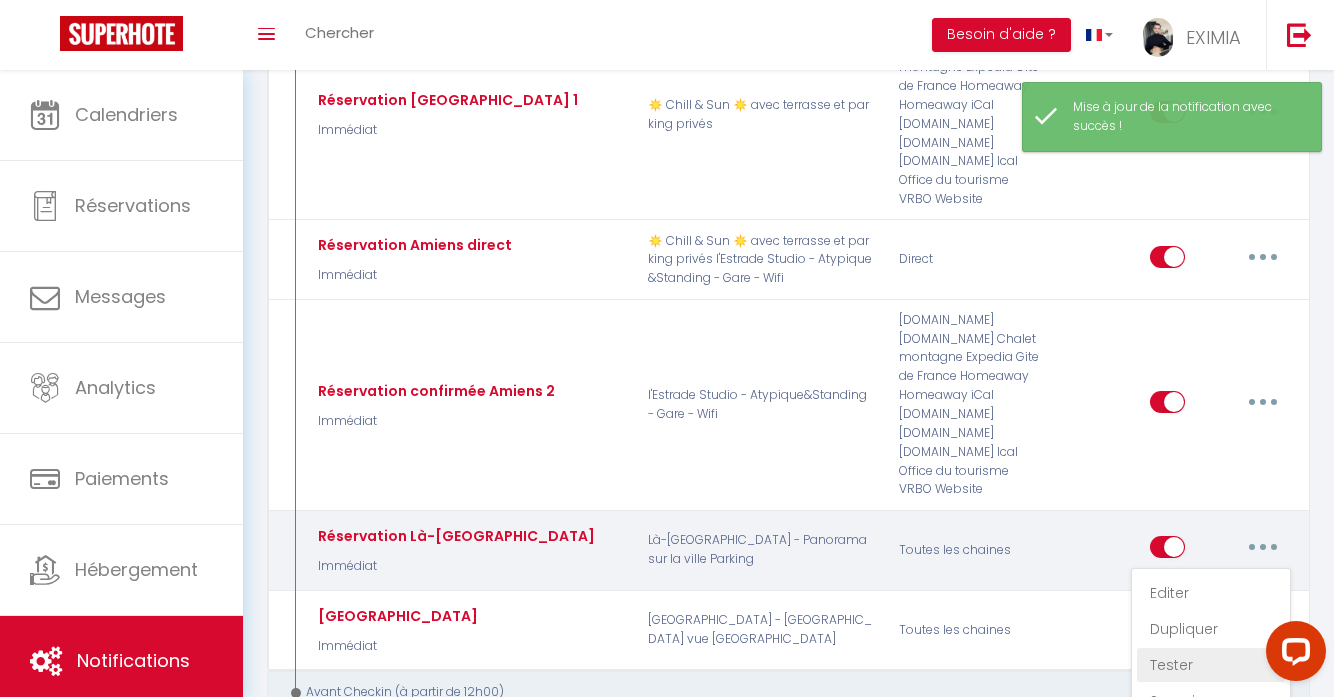 click on "Tester" at bounding box center (1211, 665) 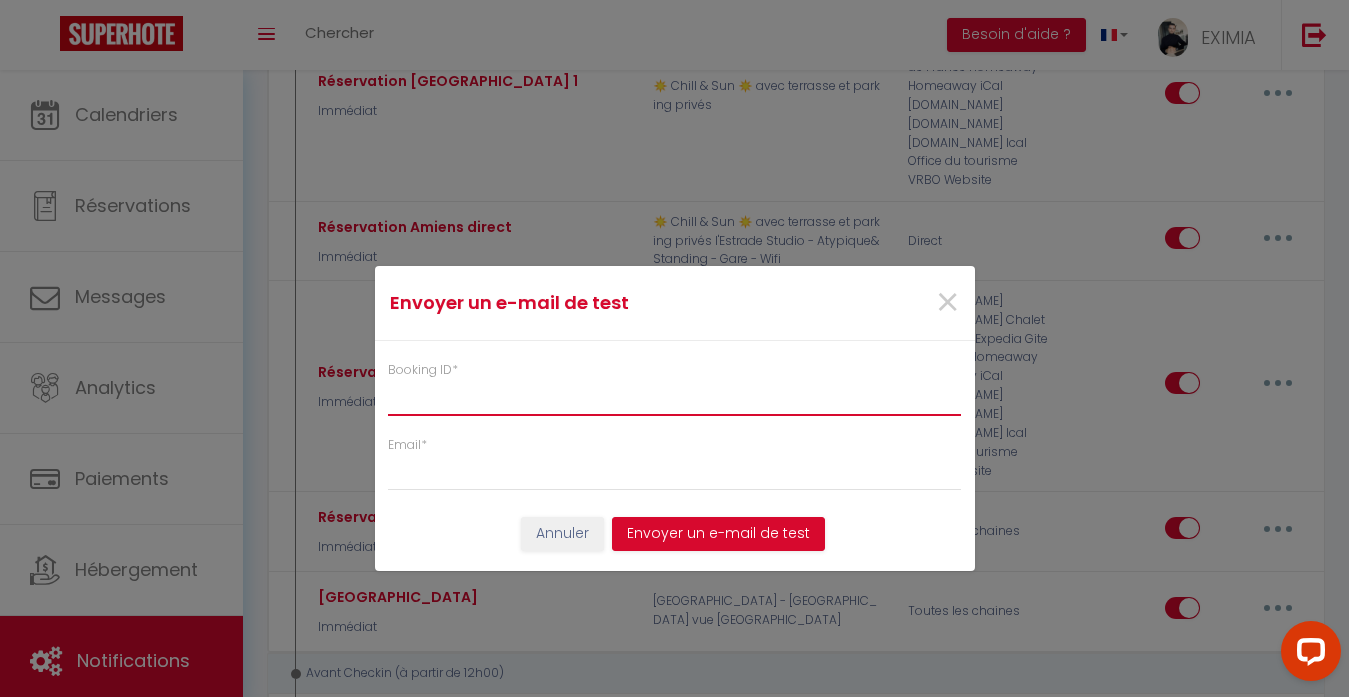 click on "Booking ID
*" at bounding box center [675, 398] 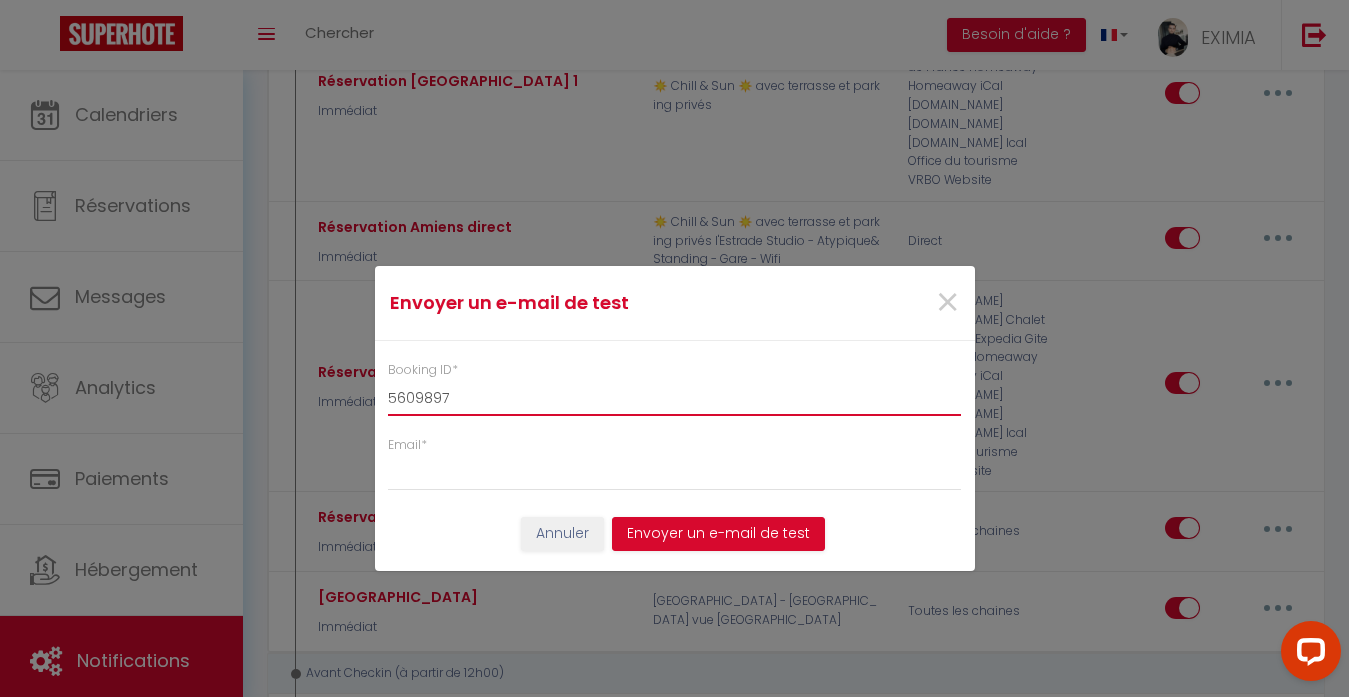 type on "5609897" 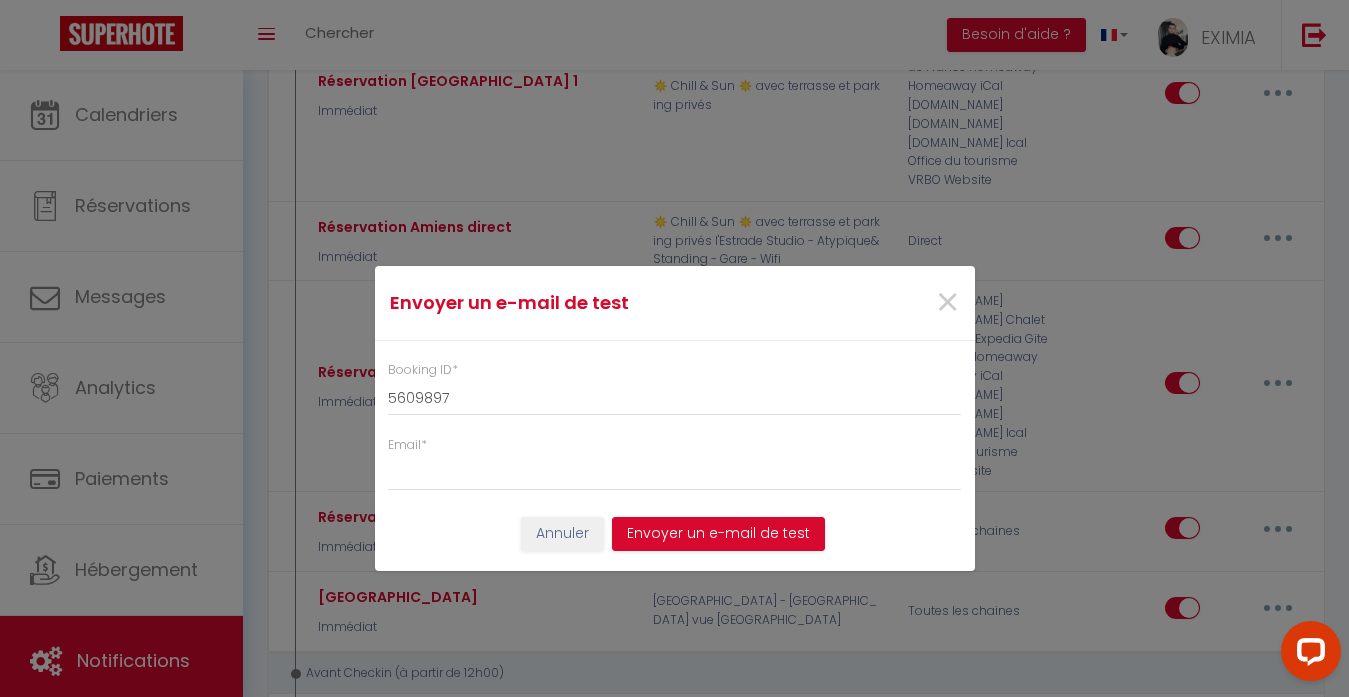 click on "Envoyer un e-mail de test   ×
Booking ID
*   5609897
Email
*     Annuler
Envoyer un e-mail de test" at bounding box center (675, 418) 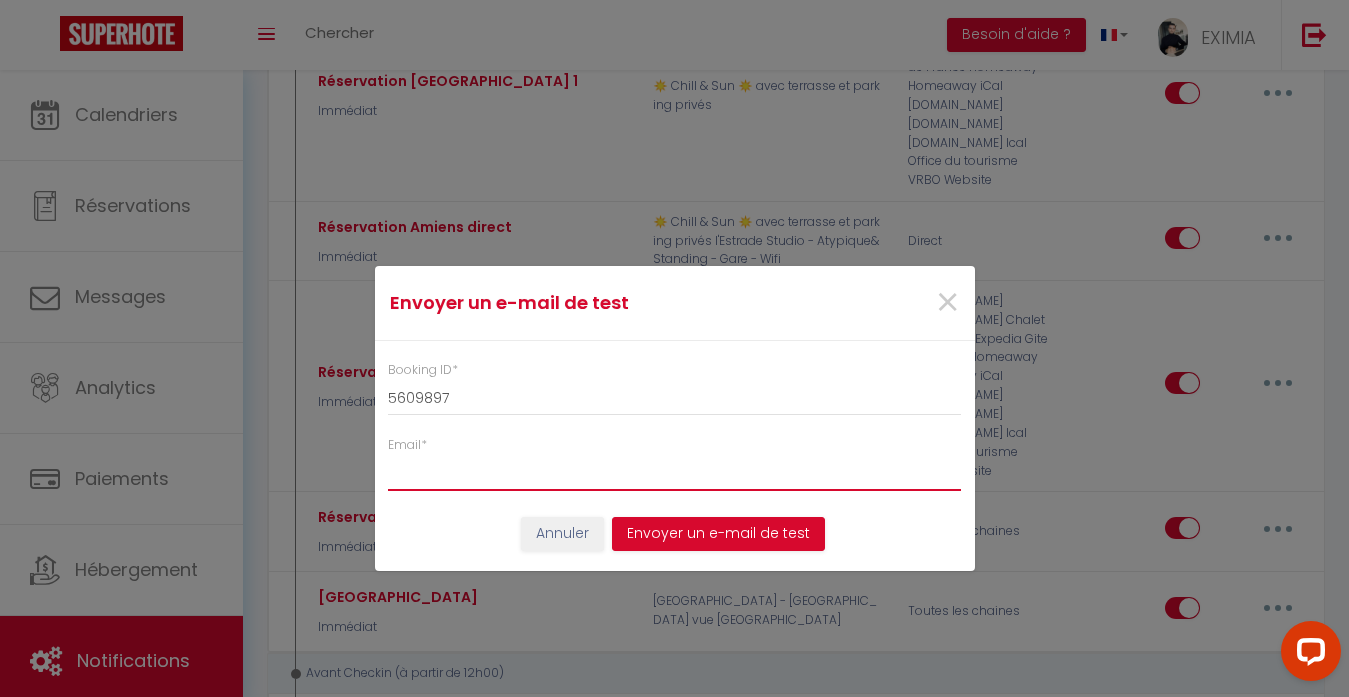 click on "Email
*" at bounding box center [675, 473] 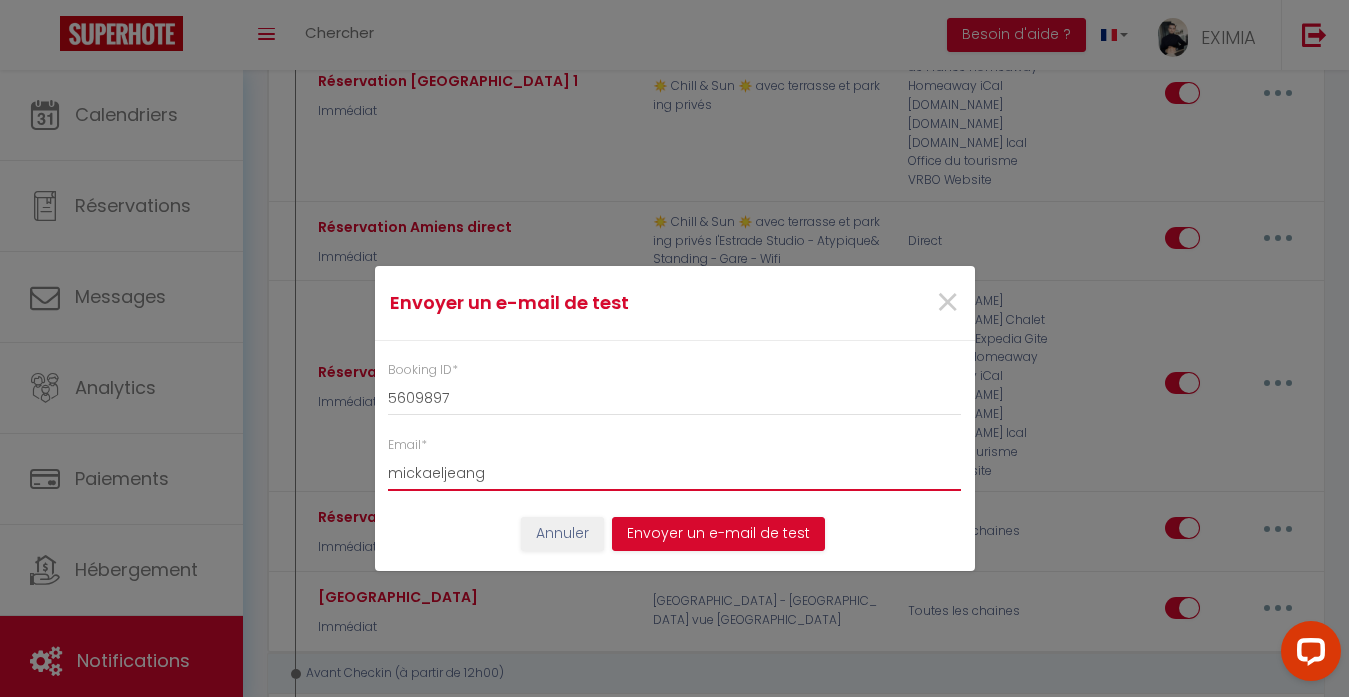 type on "mickaeljeangz" 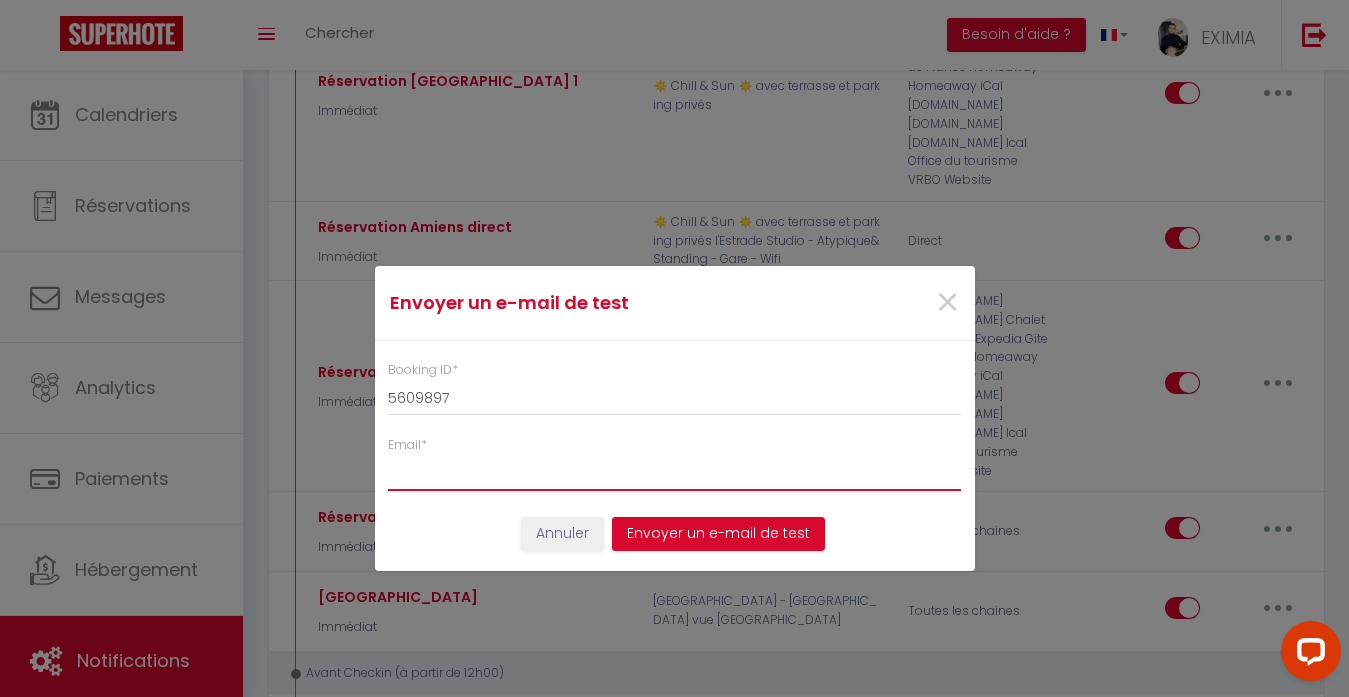type on "mickaeljeangz@gmail.com" 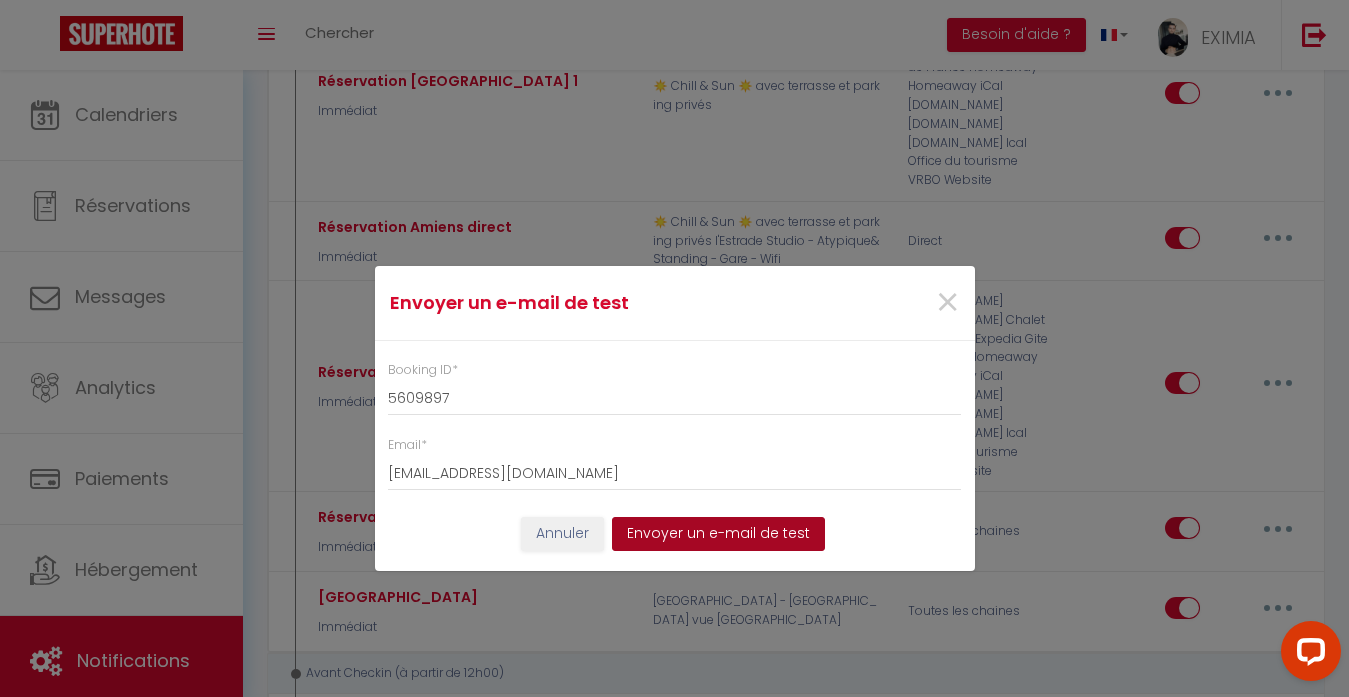 click on "Envoyer un e-mail de test" at bounding box center [718, 534] 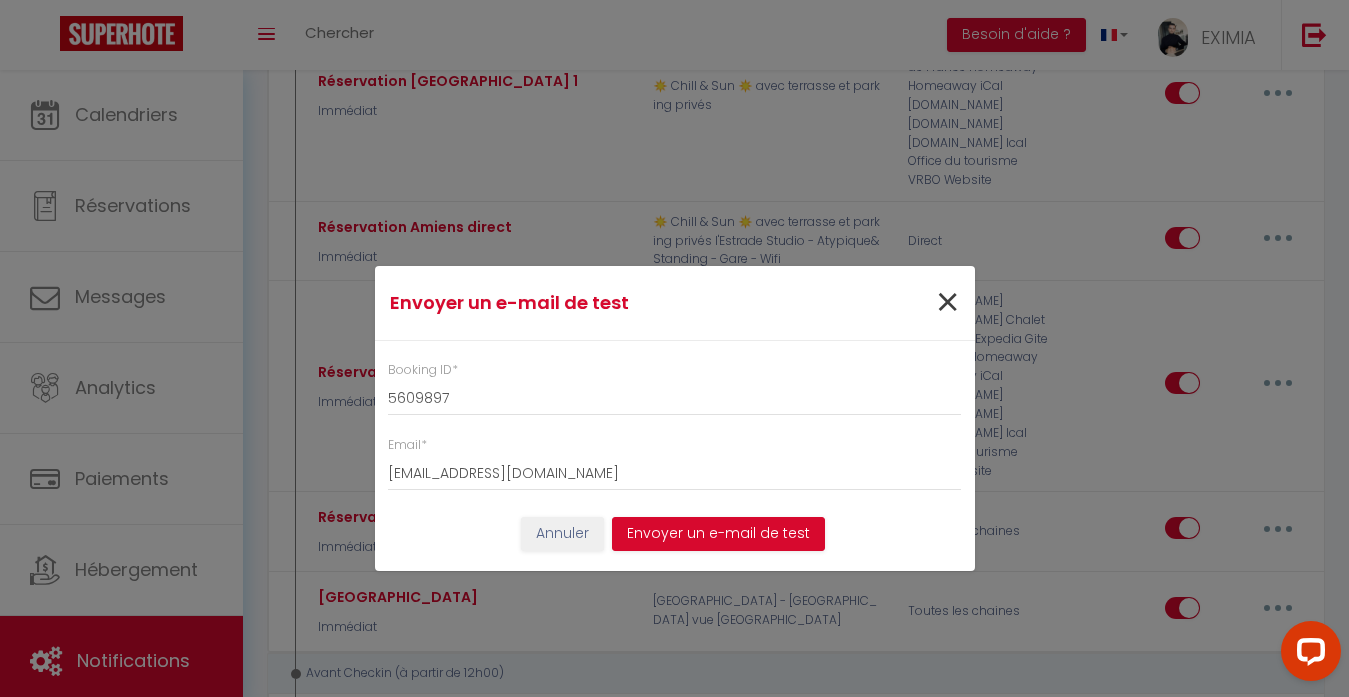 click on "×" at bounding box center (947, 303) 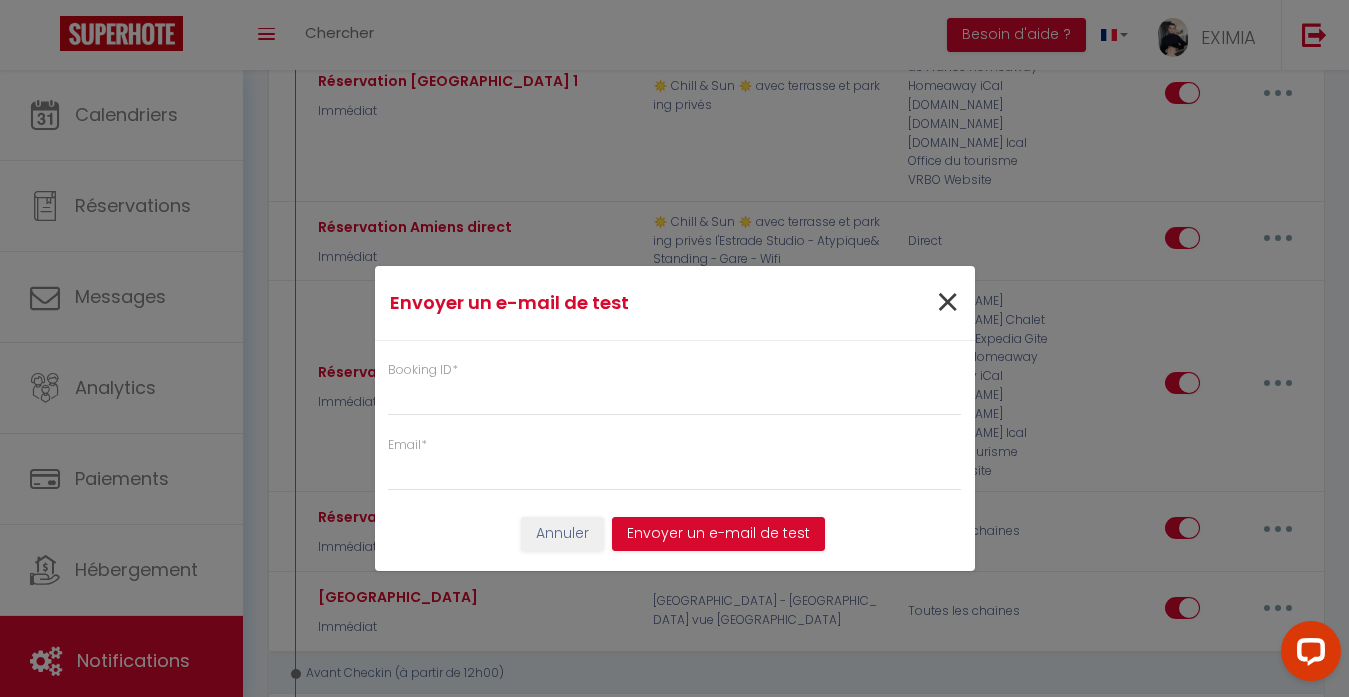 select 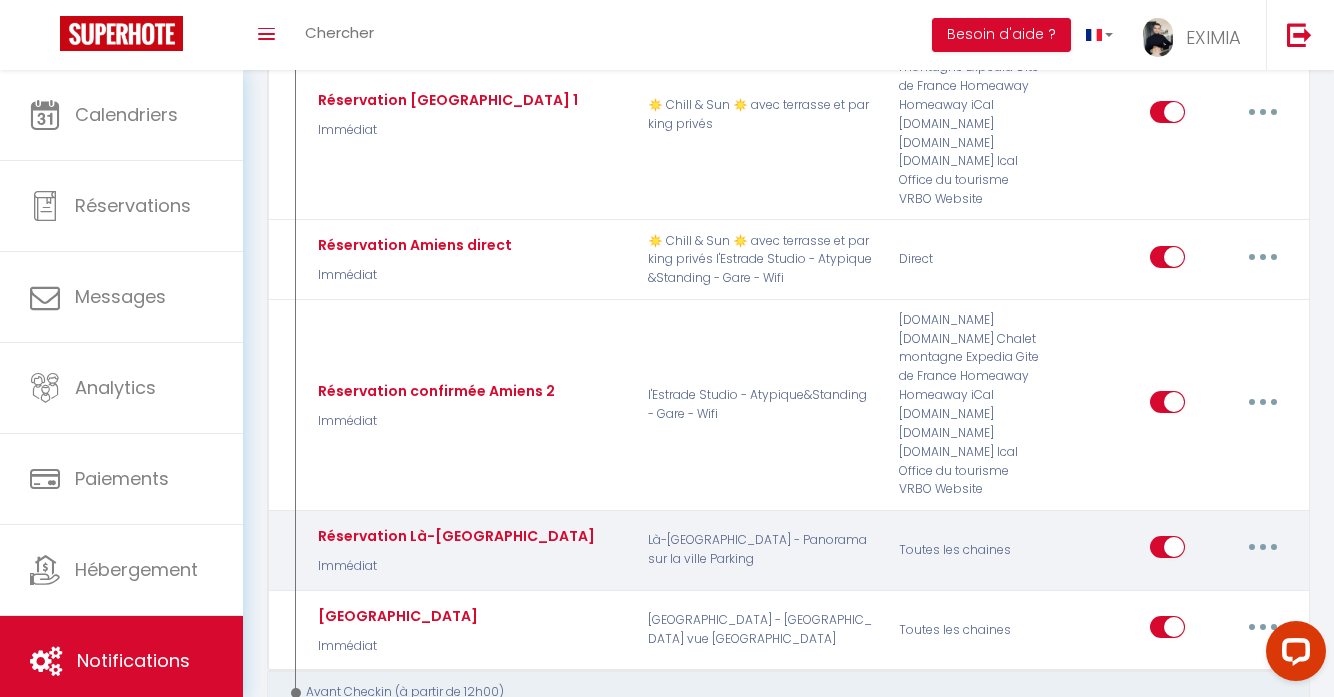 click at bounding box center (1263, 547) 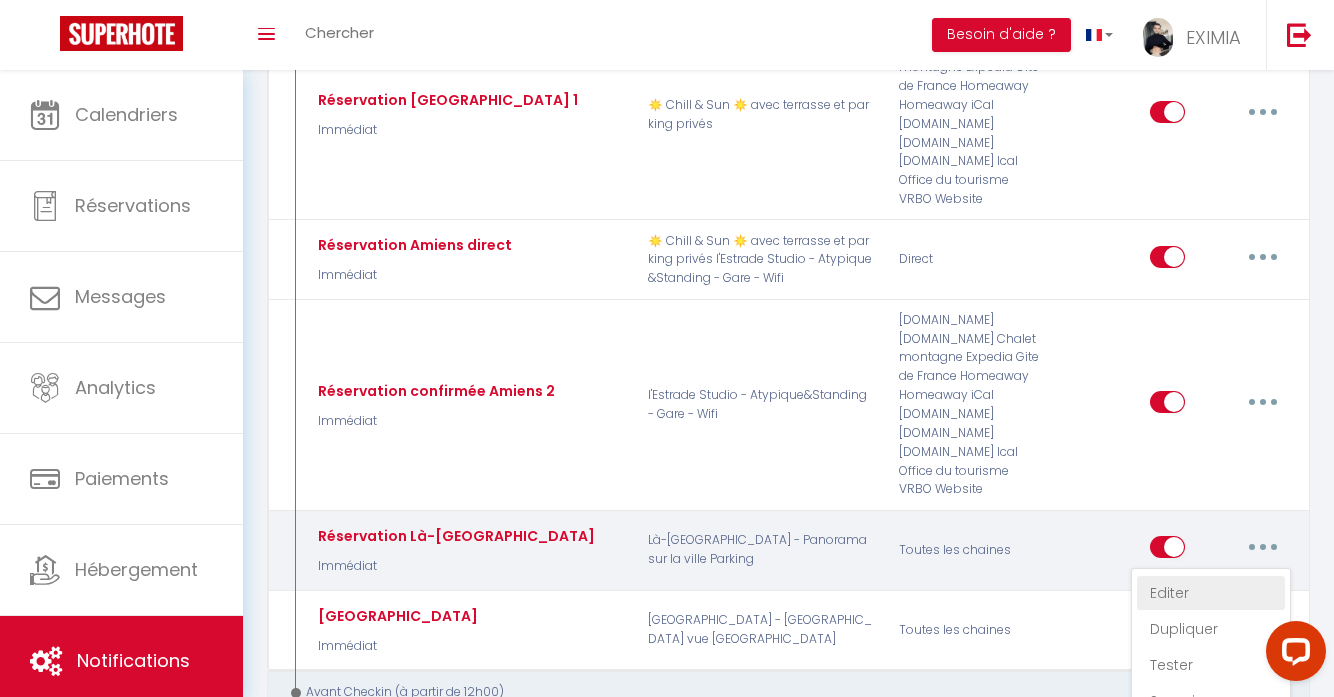 click on "Editer" at bounding box center (1211, 593) 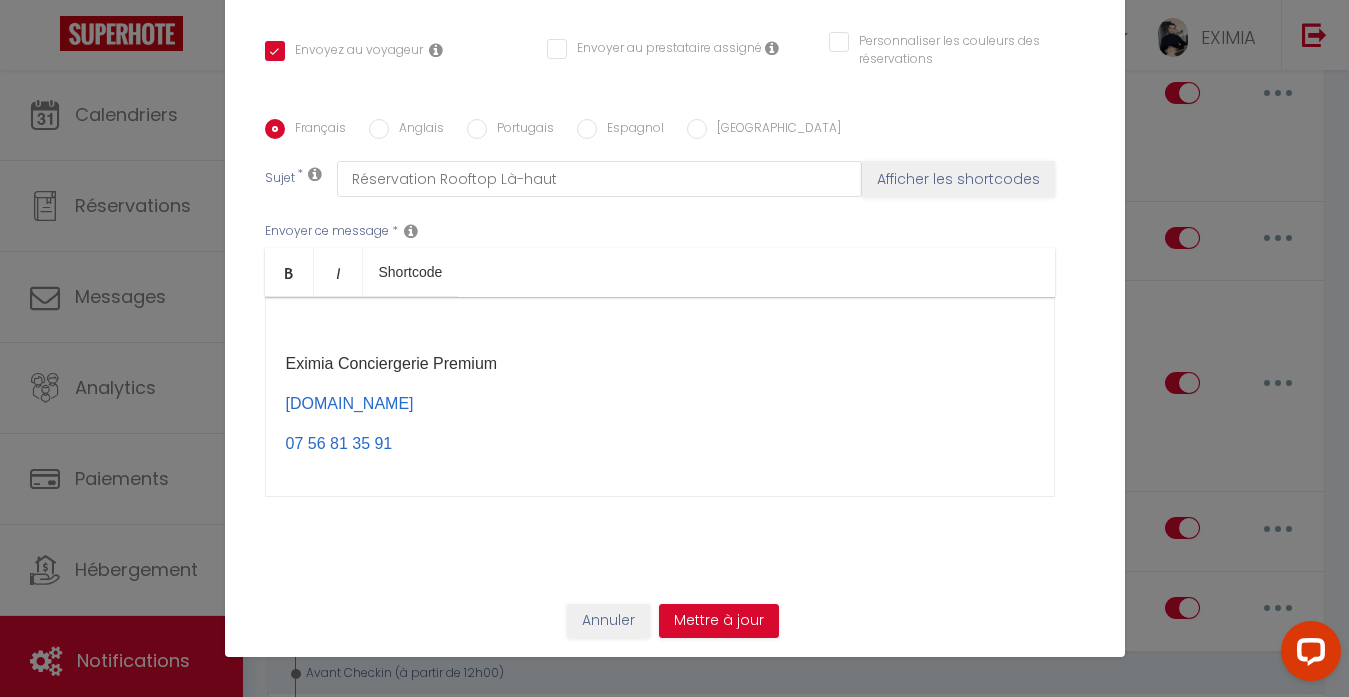 click on "www.eximiaconciergerie.com" at bounding box center [660, 404] 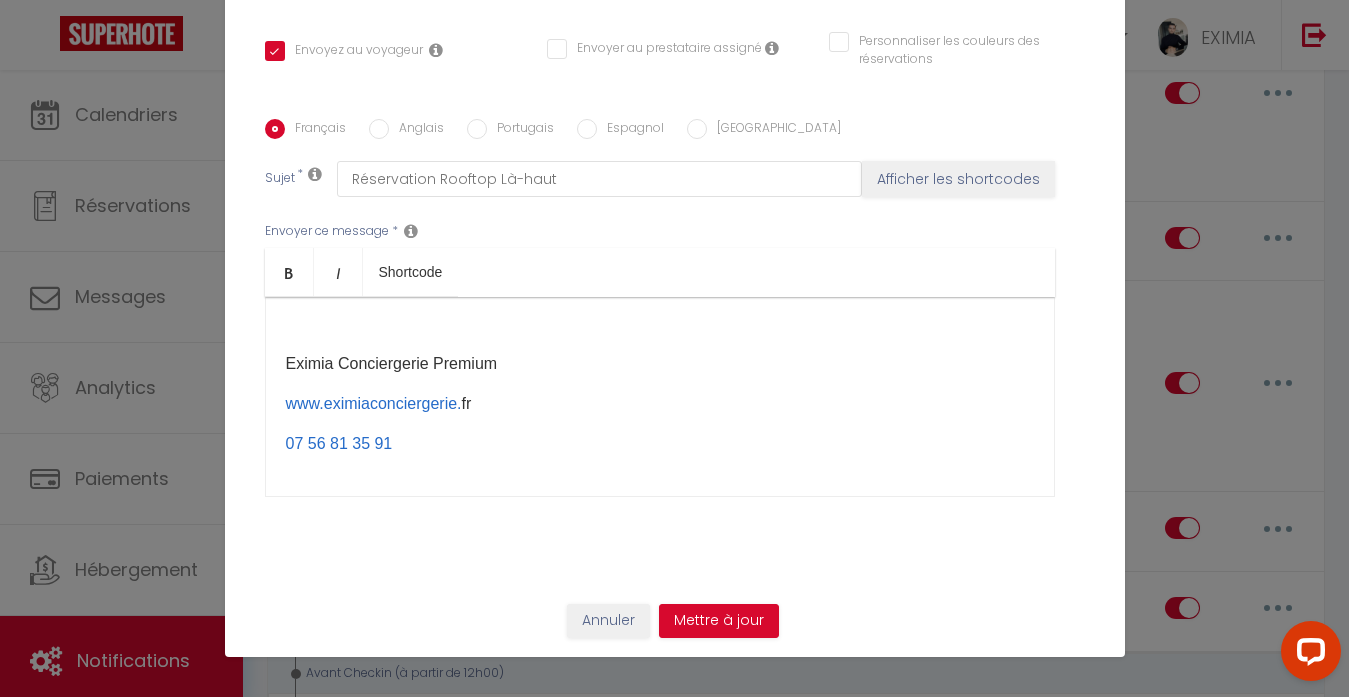 click on "Envoyer ce message   *     Bold Italic Shortcode Rich text editor Bonjour [GUEST:FIRST_NAME] [GUEST:NAME], Merci pour votre réservation, c'est un plaisir de vous accueillir prochainement :) Pour avoir accès à toutes les informations et sur la remise des clés, merci de cliquer sur le lien suivant :  https://app.cozyup.com/g/59167946-0473-4faa-94e1-a0dbaf9ec7f1 Nous sommes toujours disponibles pour tout renseignement complémentaire ! Eximia Conciergerie Premium​ www.eximiaconciergerie. fr 07 56 81 35 91 ​ ​" at bounding box center [675, 359] 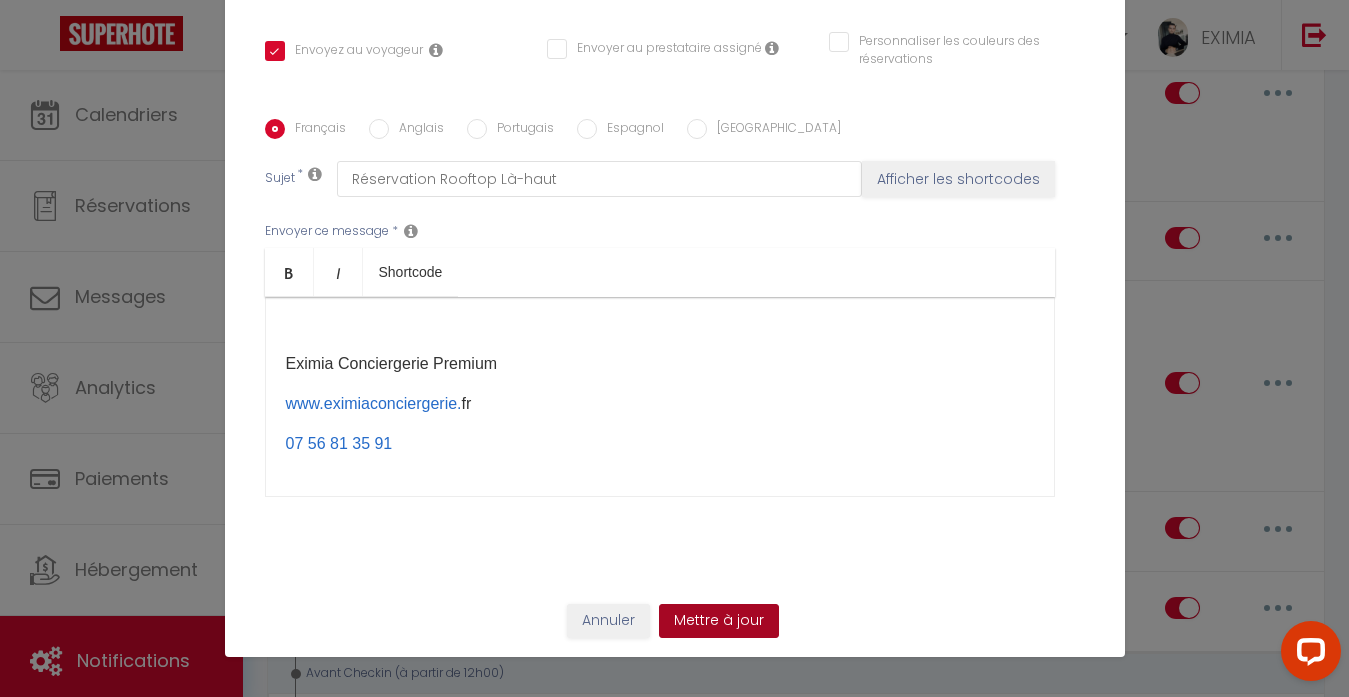 click on "Mettre à jour" at bounding box center (719, 621) 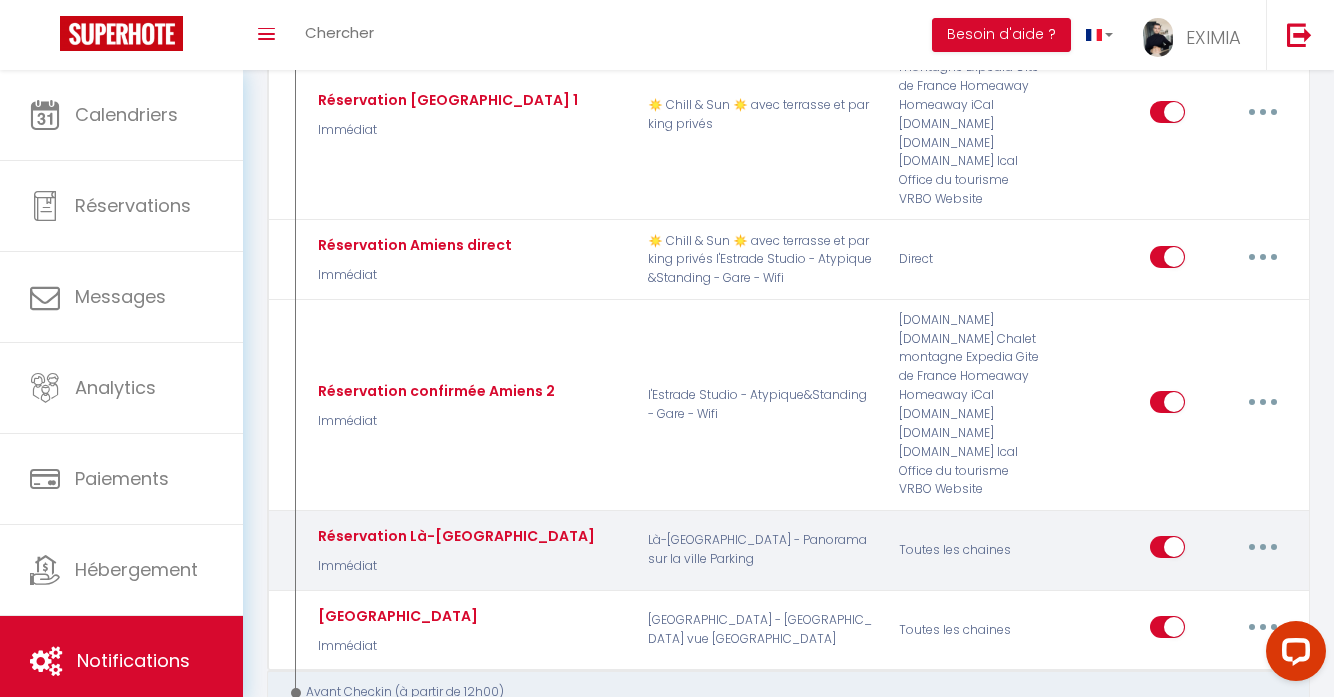 click at bounding box center [1263, 547] 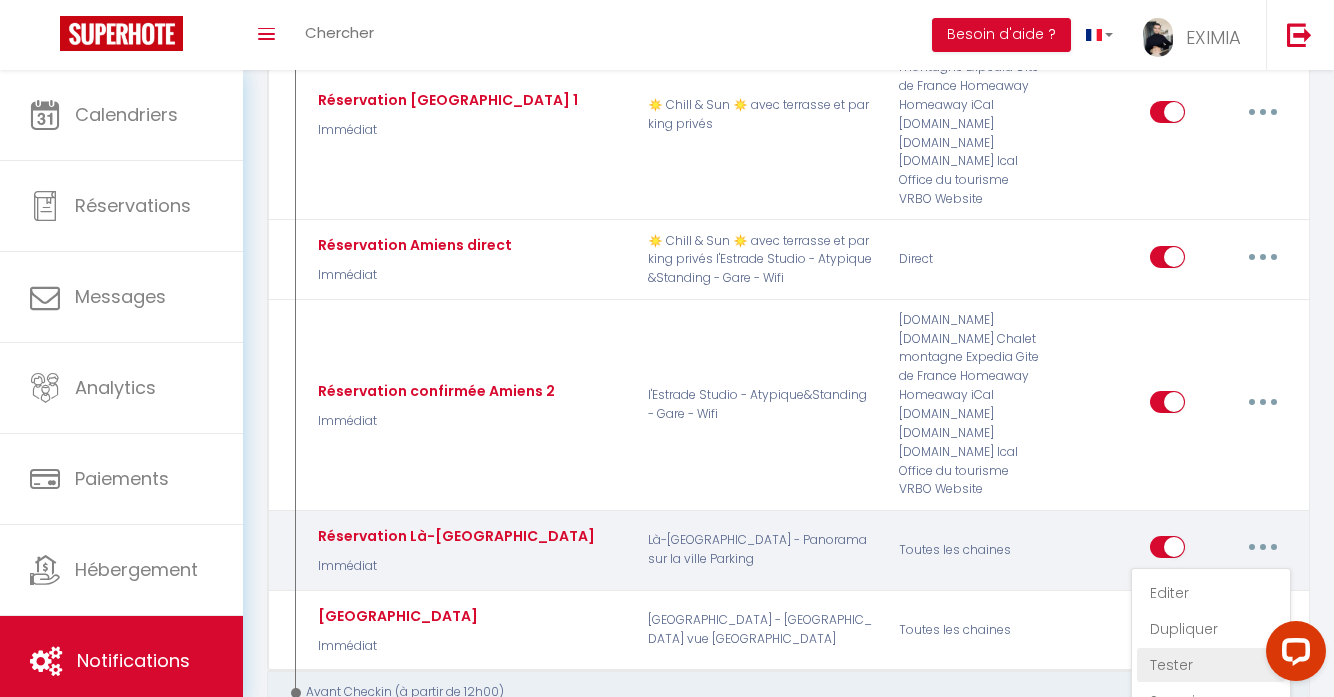click on "Tester" at bounding box center (1211, 665) 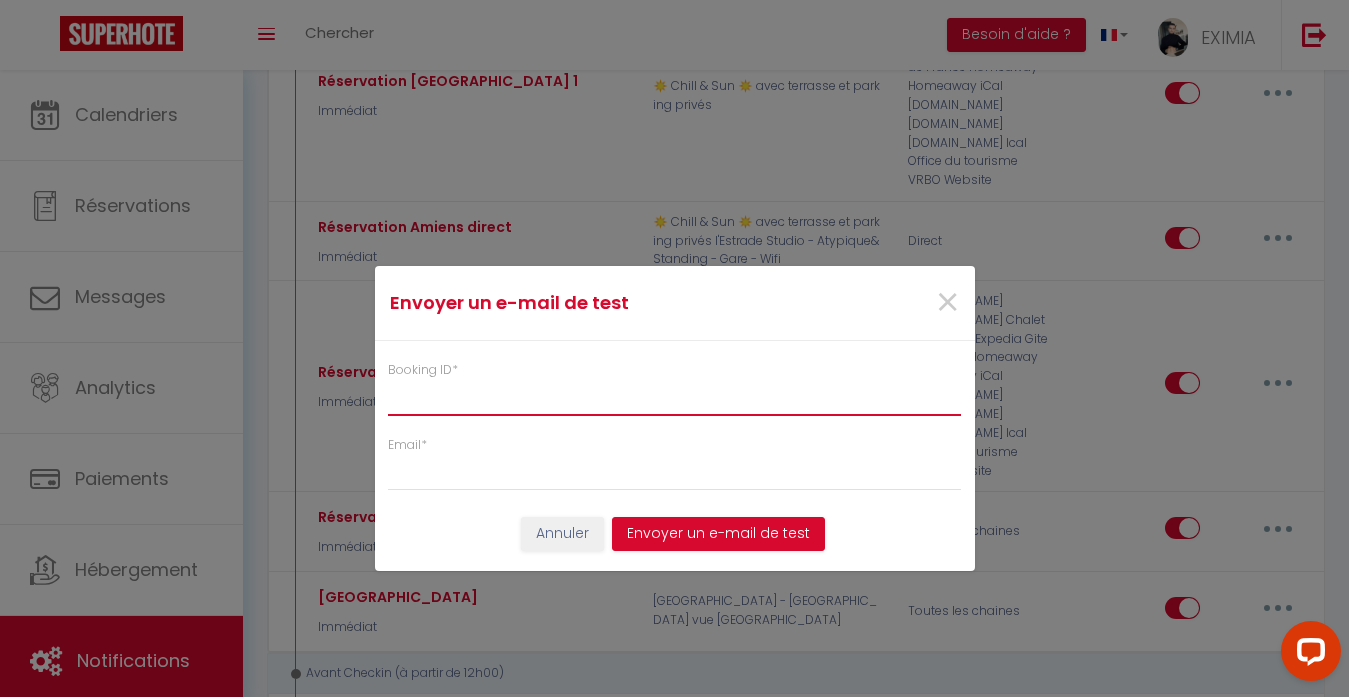 click on "Booking ID
*" at bounding box center (675, 398) 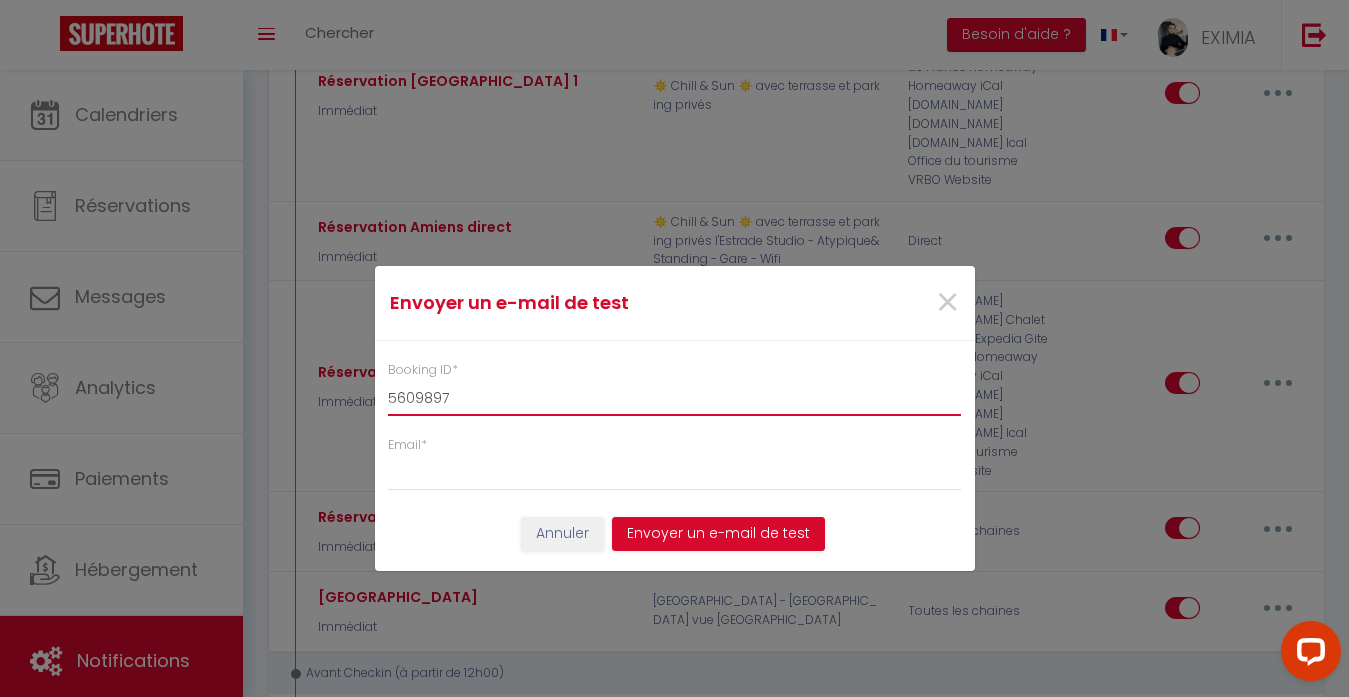 type on "5609897" 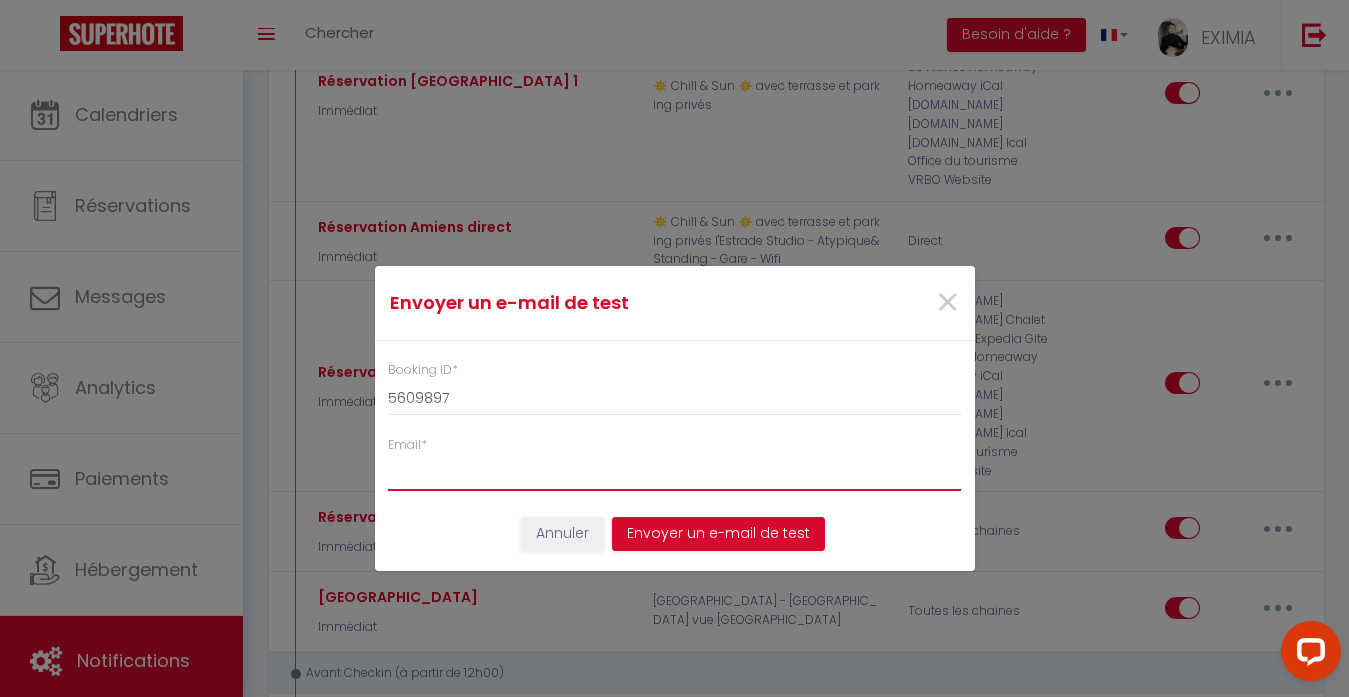 click on "Email
*" at bounding box center [675, 473] 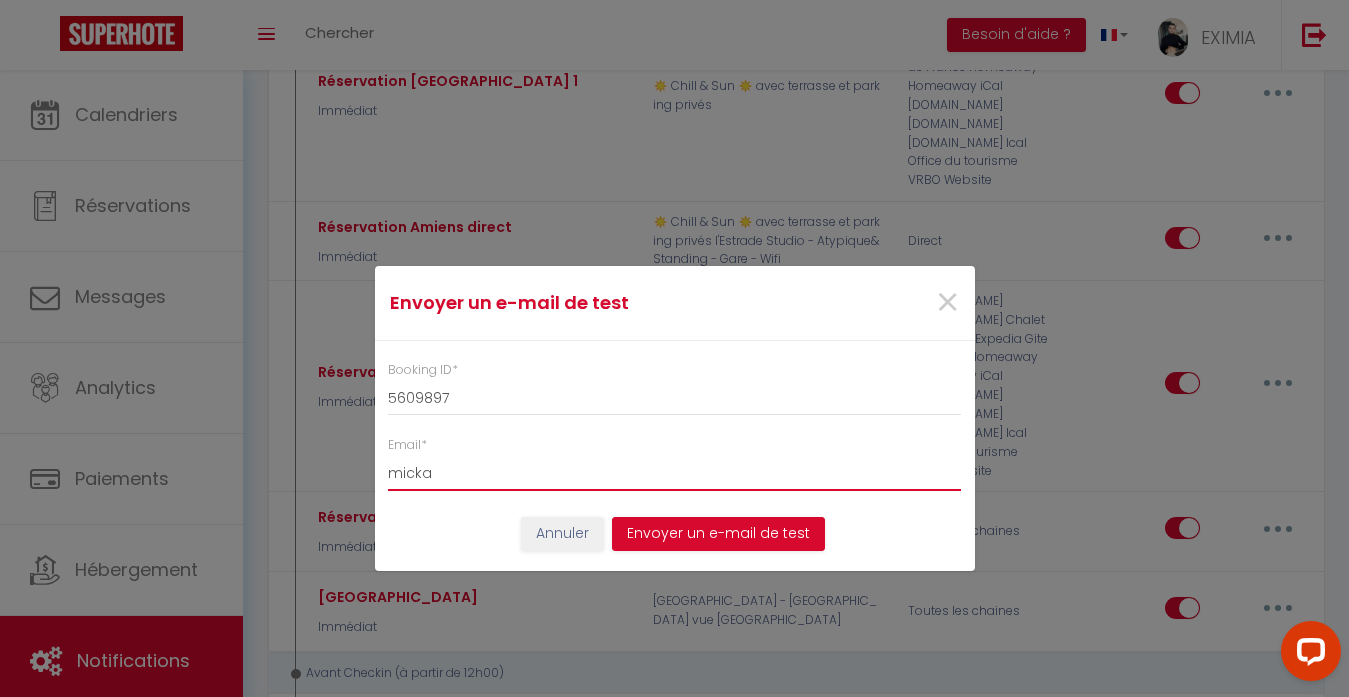 type on "mickae" 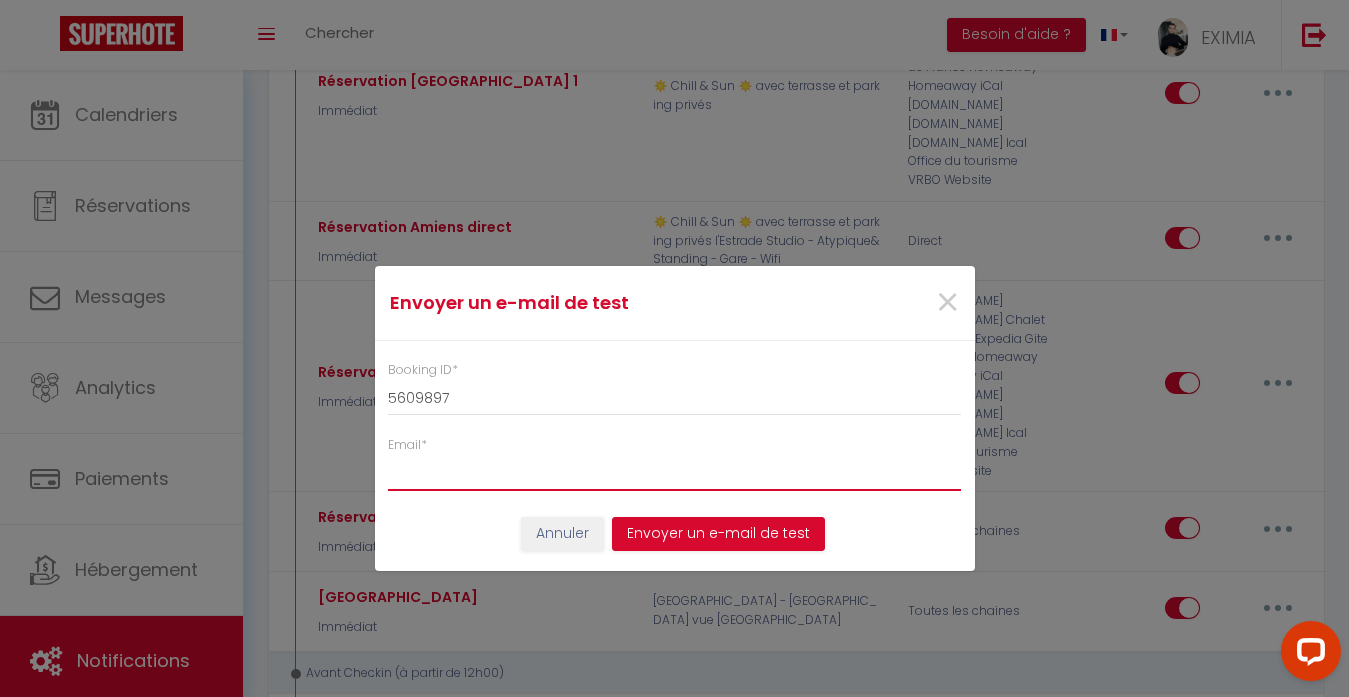 type on "mickaeljeangz@gmail.com" 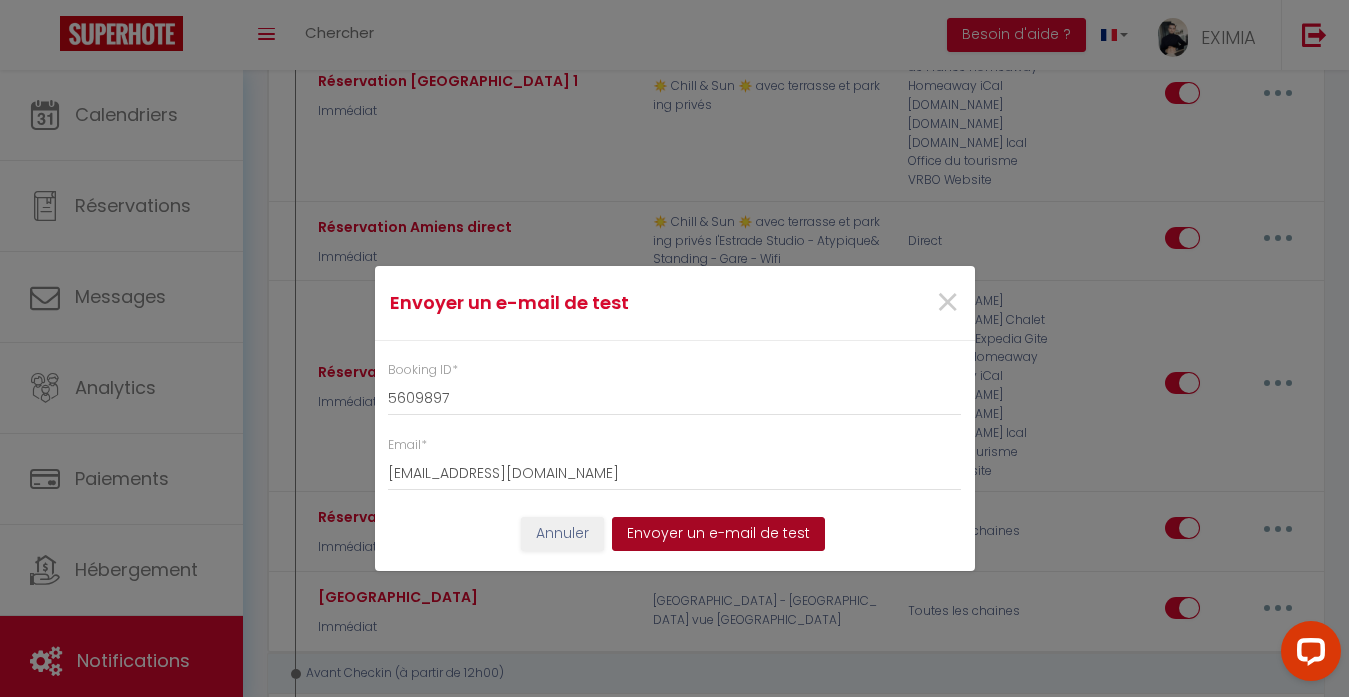 click on "Envoyer un e-mail de test" at bounding box center [718, 534] 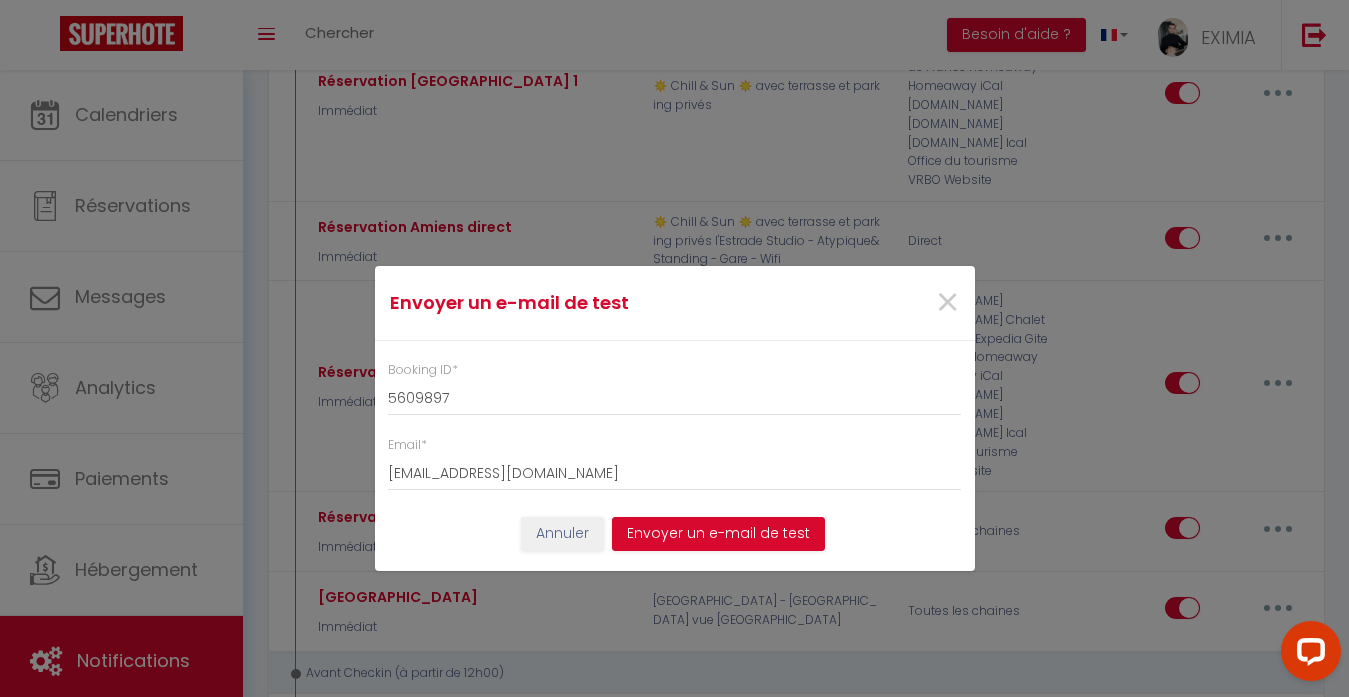 click on "×" at bounding box center (873, 303) 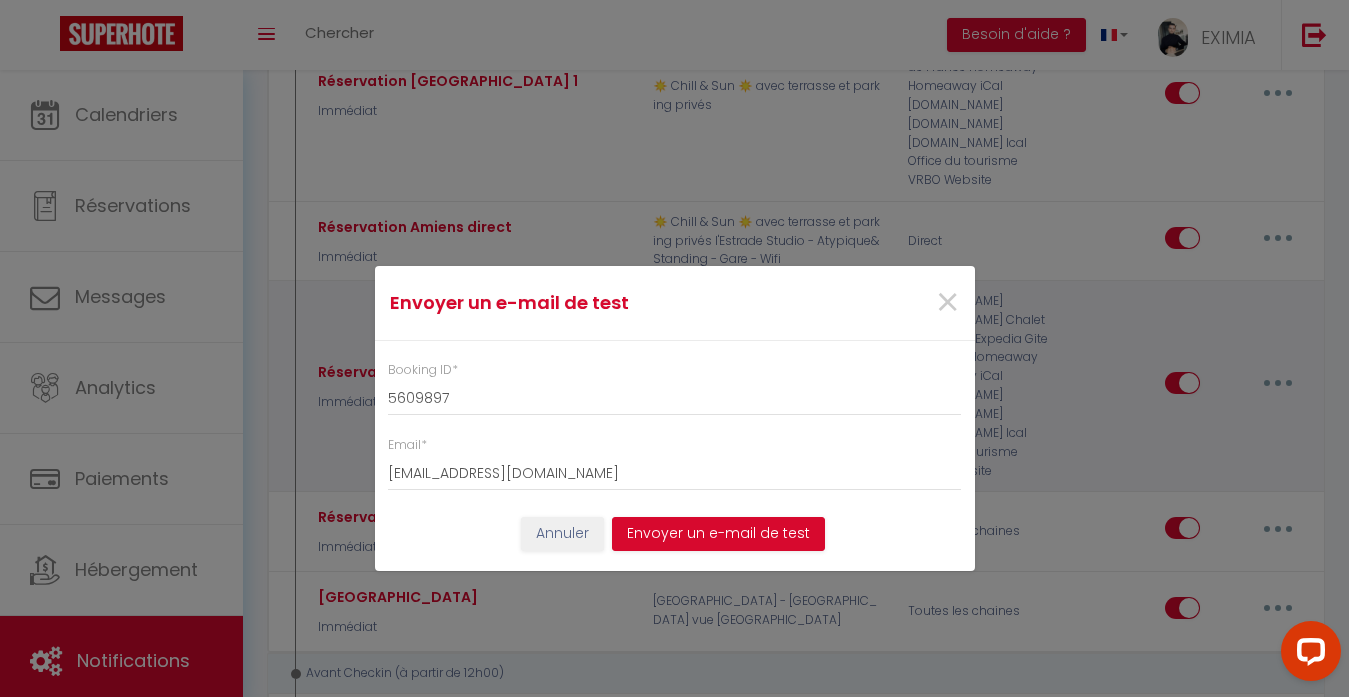 click on "×" at bounding box center (947, 303) 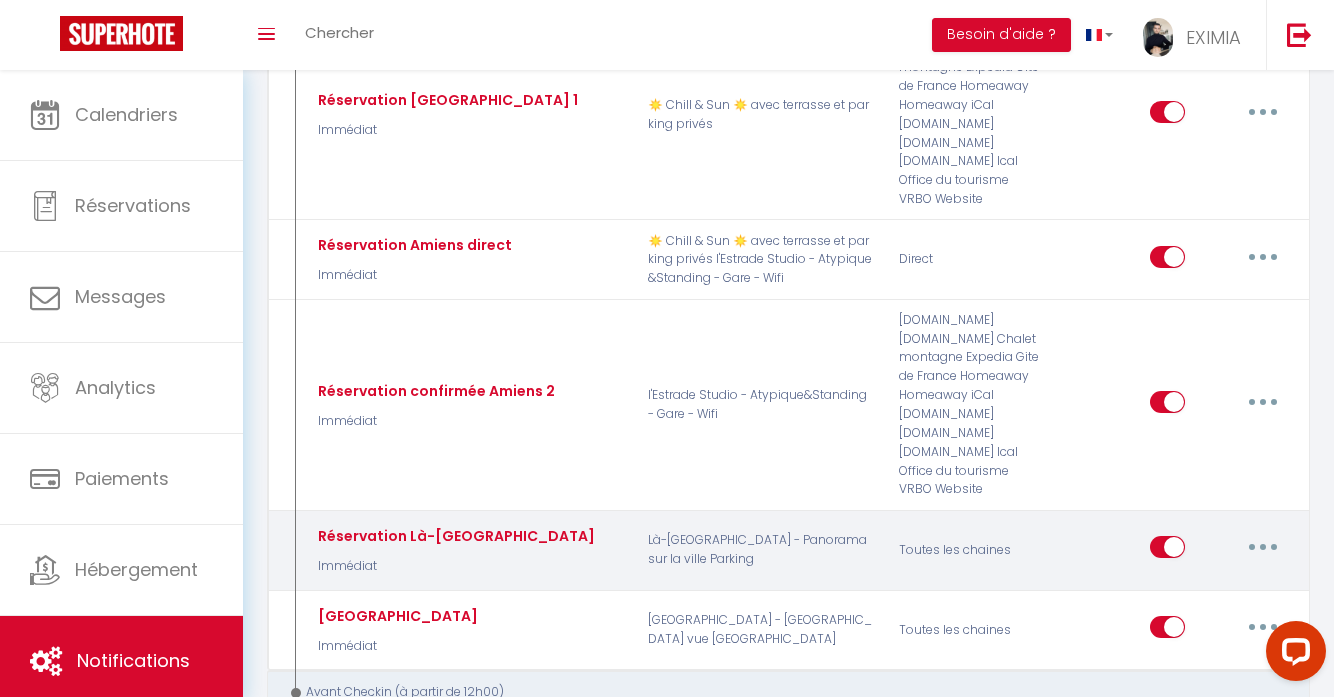click at bounding box center [1263, 547] 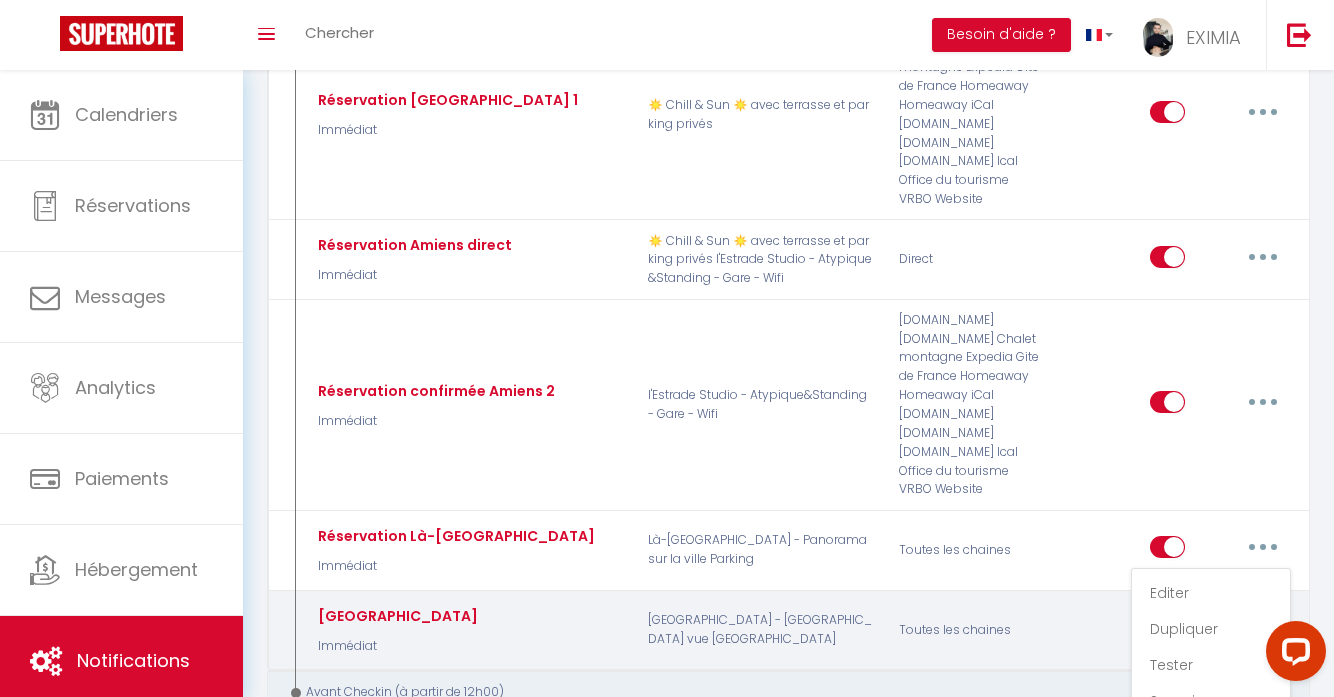 click on "Editer" at bounding box center [1211, 593] 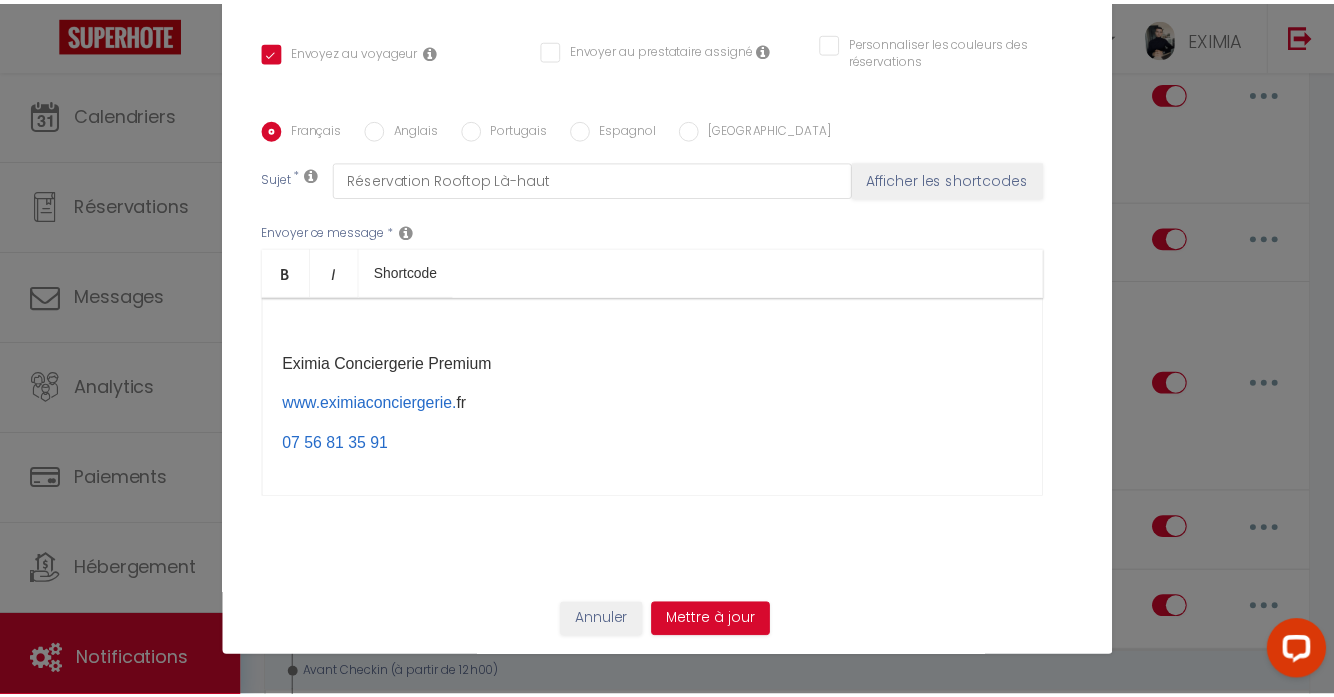 scroll, scrollTop: 270, scrollLeft: 0, axis: vertical 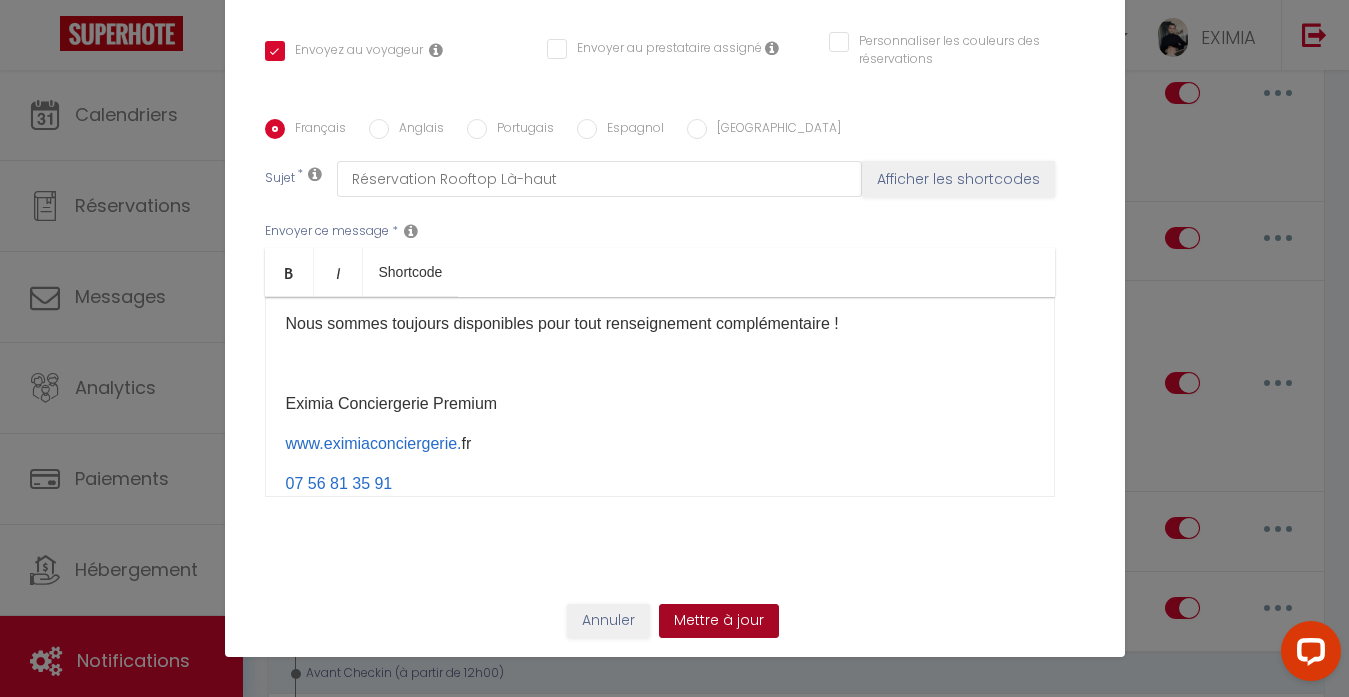 click on "Mettre à jour" at bounding box center [719, 621] 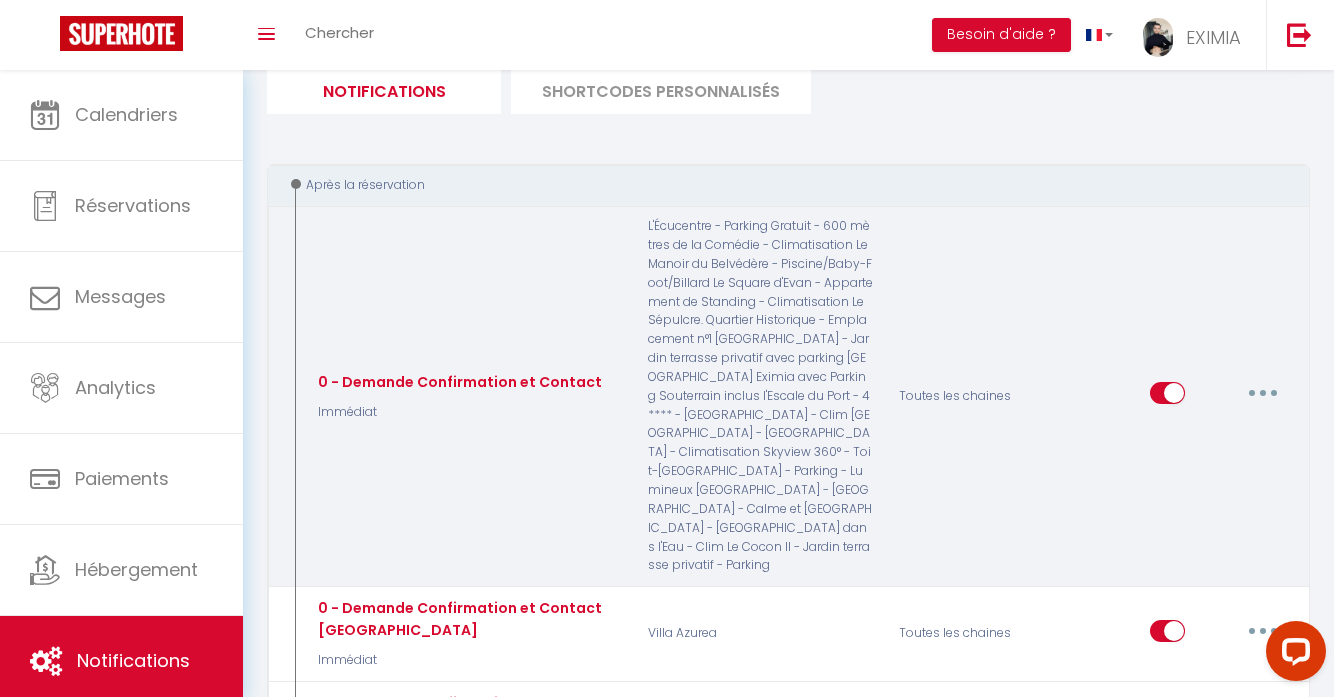 scroll, scrollTop: 46, scrollLeft: 0, axis: vertical 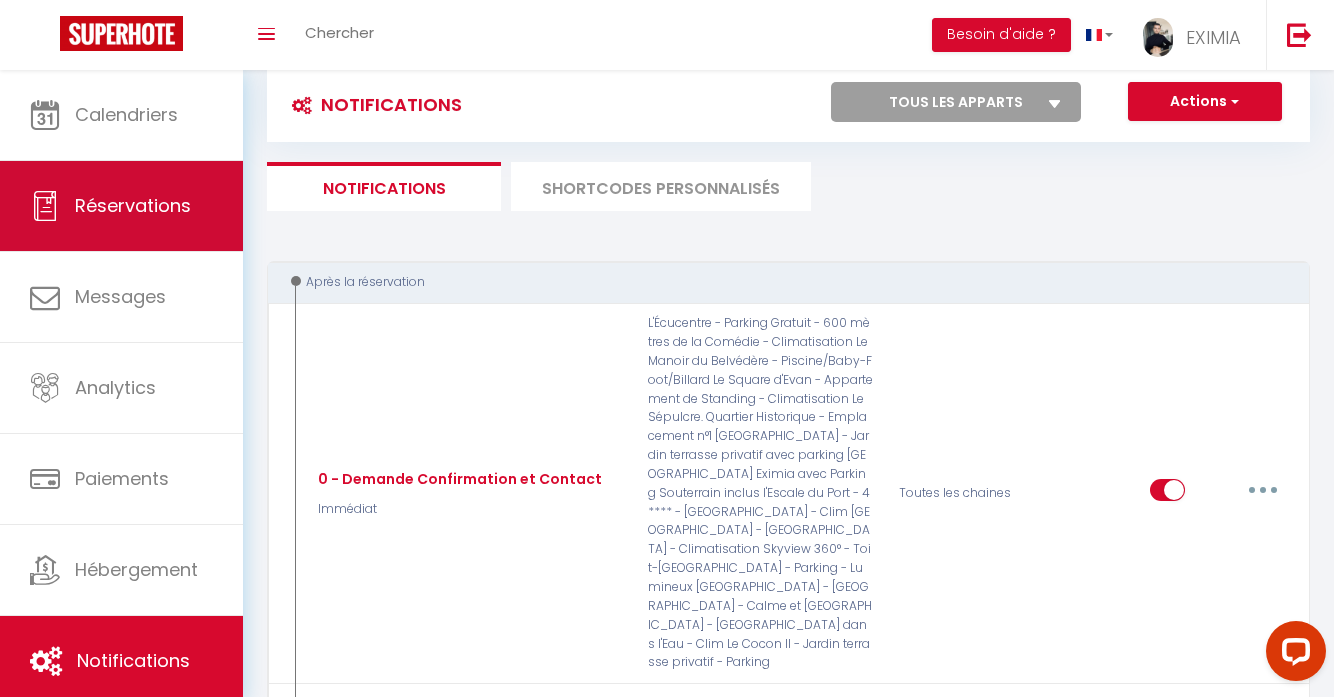 click on "Réservations" at bounding box center [133, 205] 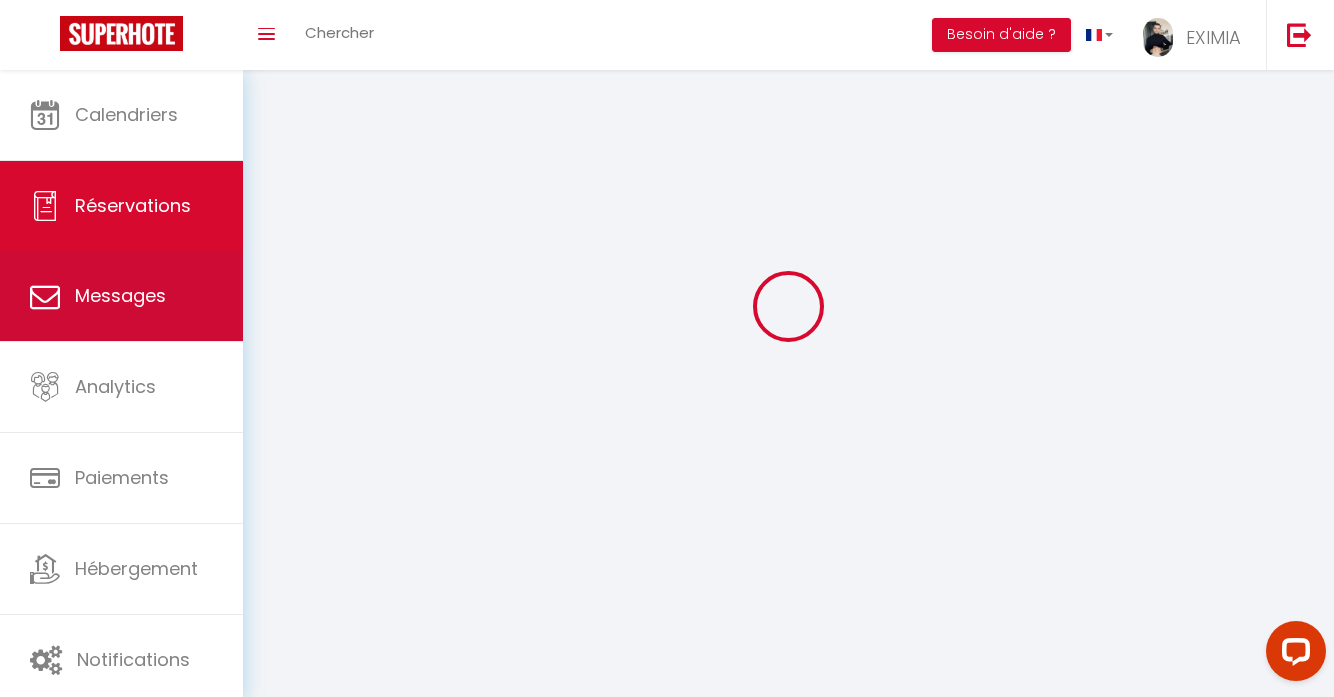 click on "Messages" at bounding box center (120, 295) 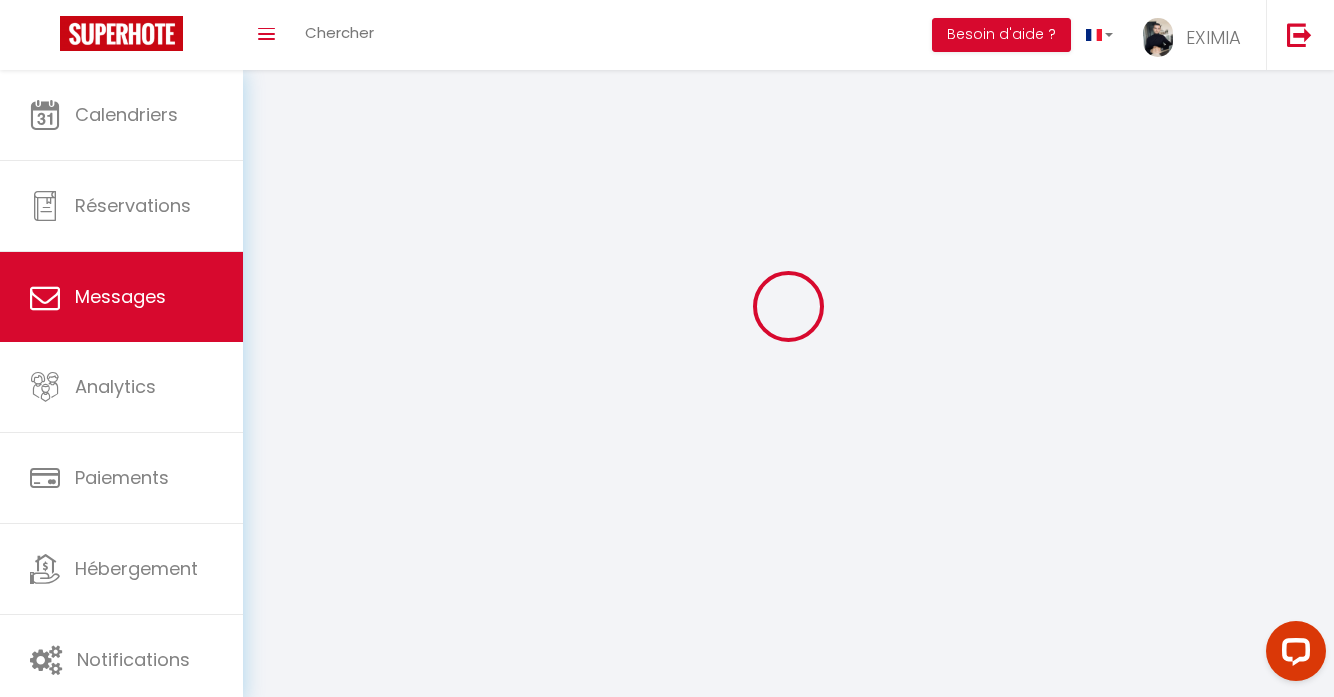 scroll, scrollTop: 0, scrollLeft: 0, axis: both 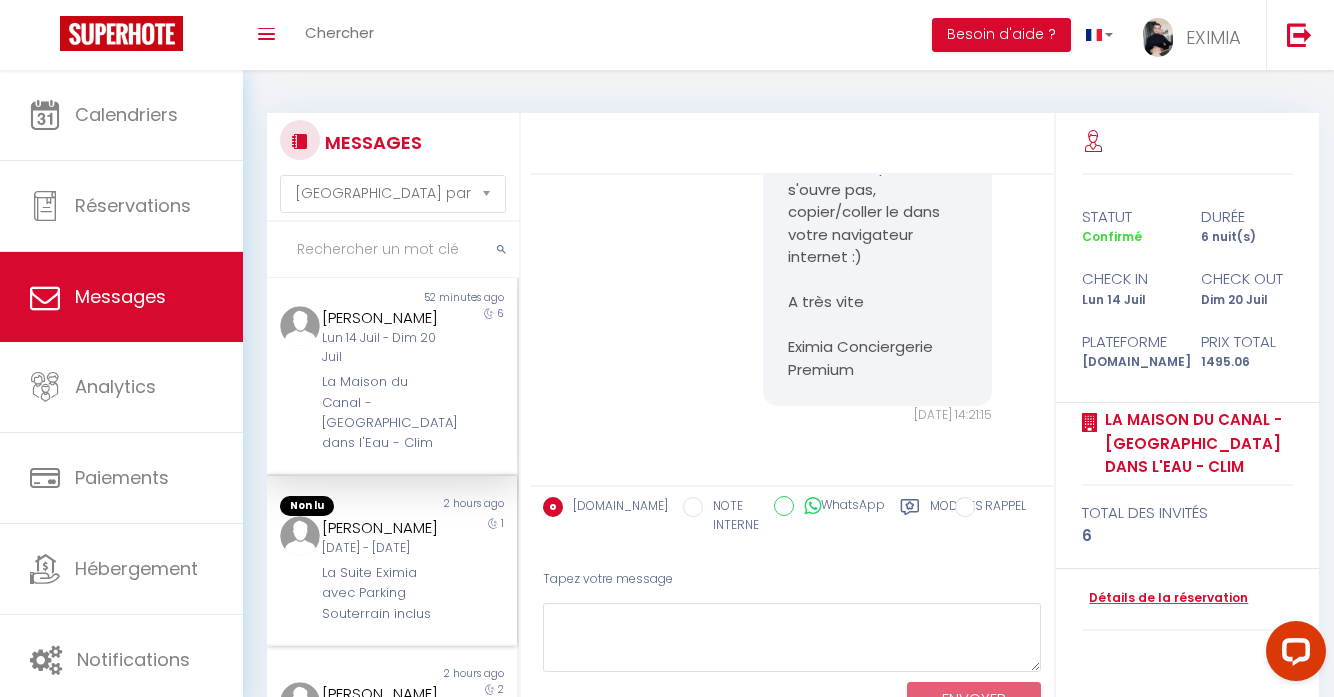 click on "1" at bounding box center [486, 570] 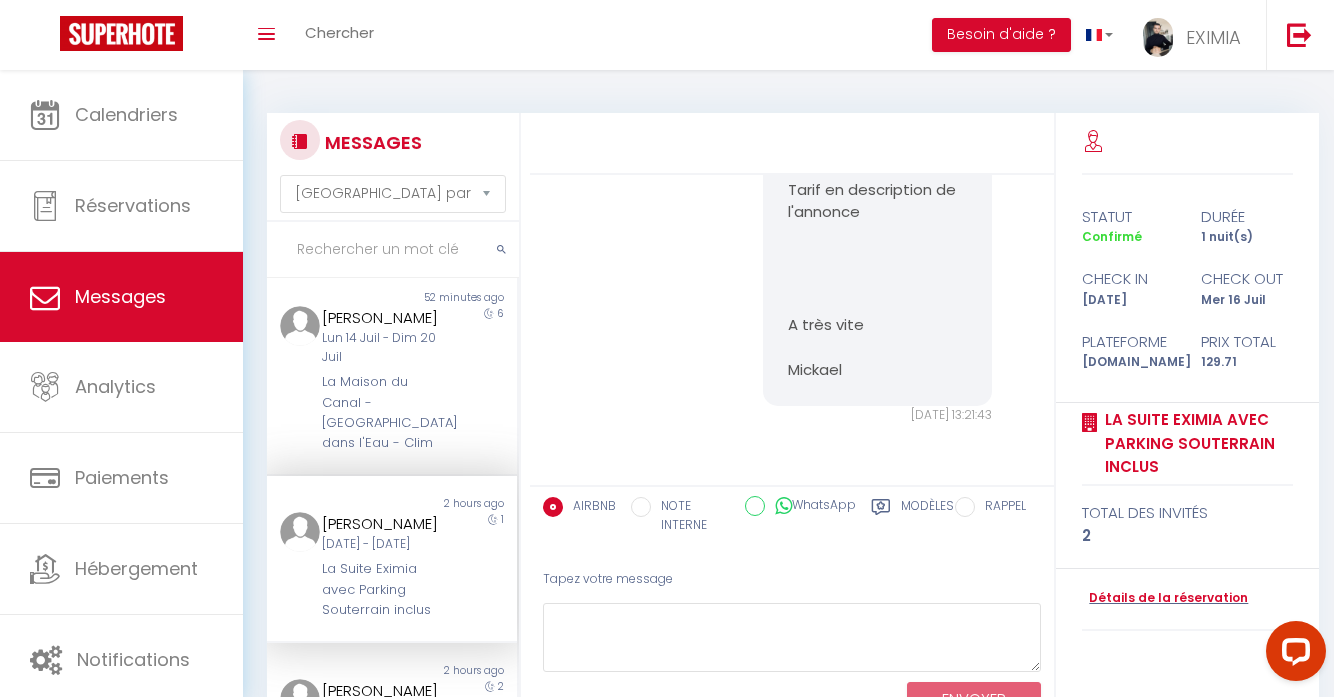 scroll, scrollTop: 164, scrollLeft: 0, axis: vertical 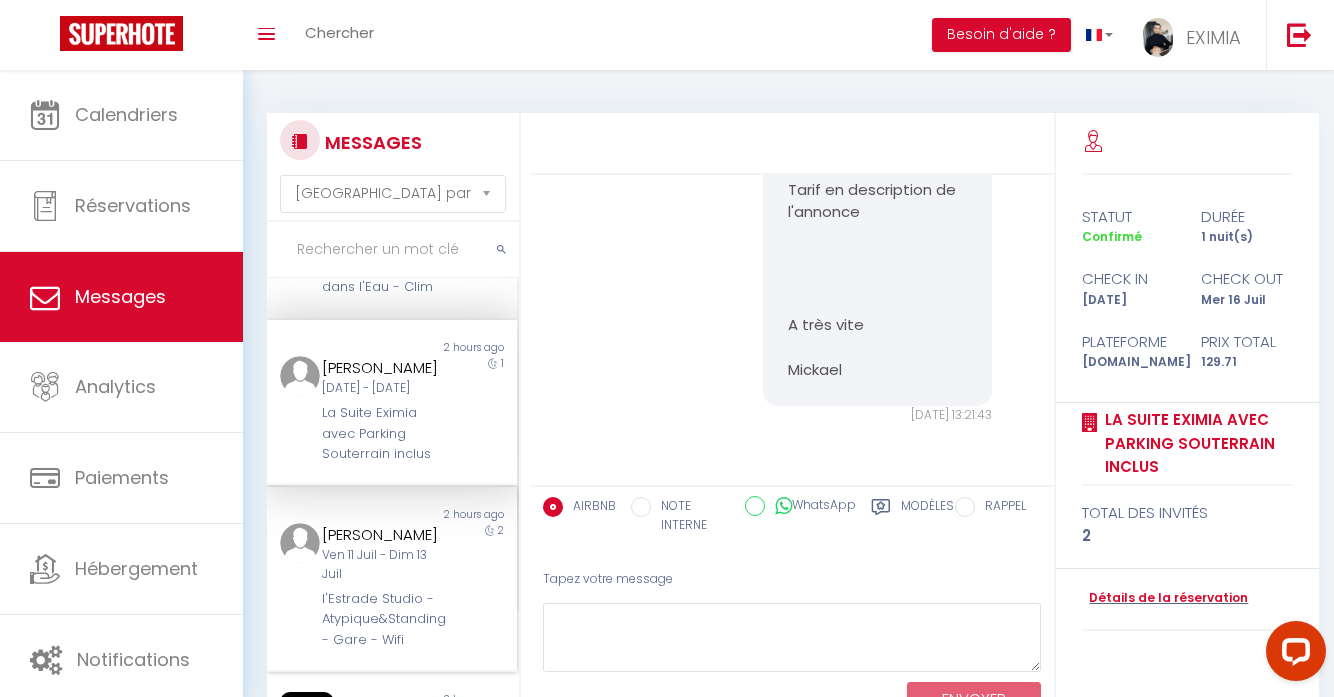 click on "Yann KERAUDREN   Ven 11 Juil - Dim 13 Juil   l'Estrade Studio - Atypique&Standing - Gare - Wifi" at bounding box center [382, 587] 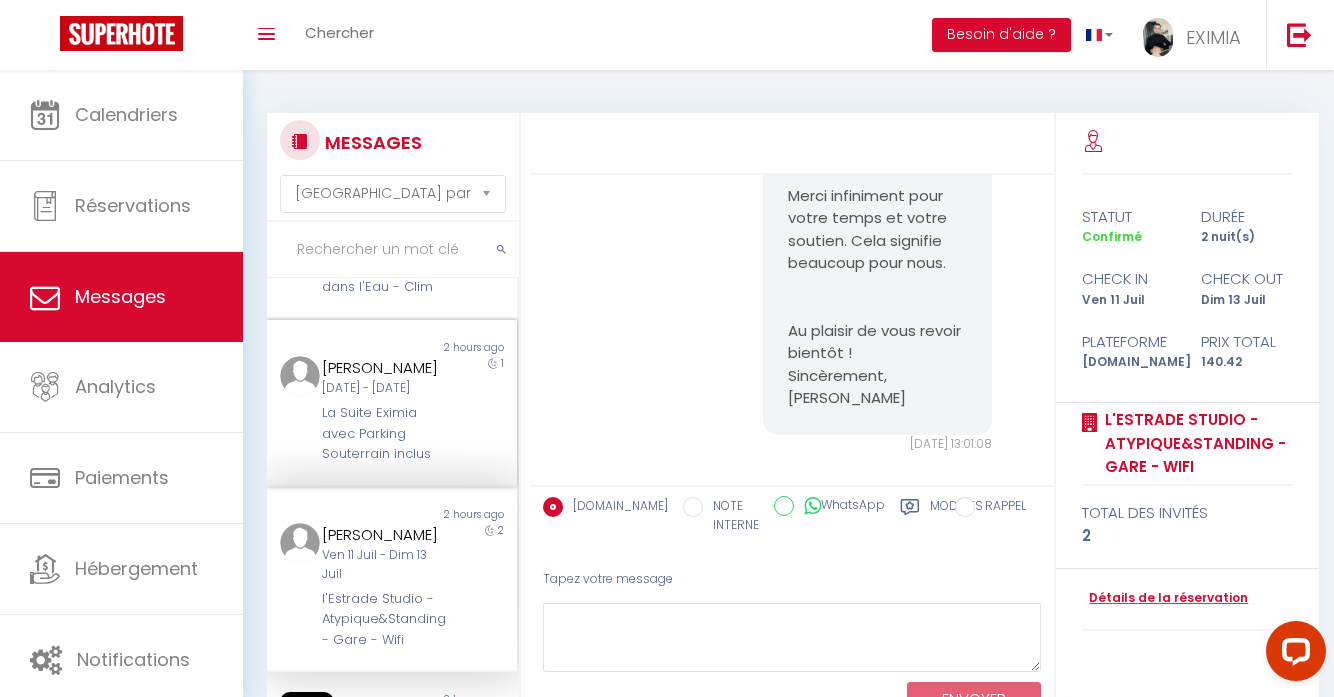 click on "Florian Dick   Mar 15 Juil - Mer 16 Juil   La Suite Eximia avec Parking Souterrain inclus" at bounding box center (382, 410) 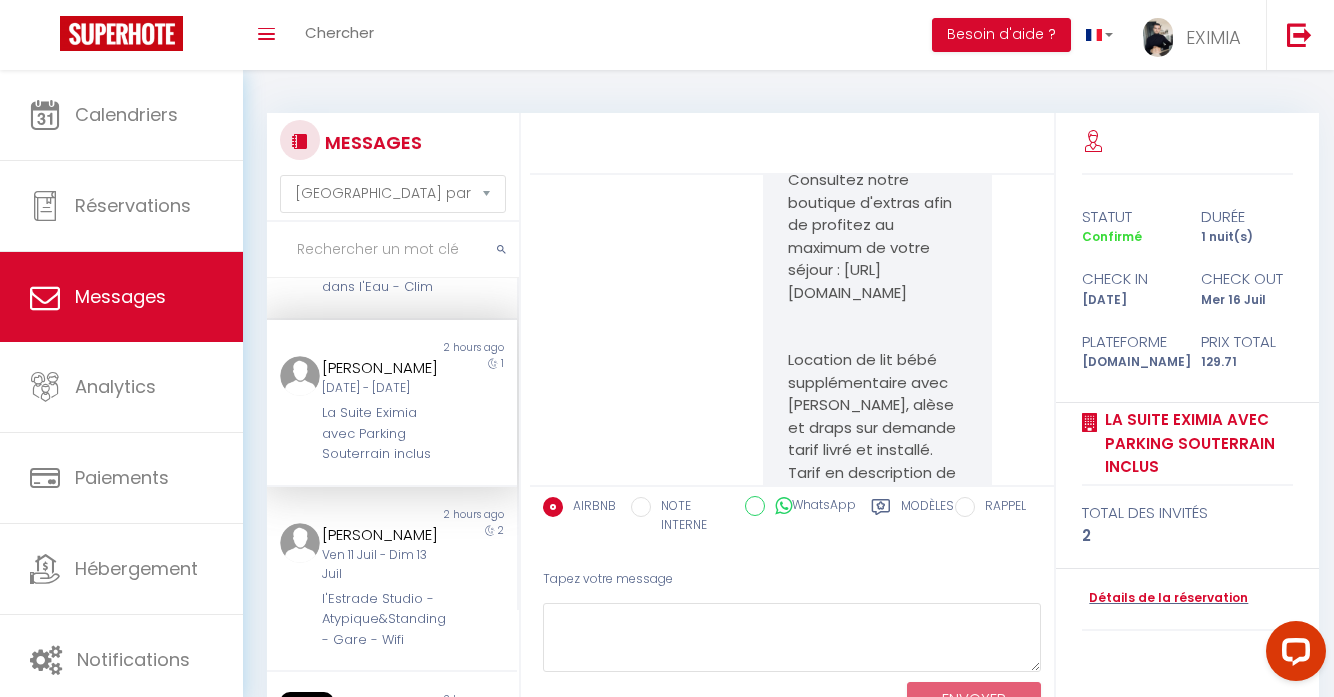 scroll, scrollTop: 4249, scrollLeft: 0, axis: vertical 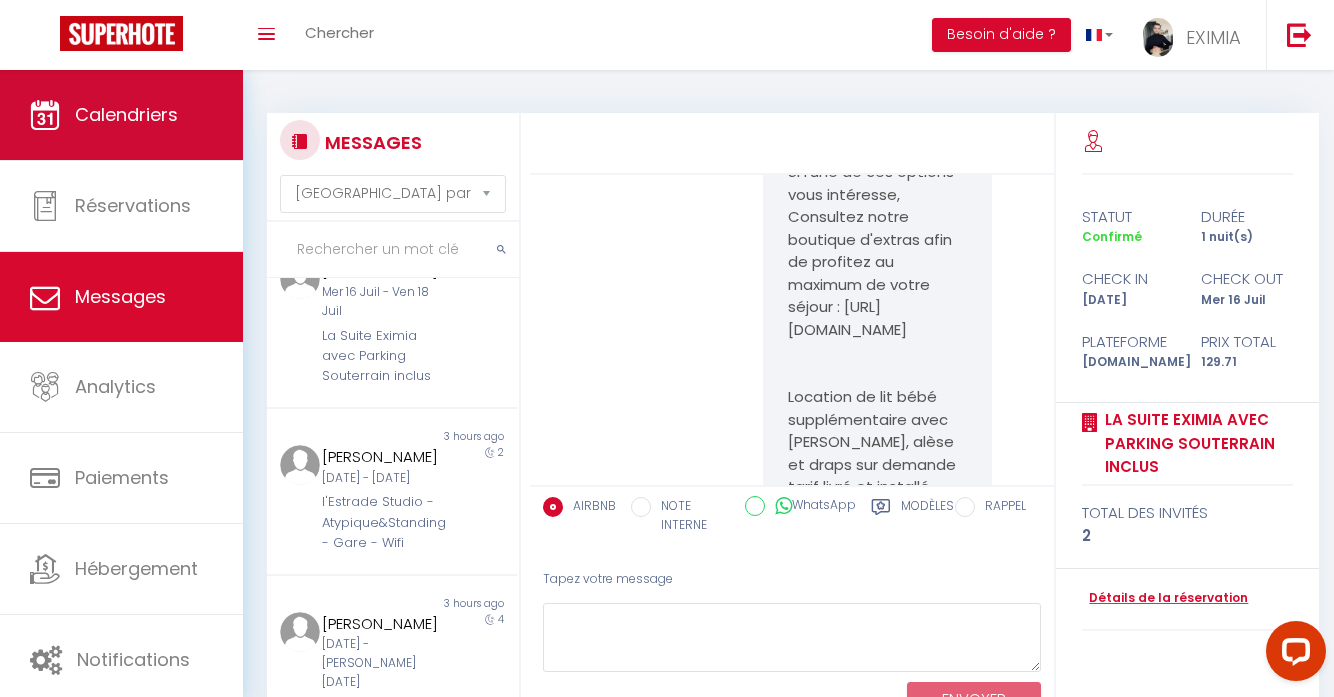 click on "Calendriers" at bounding box center (121, 115) 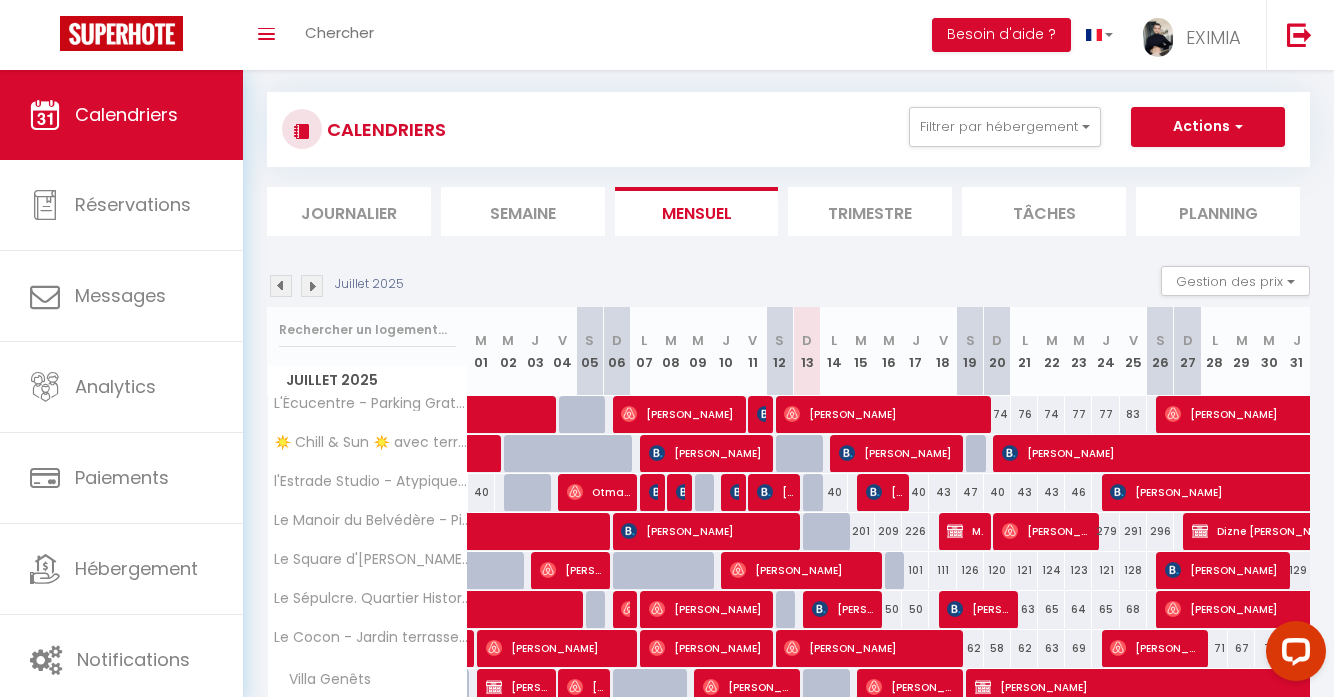 scroll, scrollTop: 240, scrollLeft: 0, axis: vertical 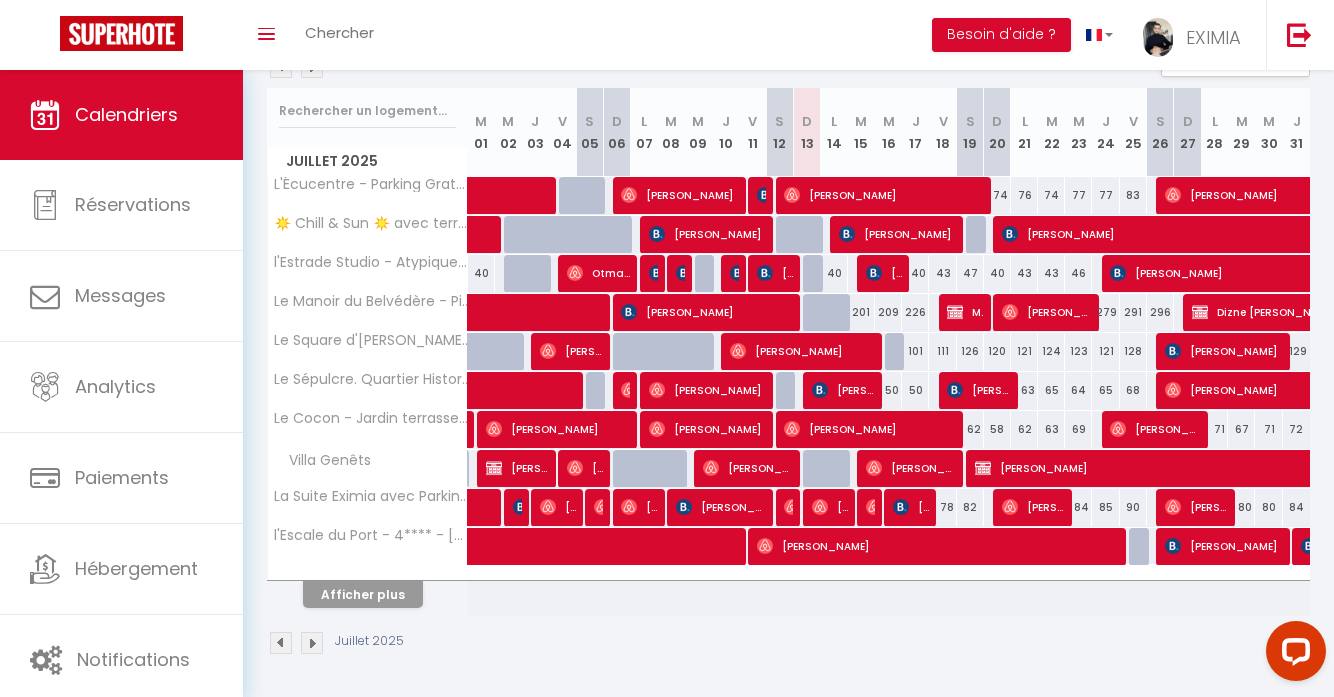 click on "Afficher plus" at bounding box center [363, 594] 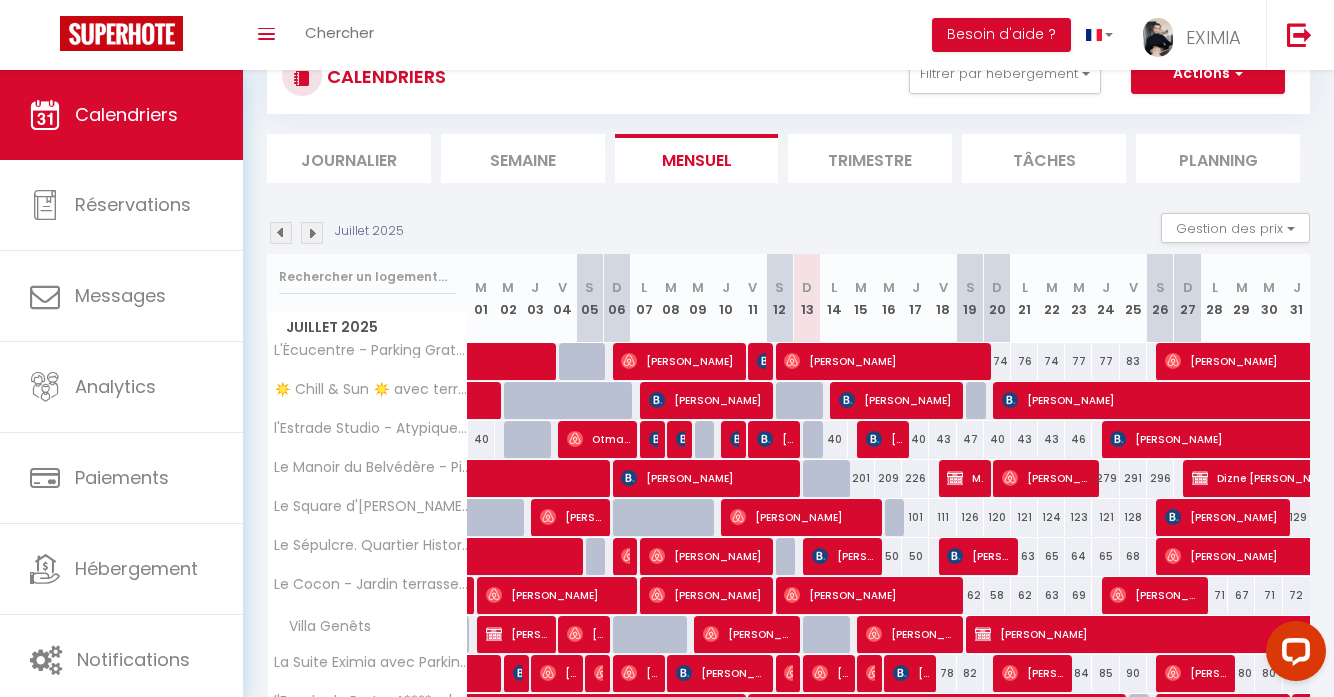 scroll, scrollTop: 107, scrollLeft: 0, axis: vertical 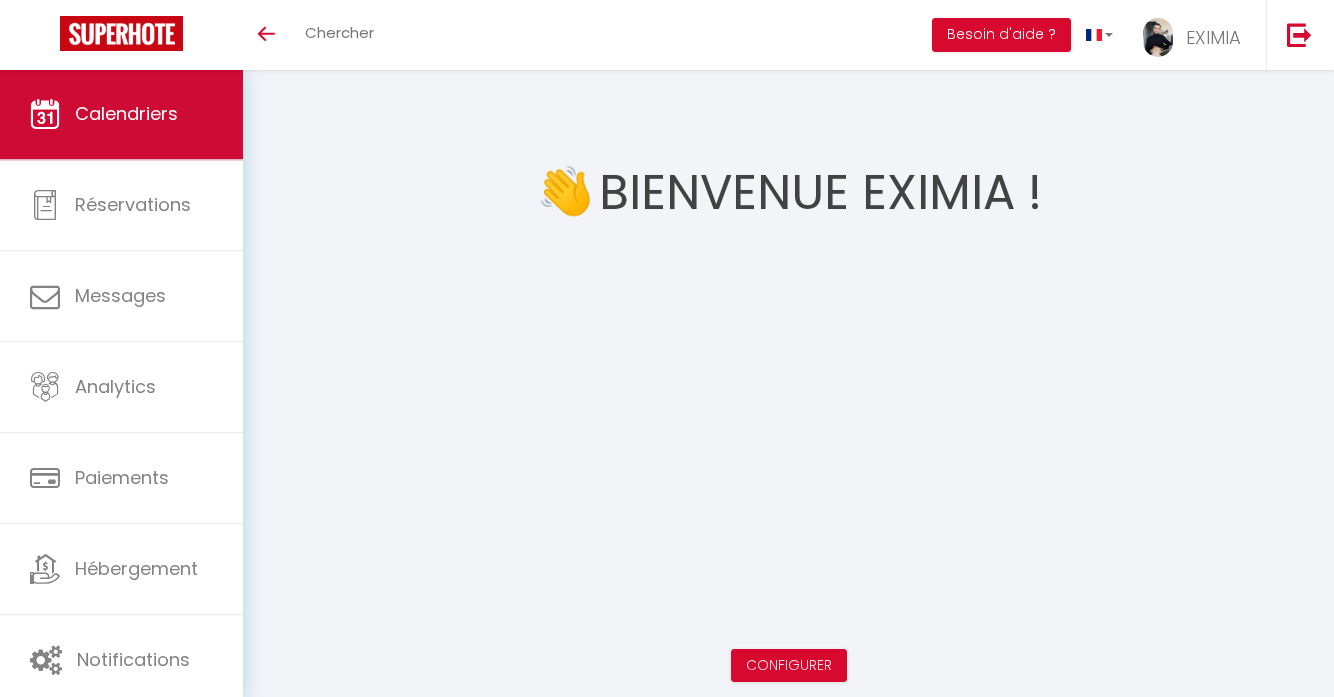 click on "Calendriers" at bounding box center [121, 114] 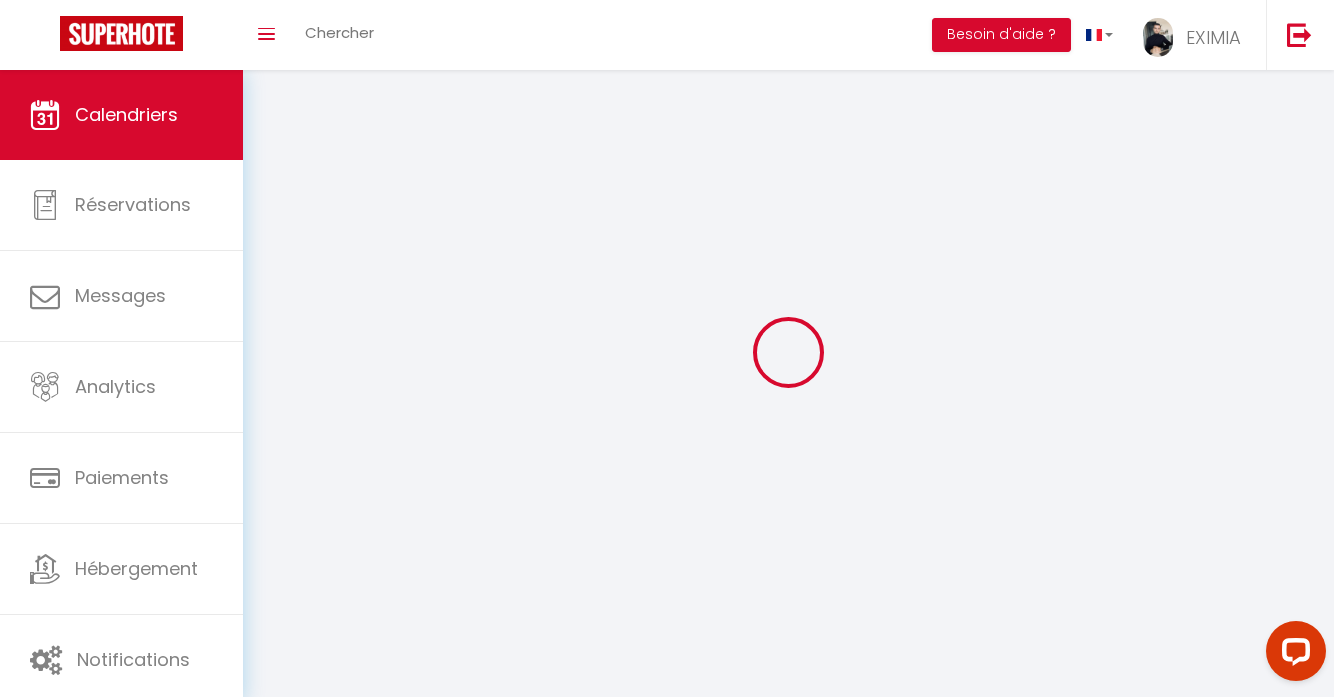 scroll, scrollTop: 0, scrollLeft: 0, axis: both 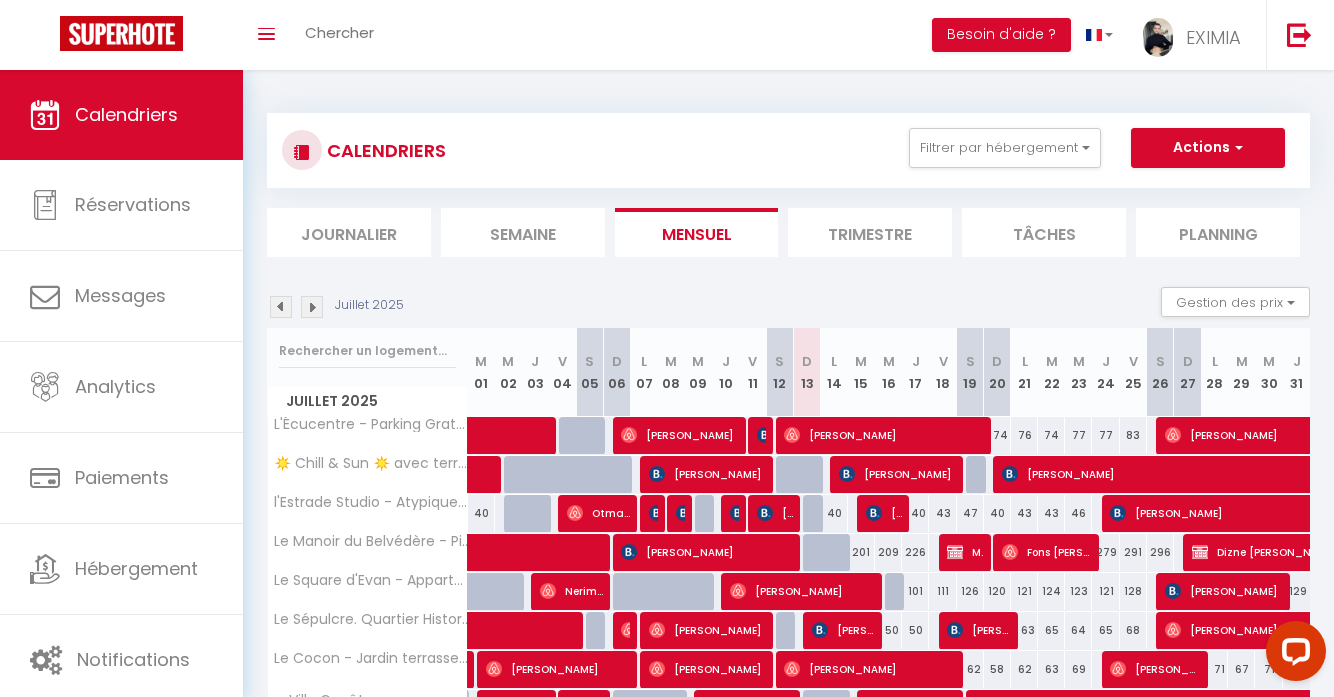 click on "[PERSON_NAME]" at bounding box center (883, 435) 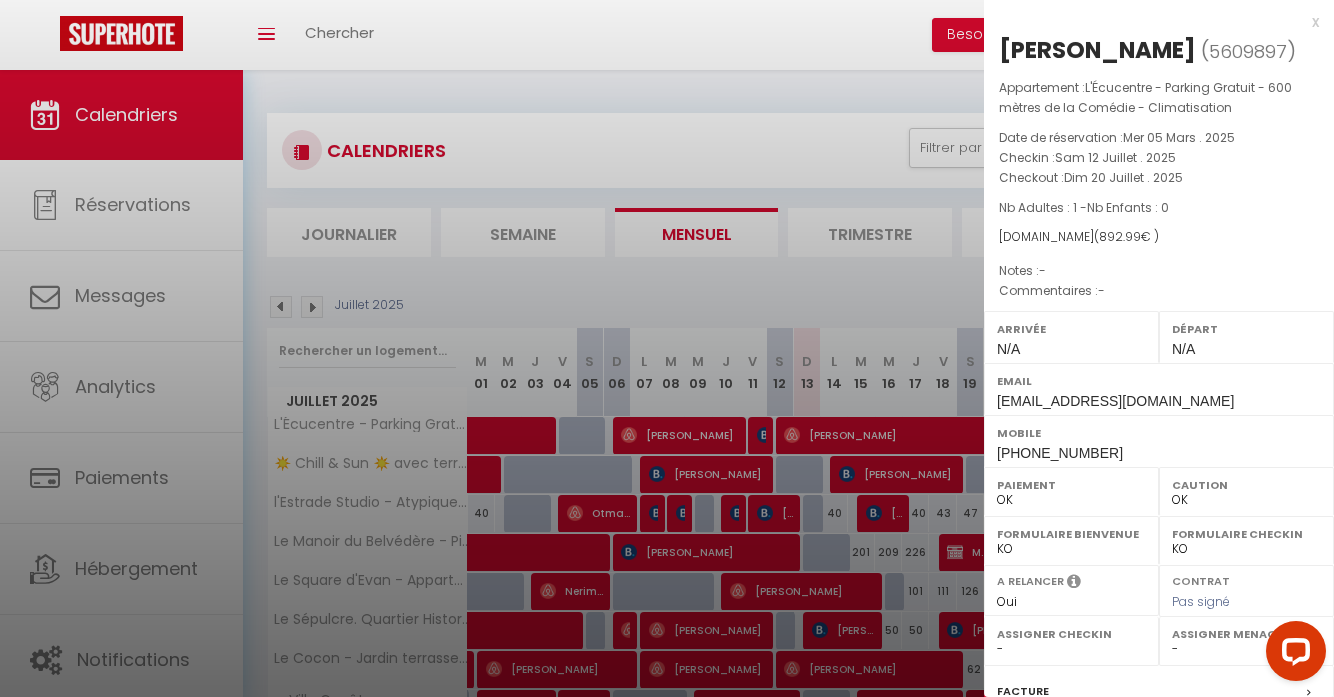 click on "5609897" at bounding box center (1248, 51) 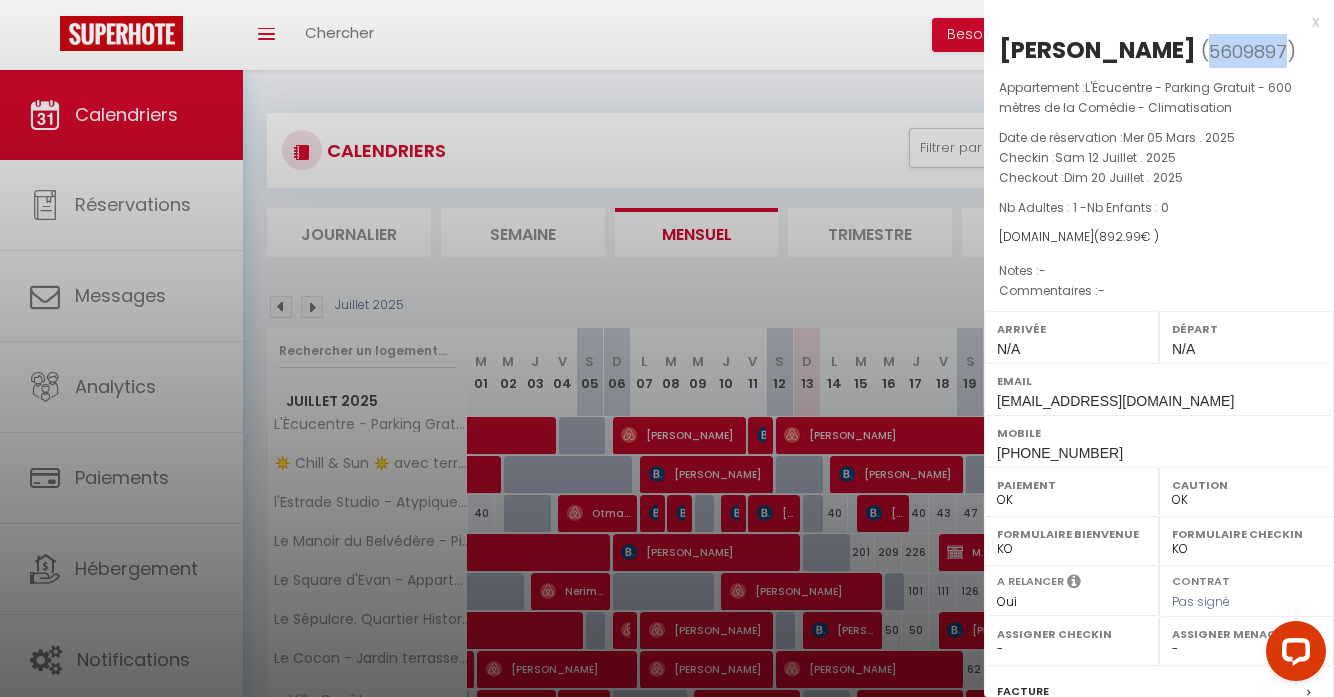click on "5609897" at bounding box center [1248, 51] 